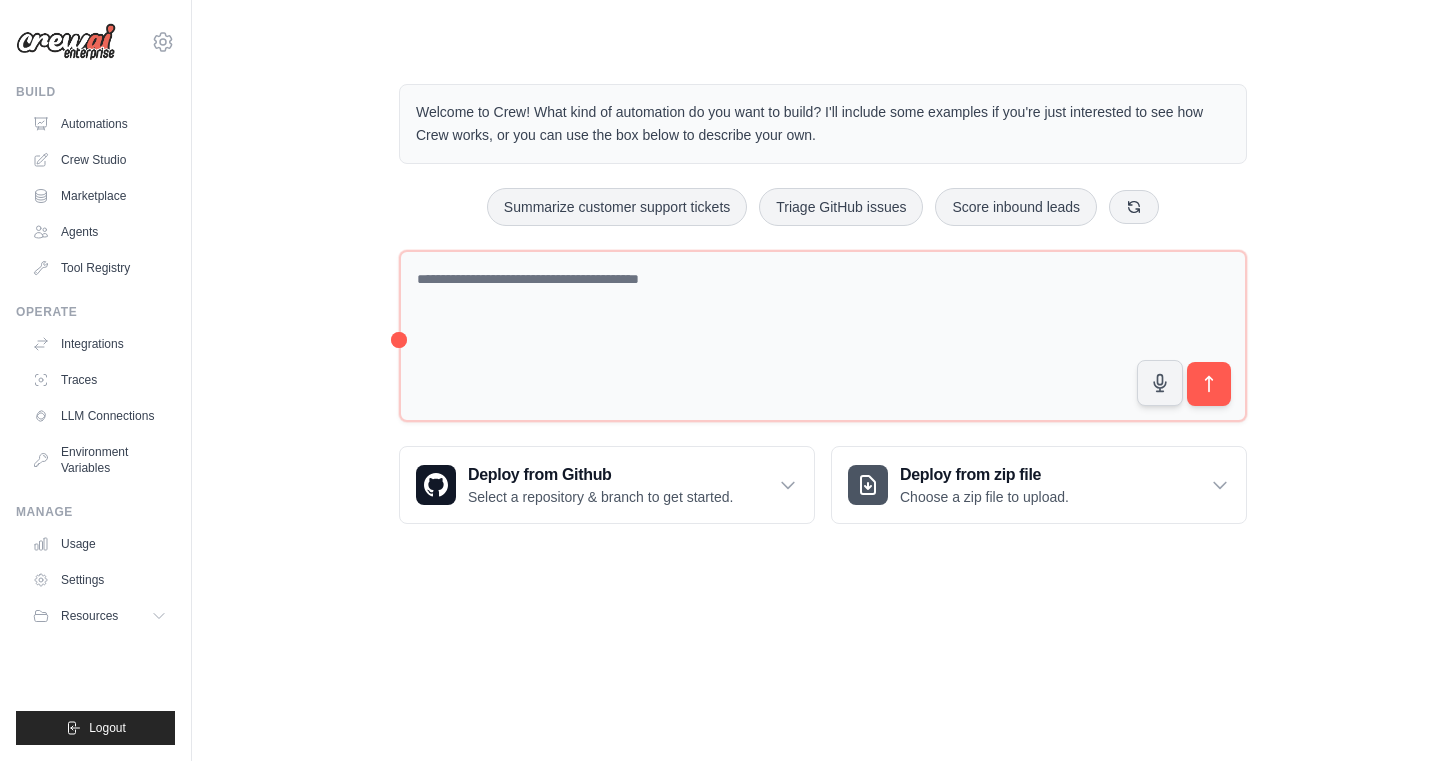 scroll, scrollTop: 0, scrollLeft: 0, axis: both 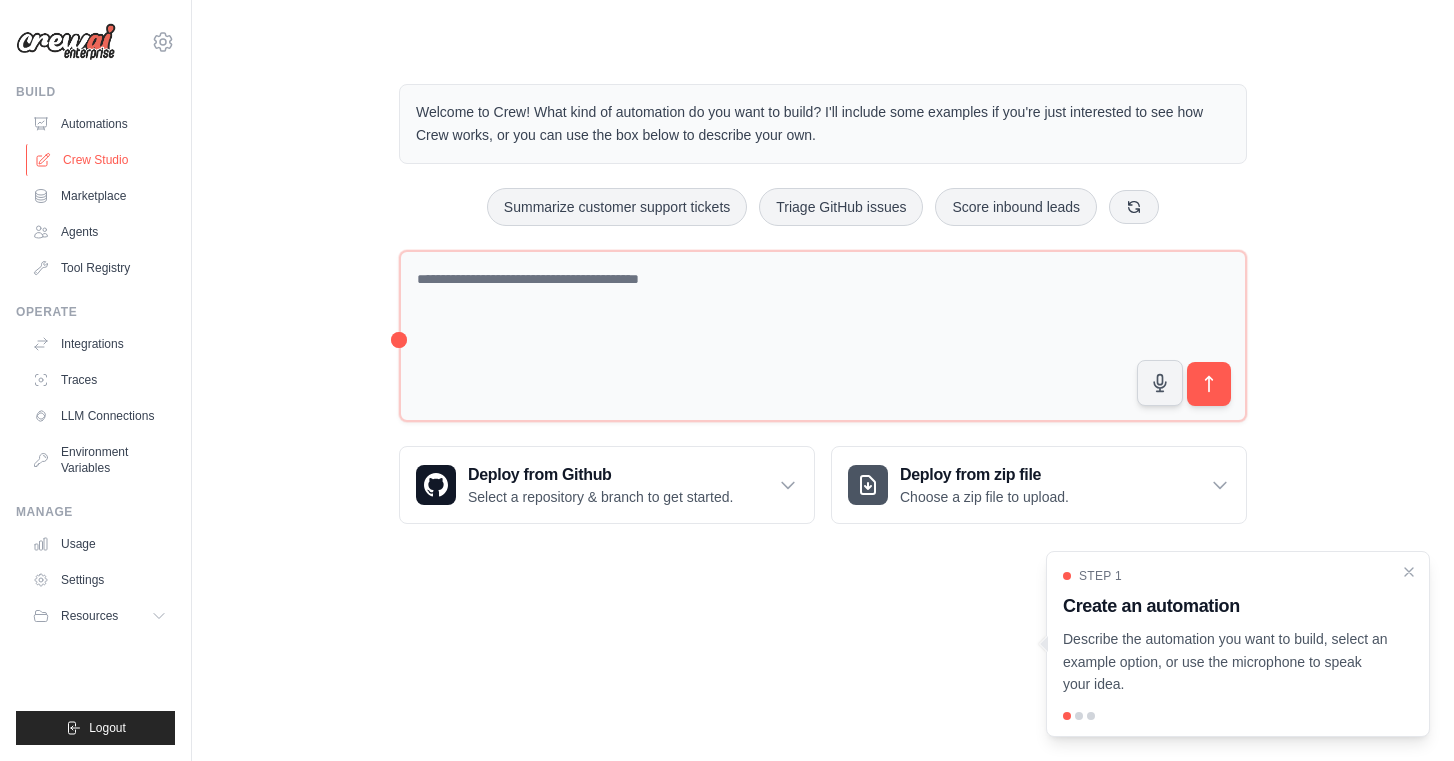click on "Crew Studio" at bounding box center [101, 160] 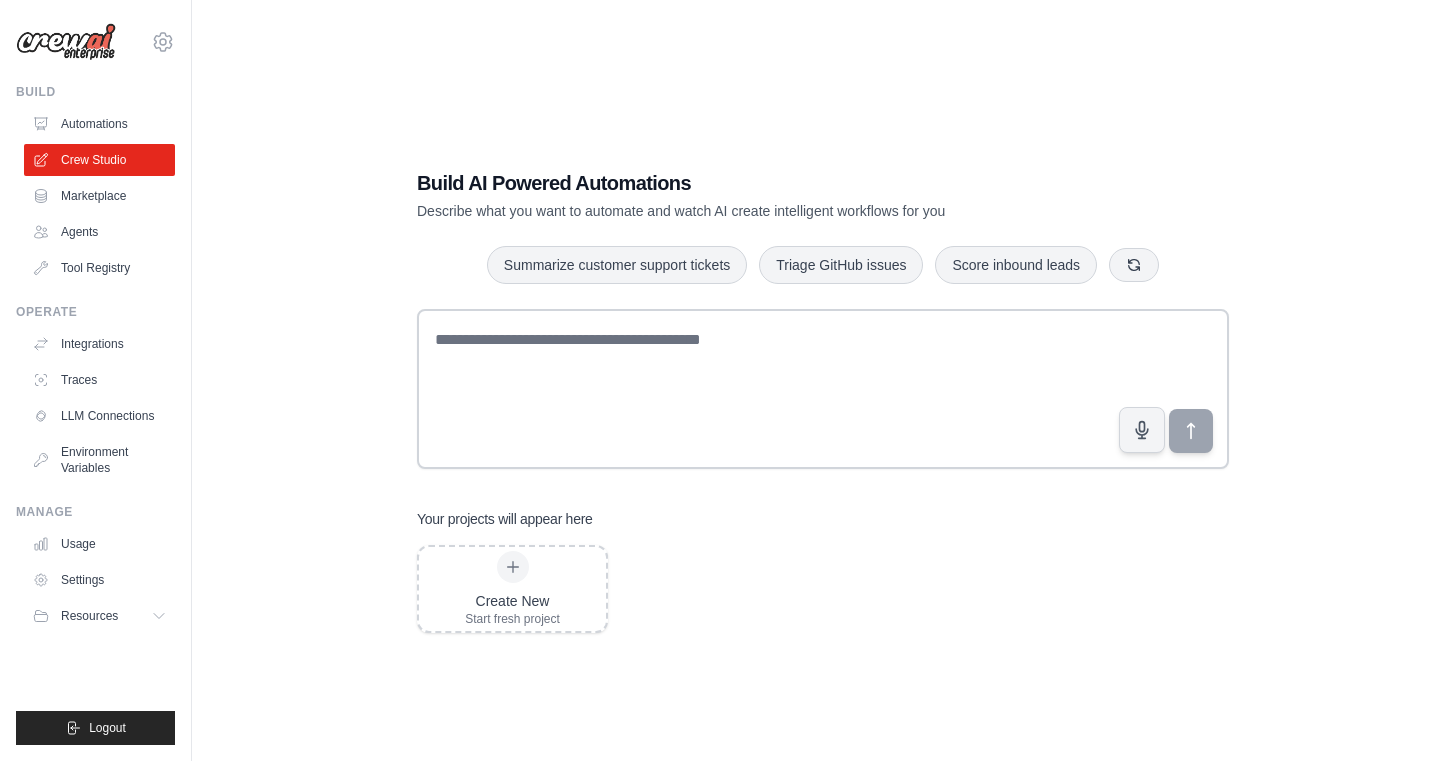 scroll, scrollTop: 0, scrollLeft: 0, axis: both 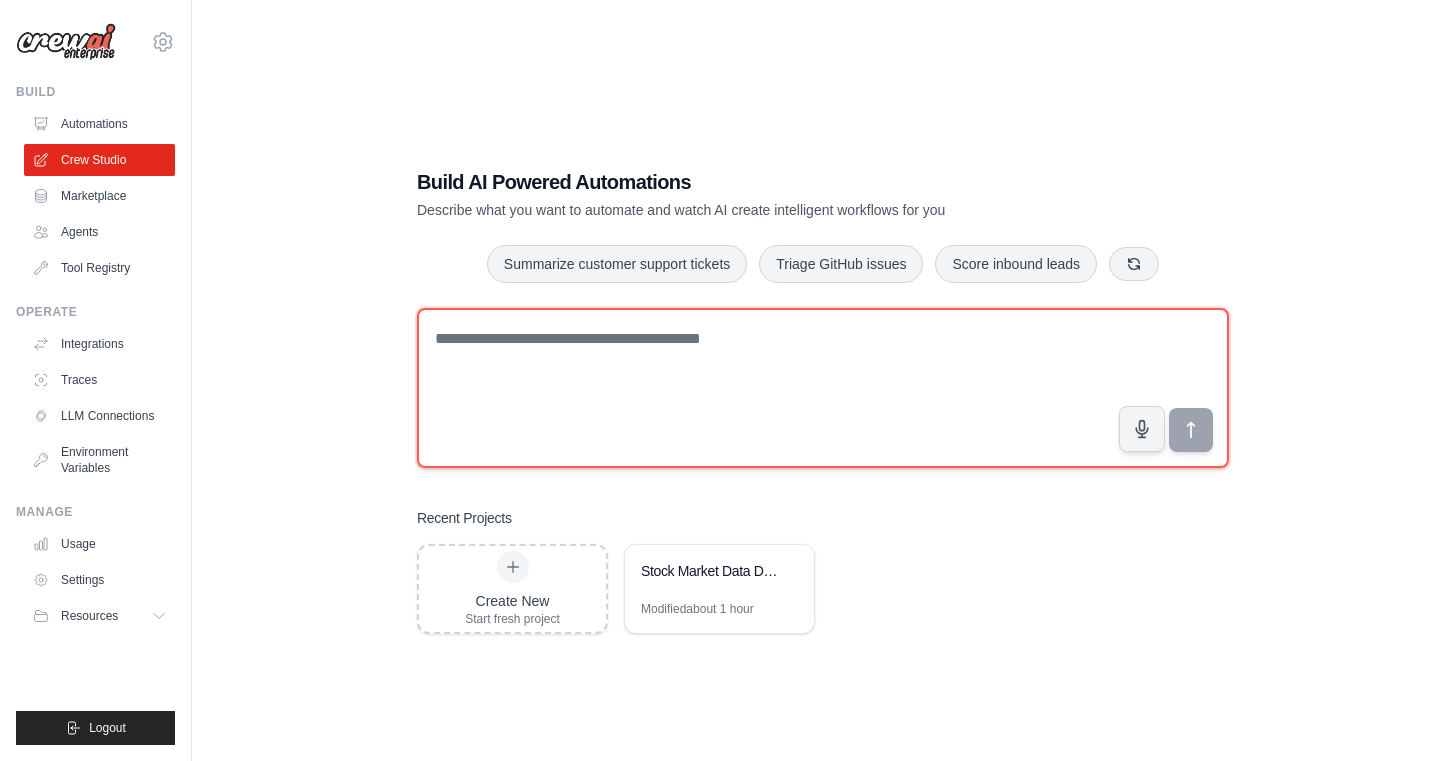 click at bounding box center (823, 388) 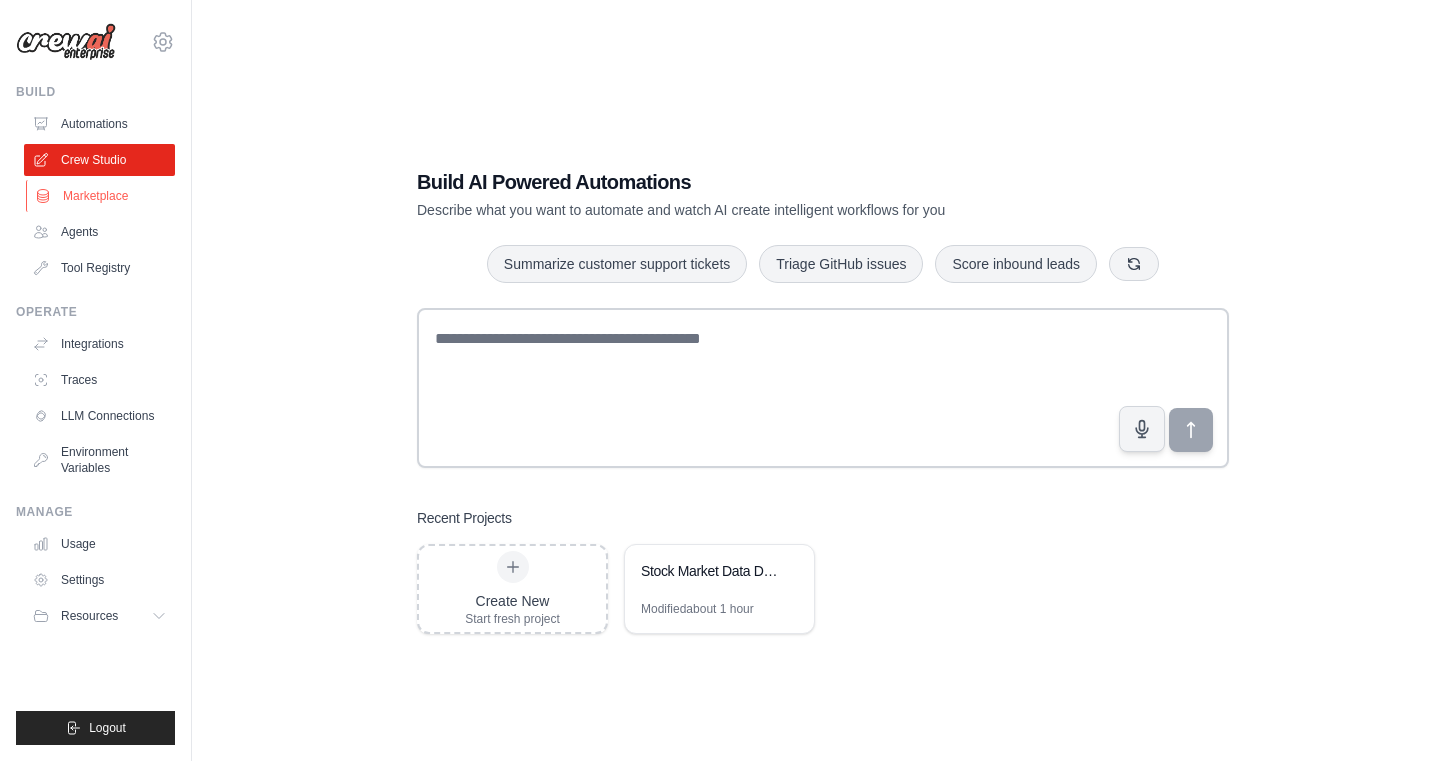 click on "Marketplace" at bounding box center (101, 196) 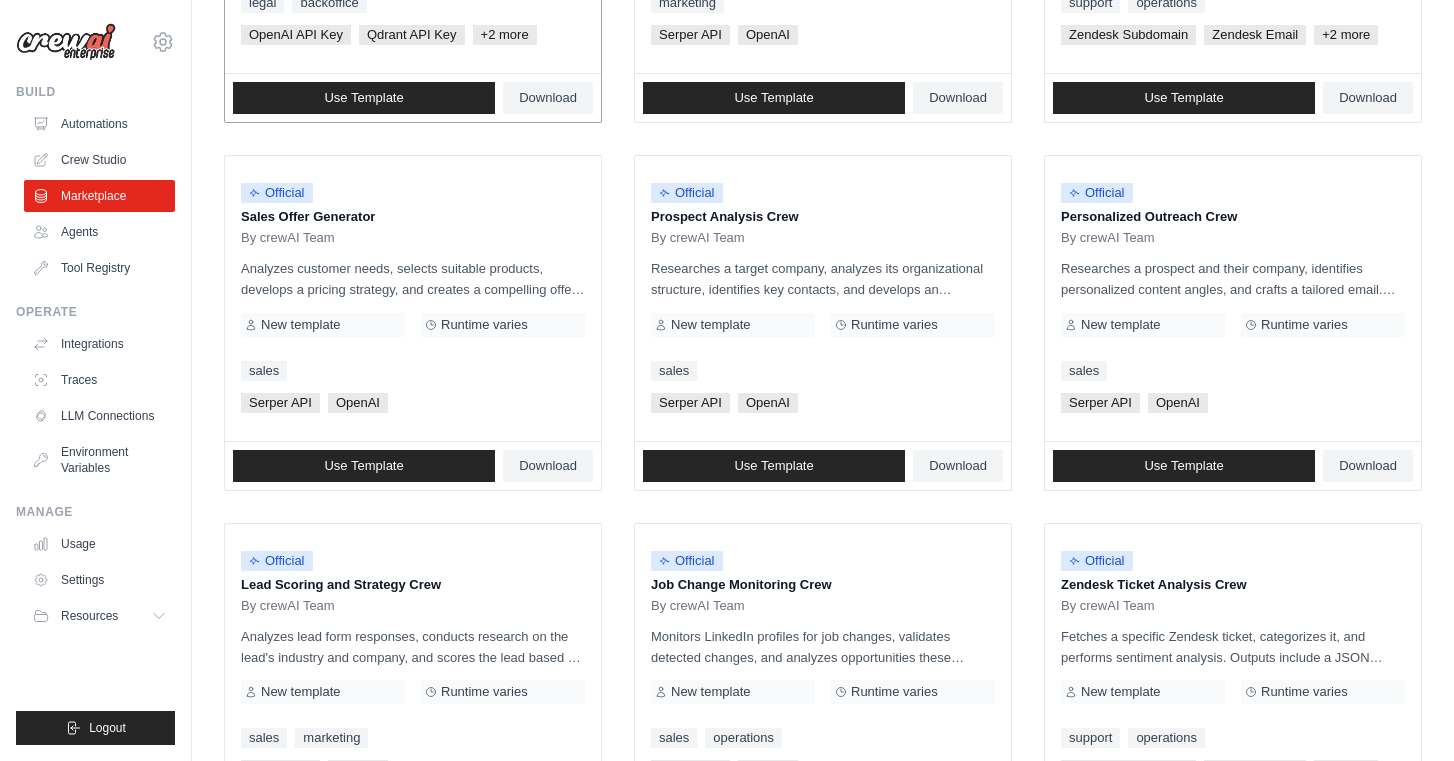 scroll, scrollTop: 545, scrollLeft: 0, axis: vertical 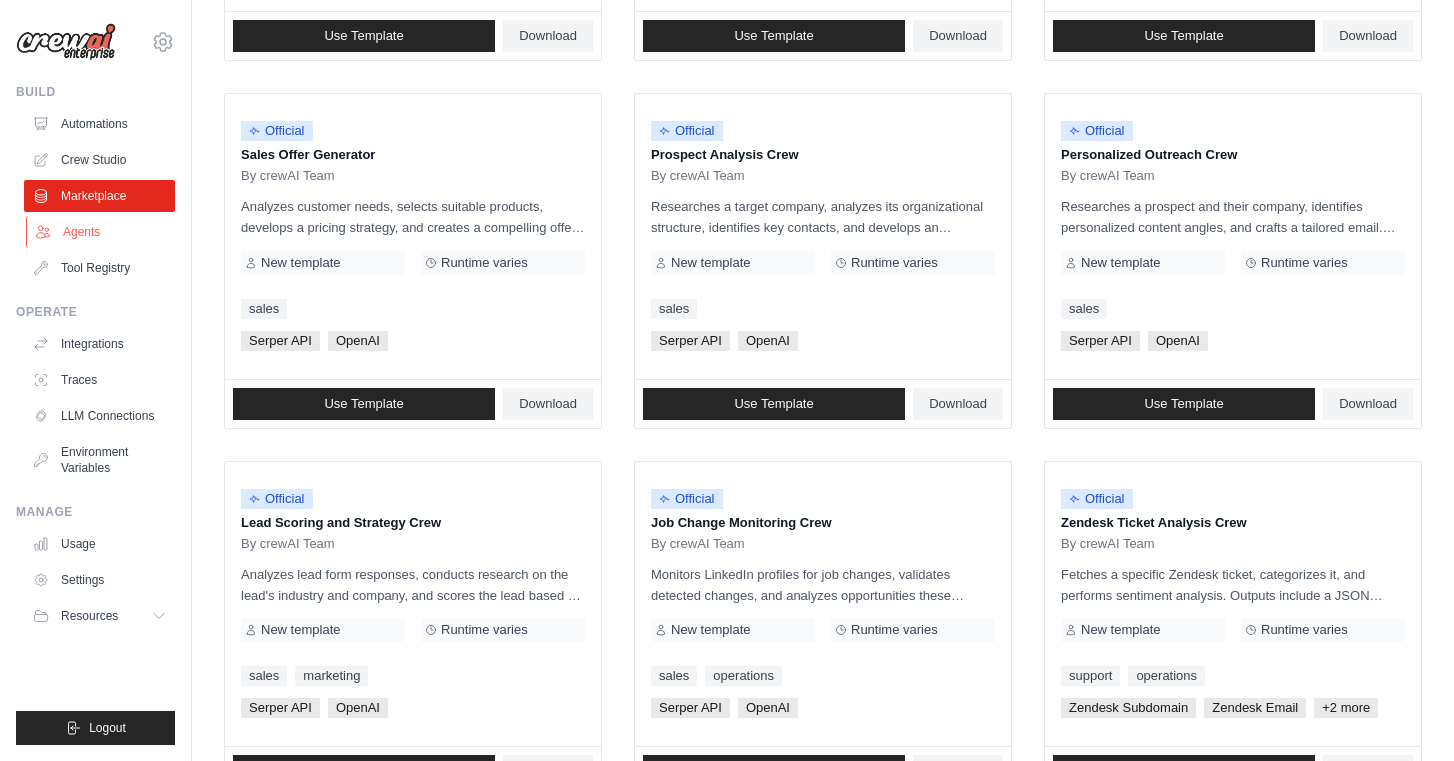 click on "Agents" at bounding box center (101, 232) 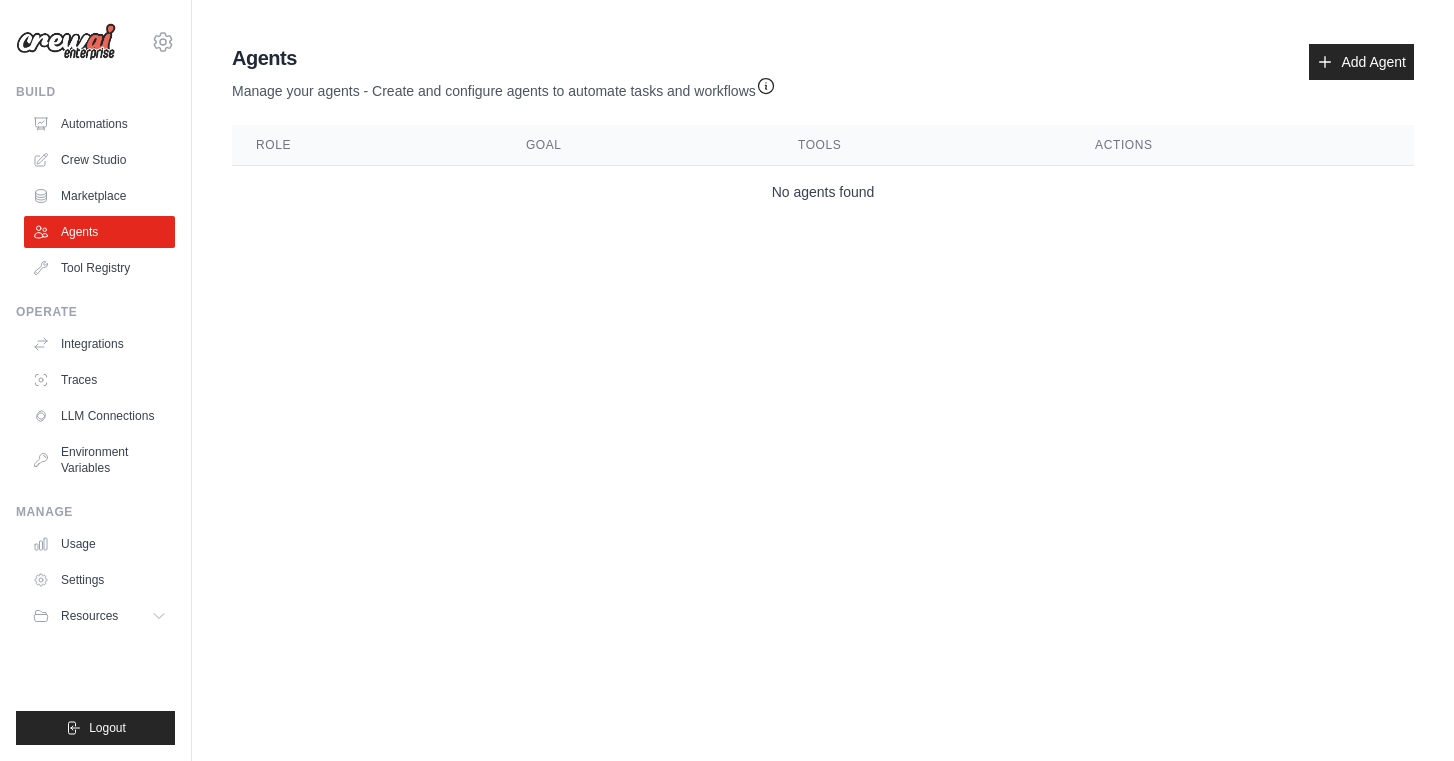 scroll, scrollTop: 0, scrollLeft: 0, axis: both 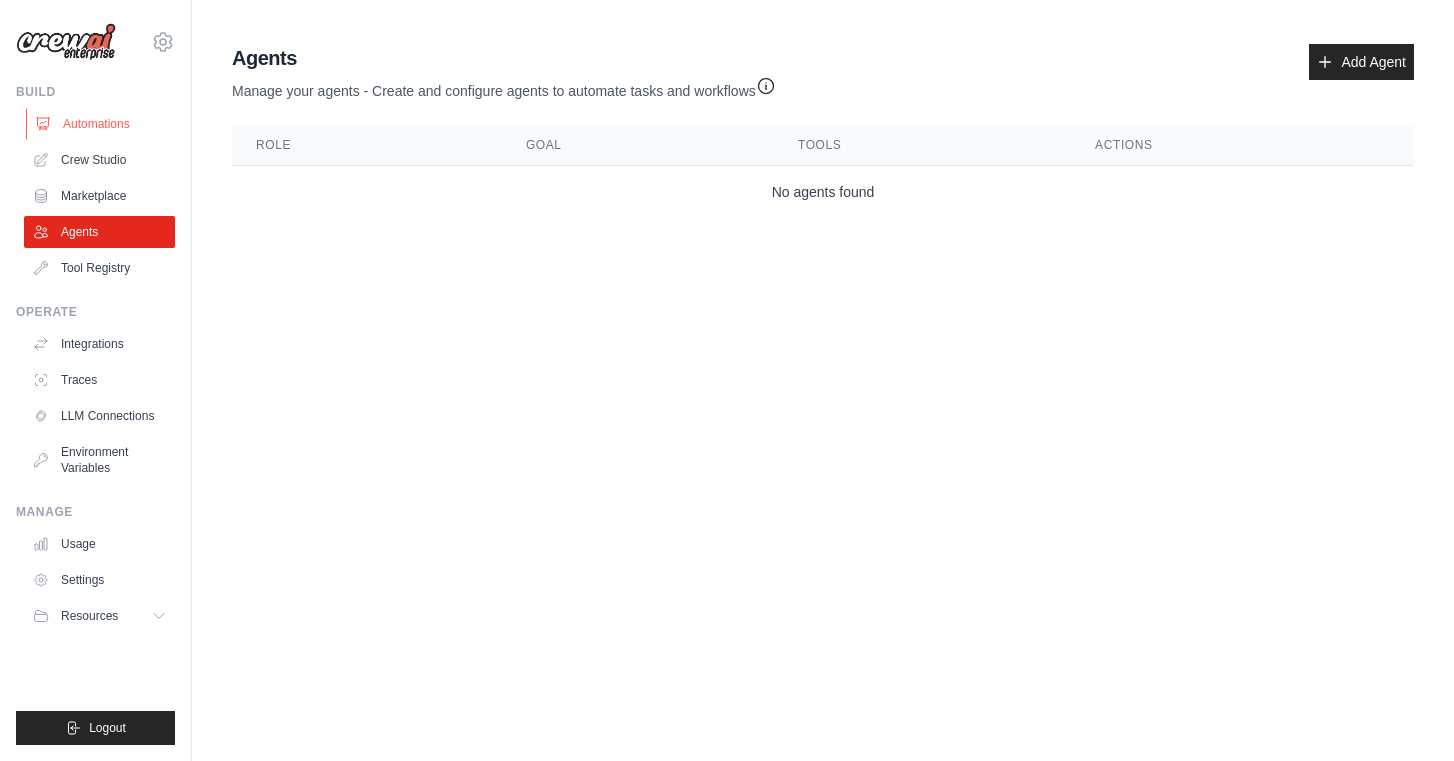 click on "Automations" at bounding box center (101, 124) 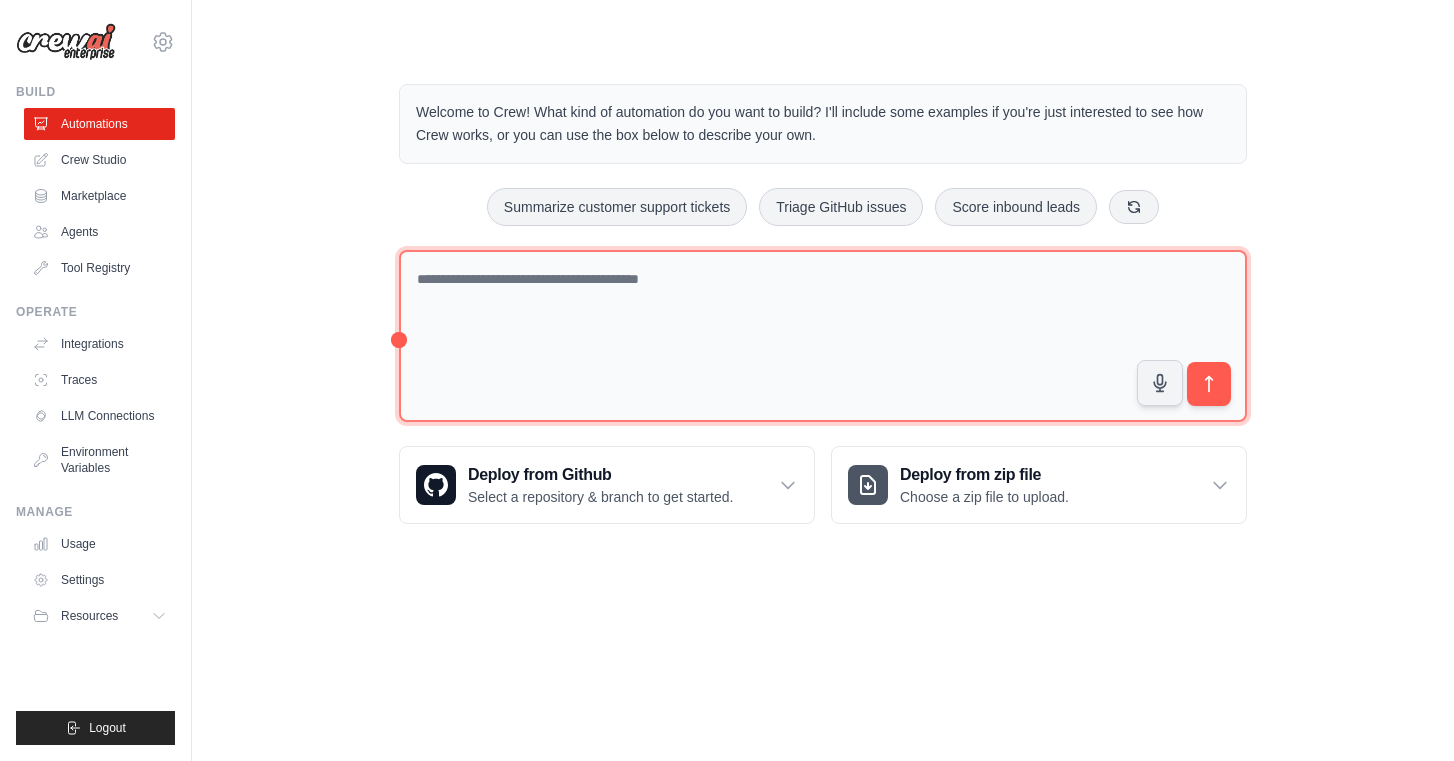 click at bounding box center [823, 336] 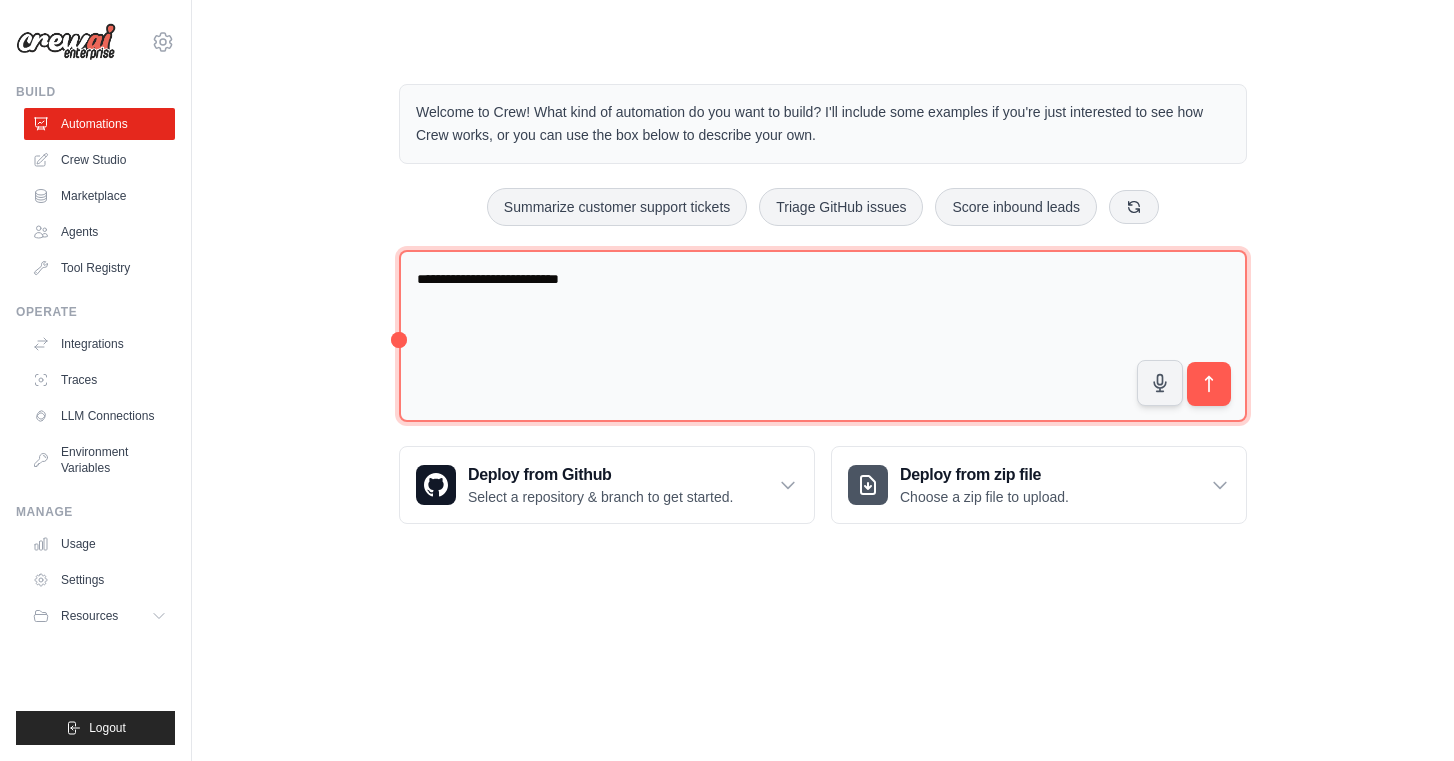 type on "**********" 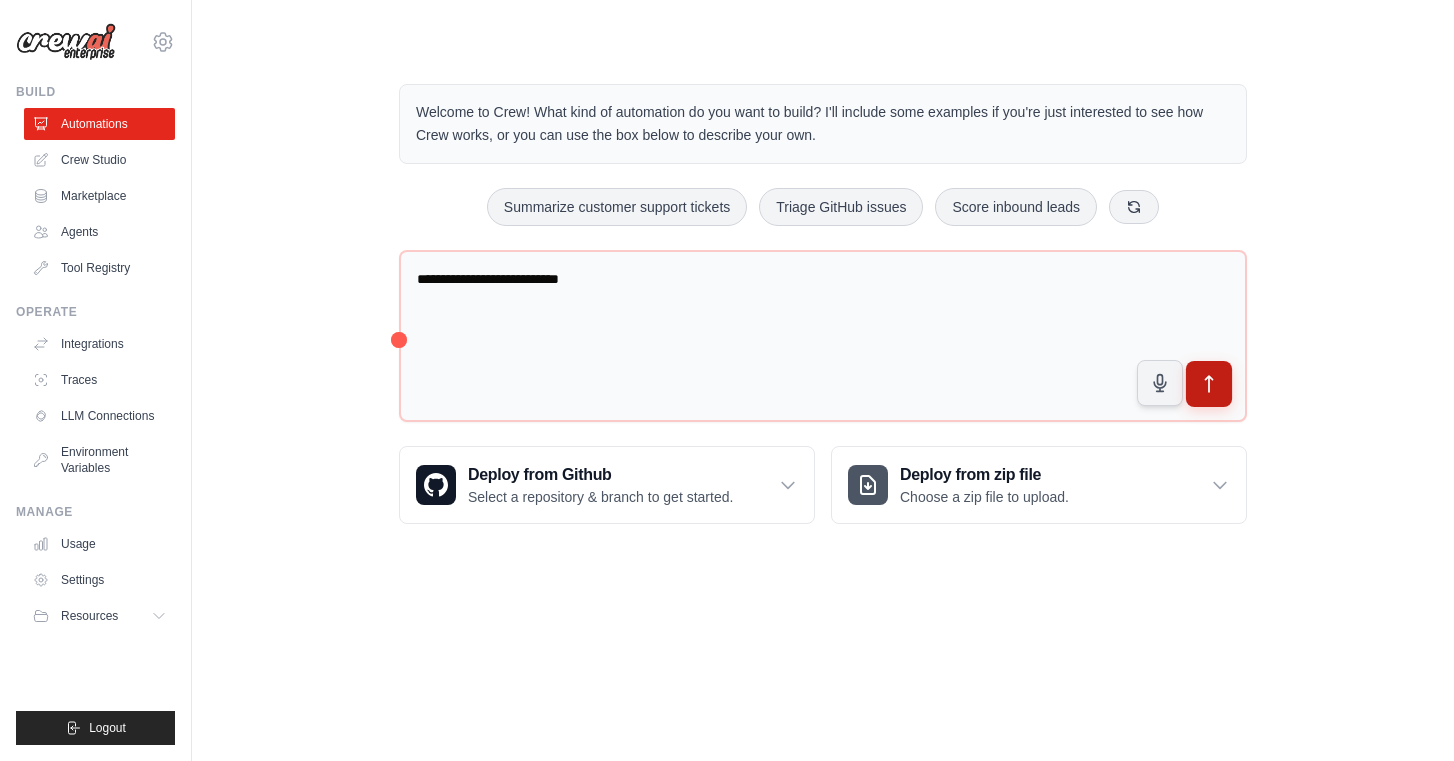 drag, startPoint x: 753, startPoint y: 354, endPoint x: 1225, endPoint y: 393, distance: 473.6085 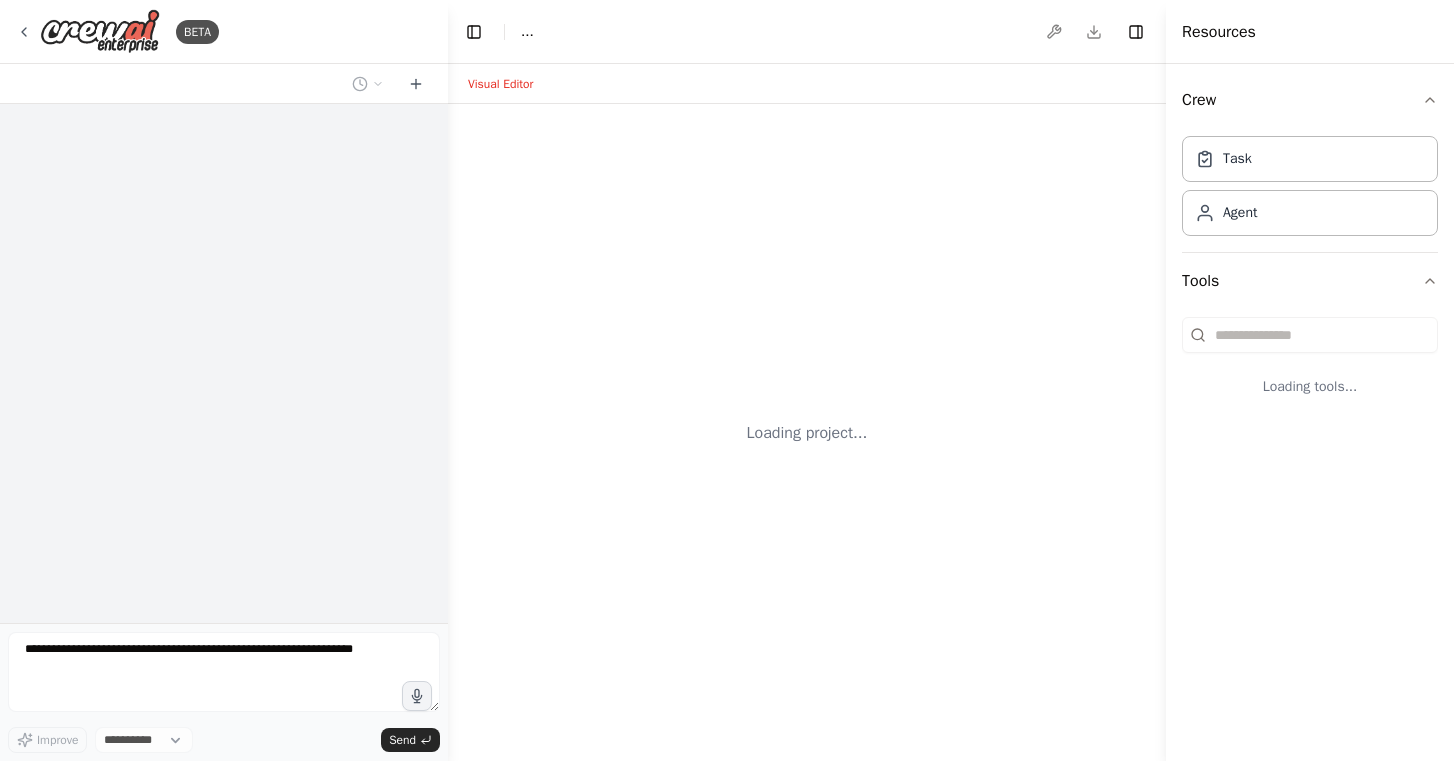 scroll, scrollTop: 0, scrollLeft: 0, axis: both 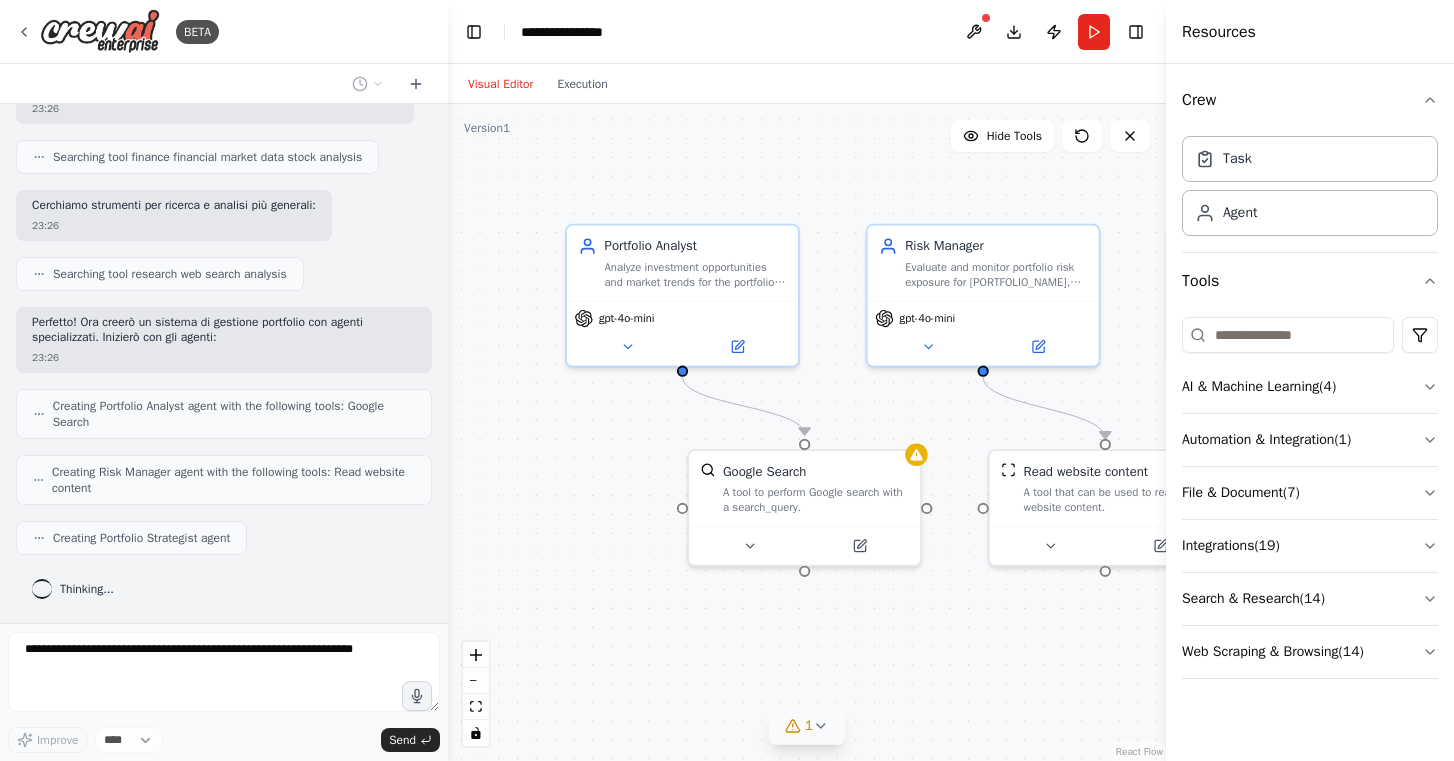 click on "1" at bounding box center [799, 726] 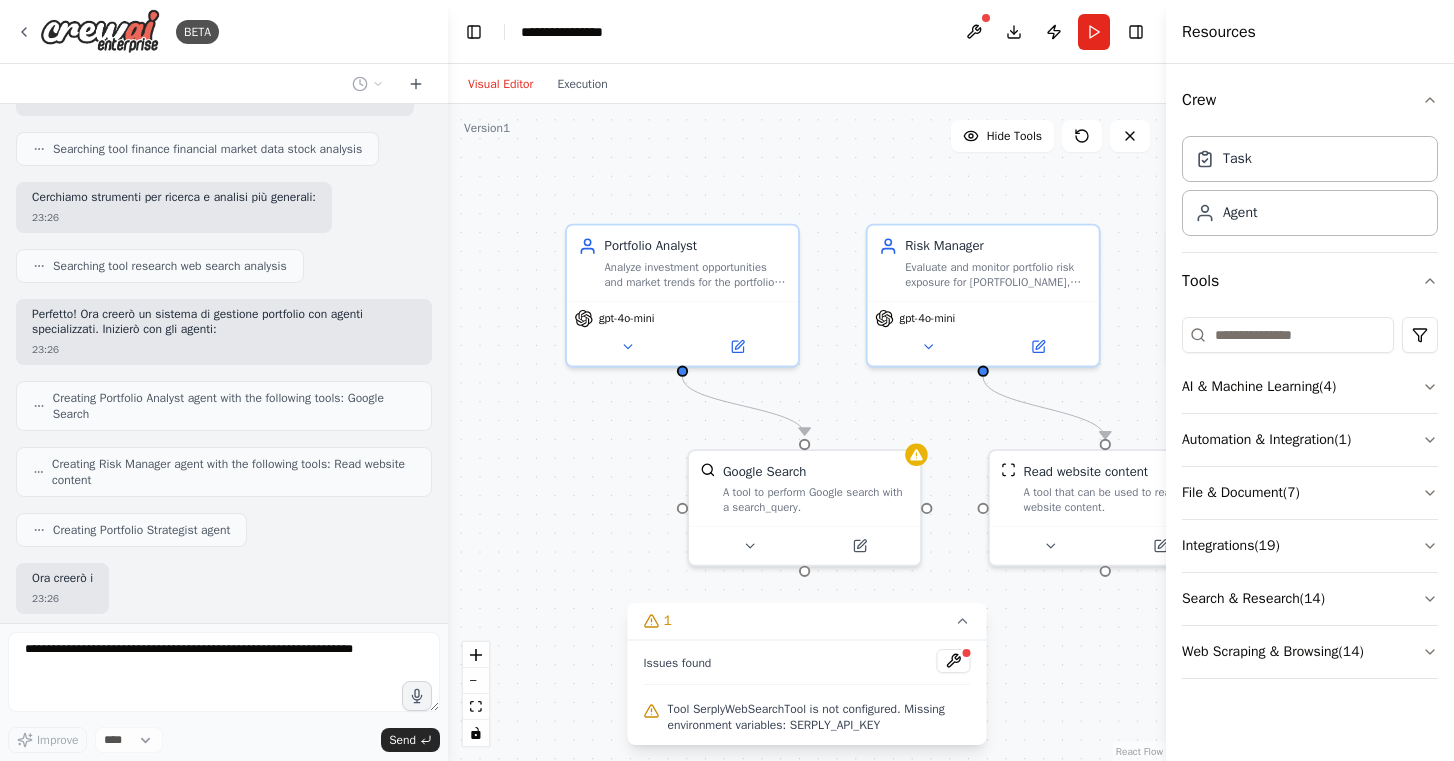 scroll, scrollTop: 553, scrollLeft: 0, axis: vertical 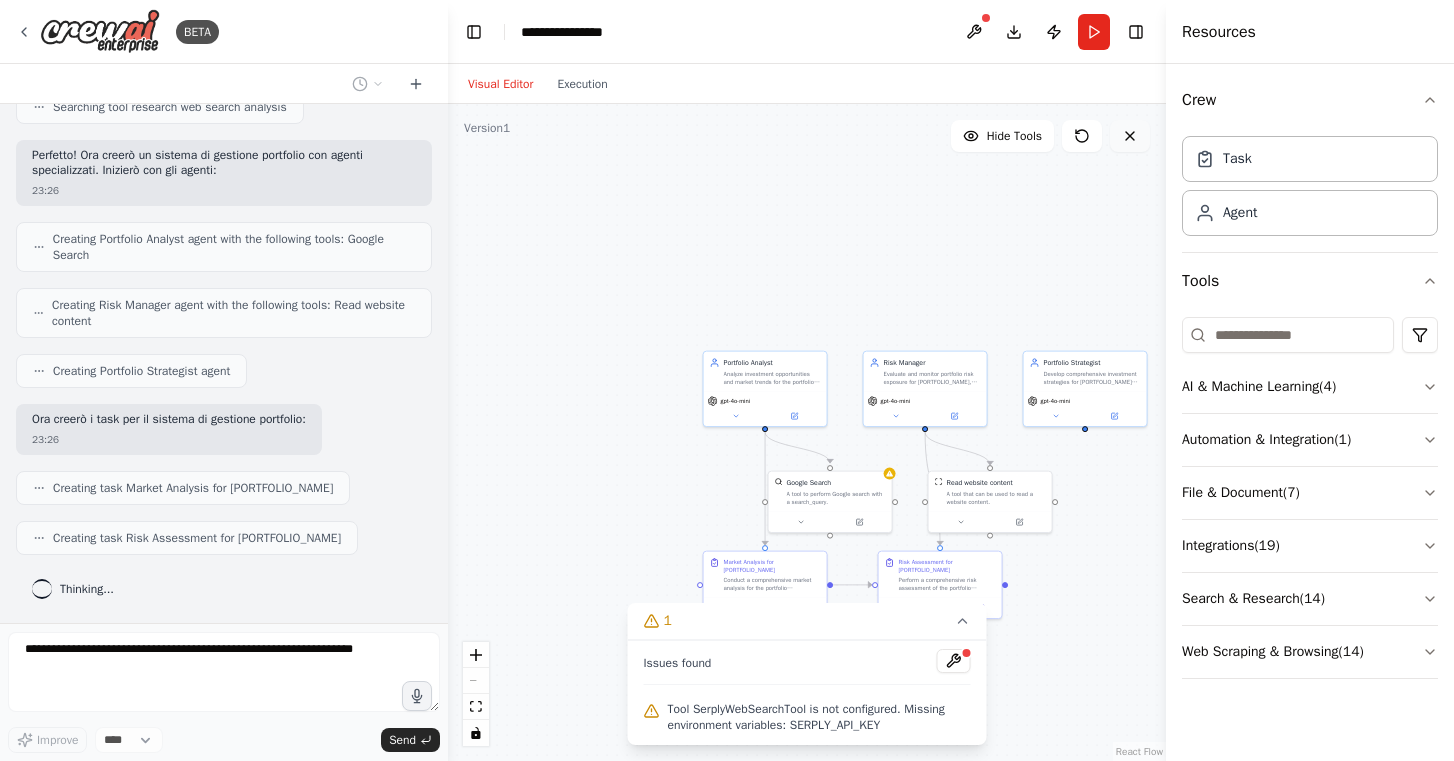 click 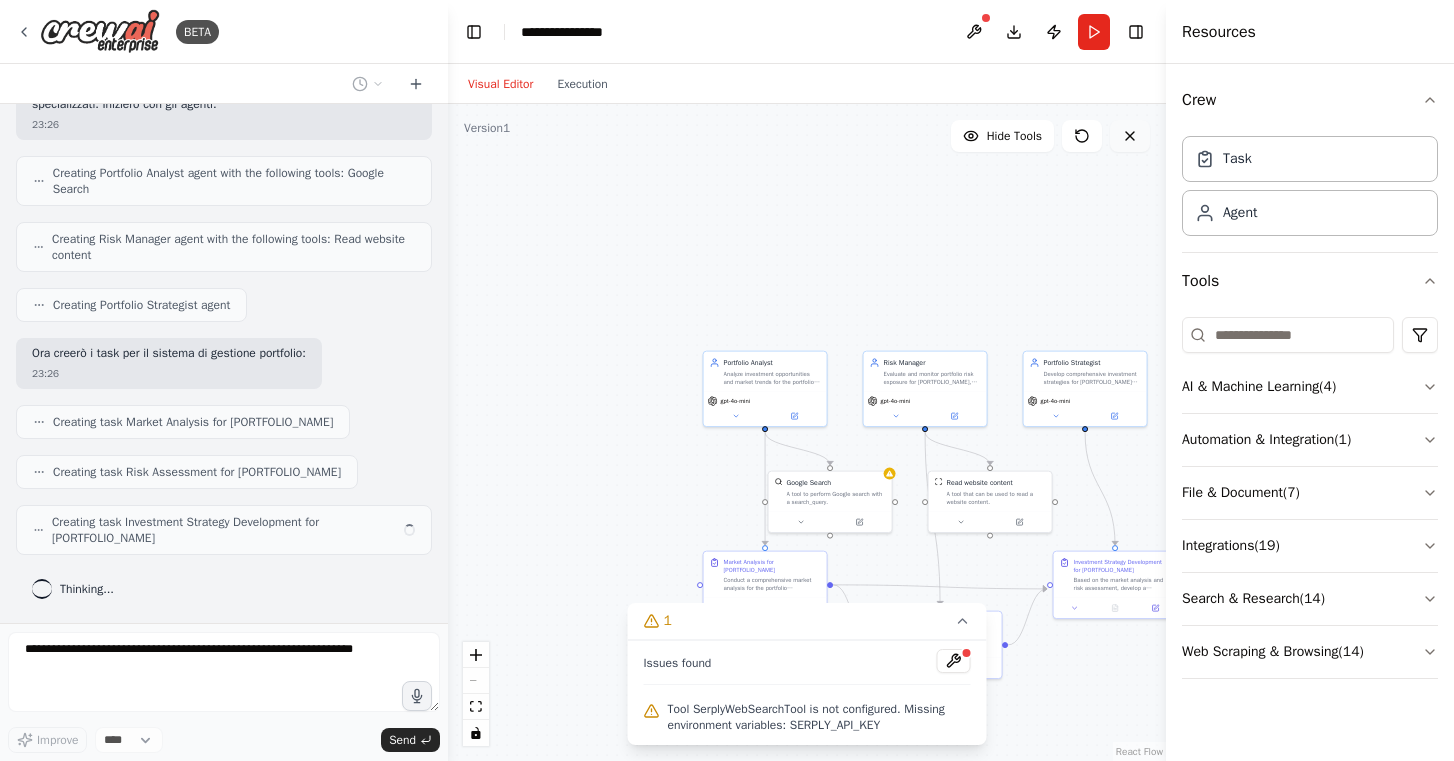 click 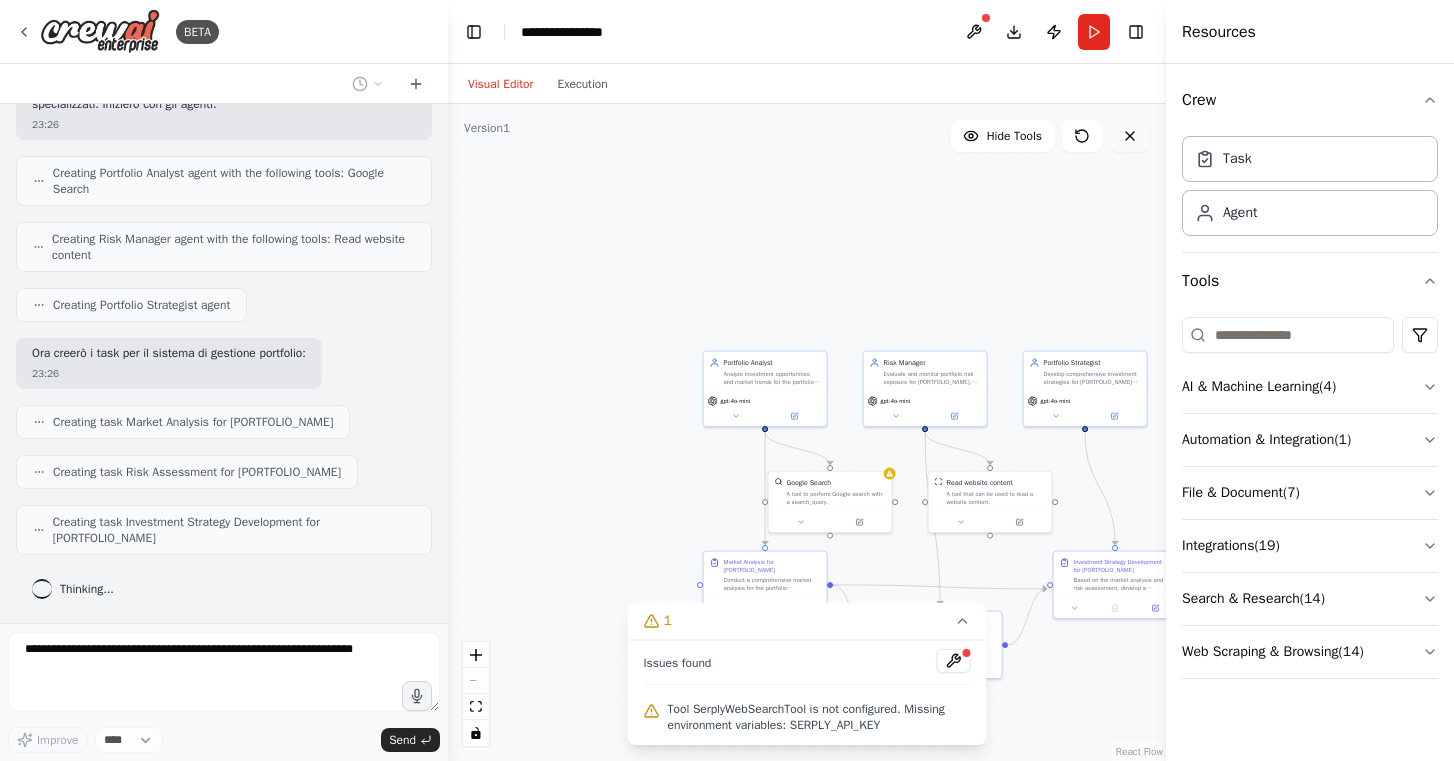 click at bounding box center (1130, 136) 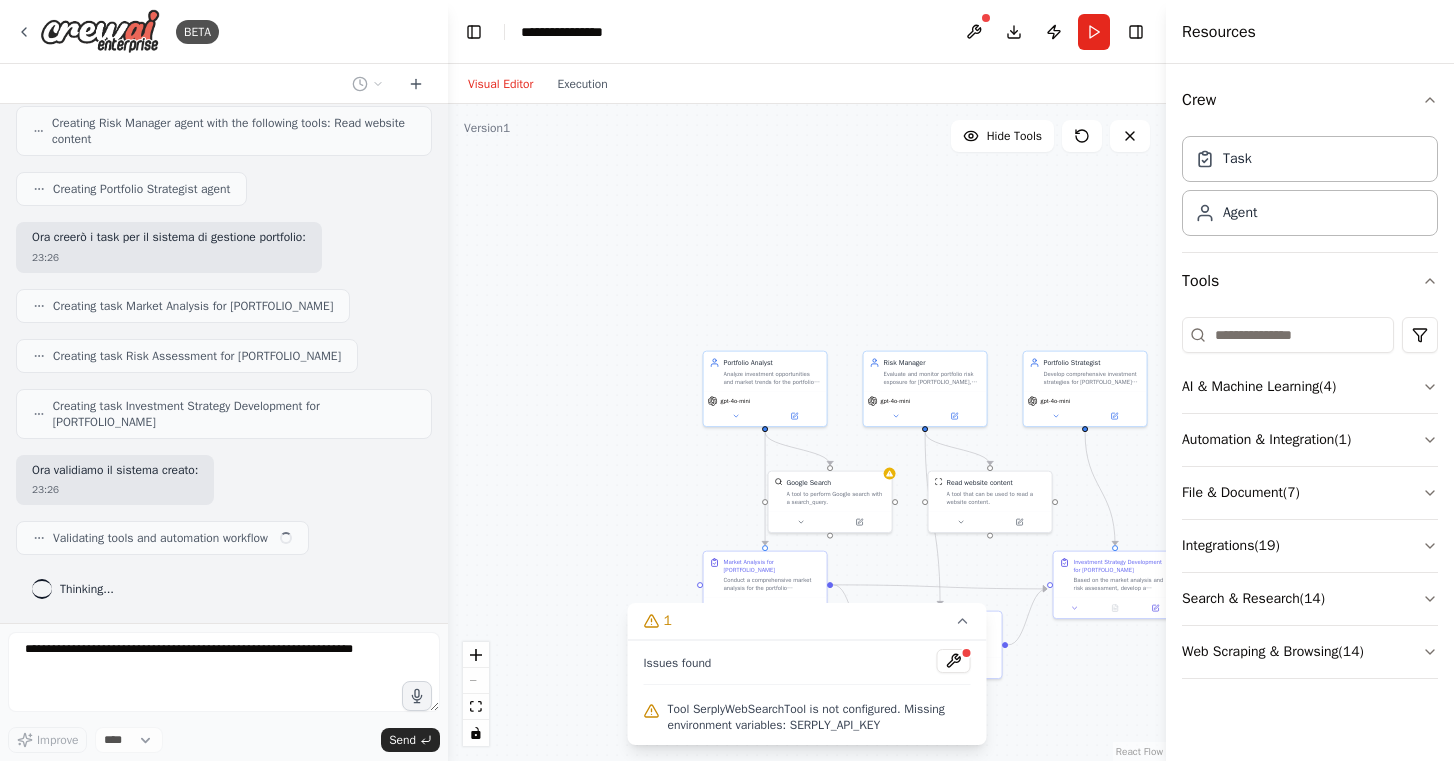 click at bounding box center (986, 18) 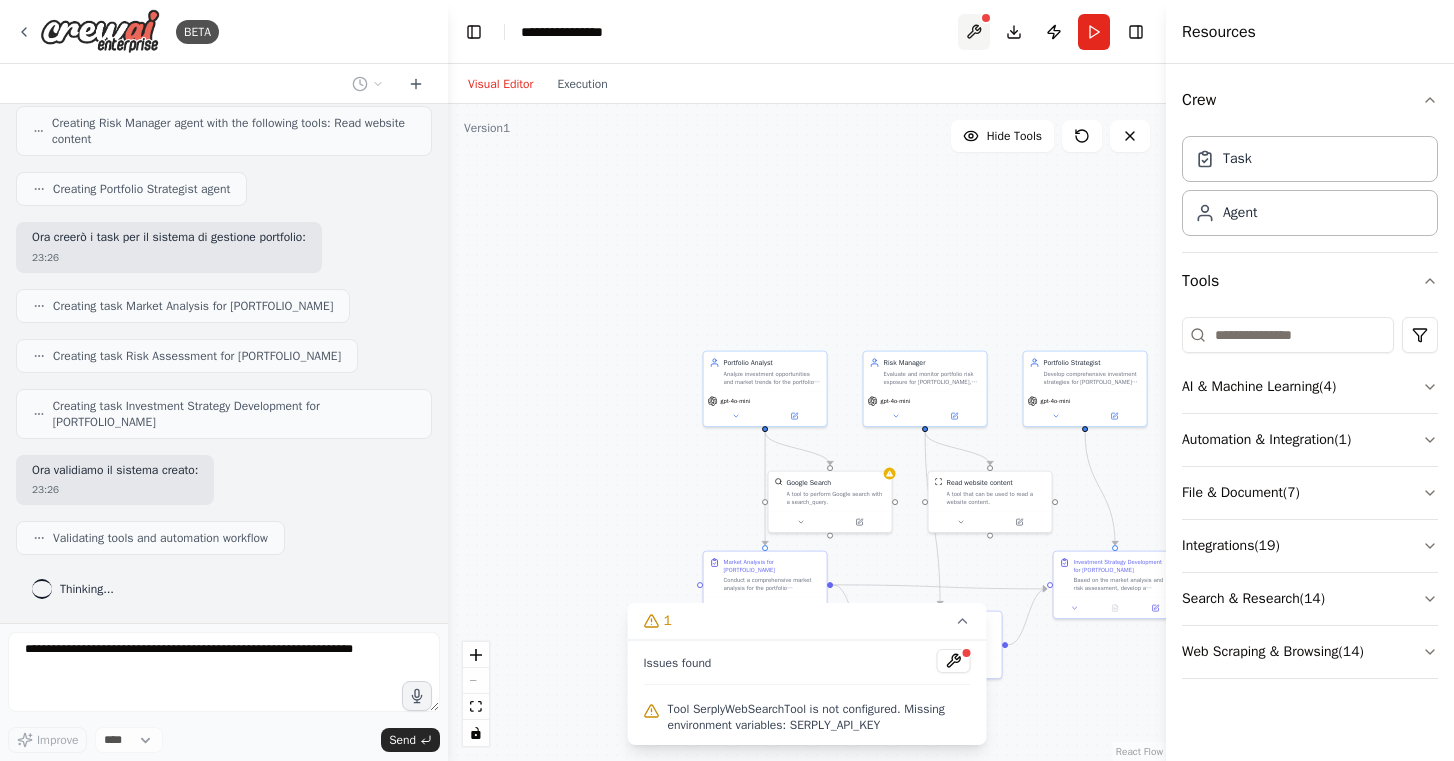 click at bounding box center [974, 32] 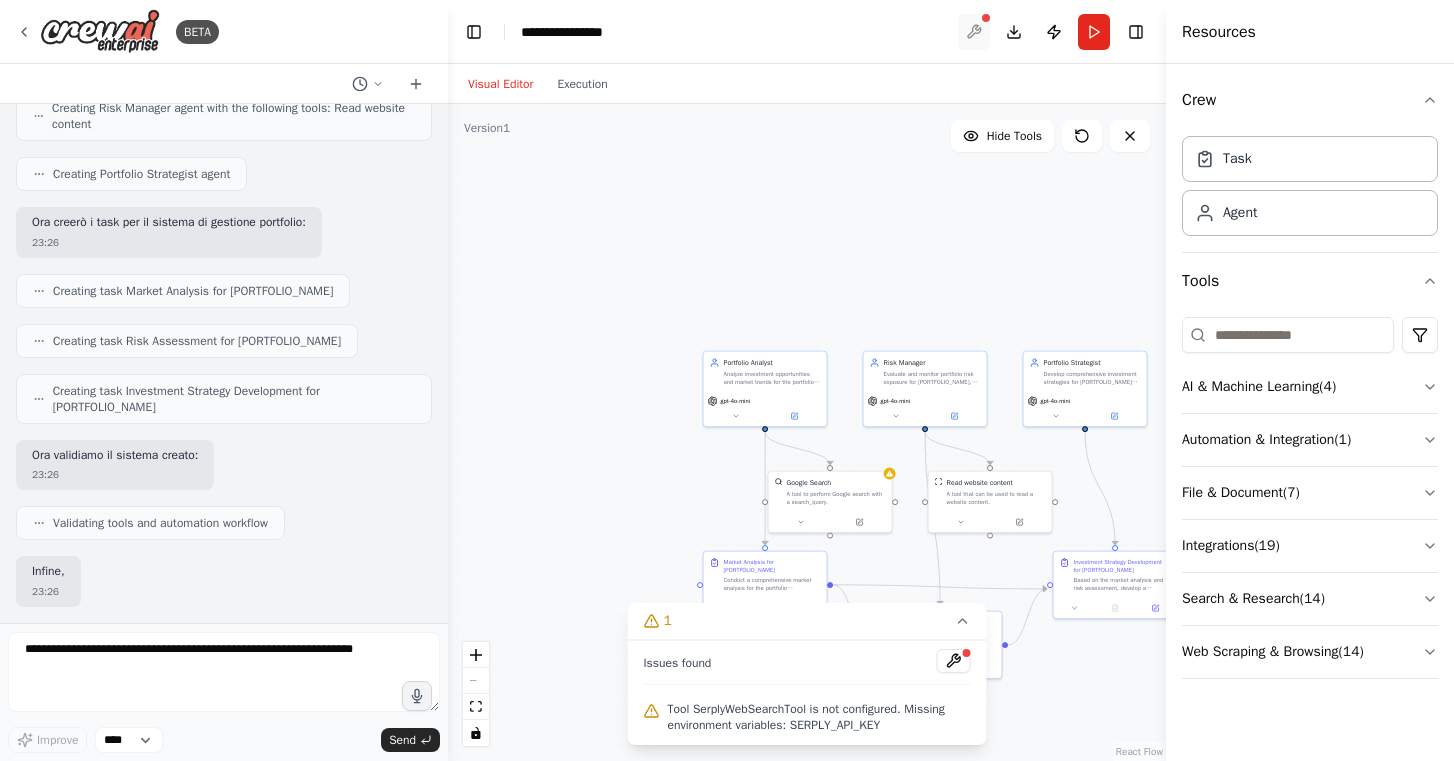 scroll, scrollTop: 901, scrollLeft: 0, axis: vertical 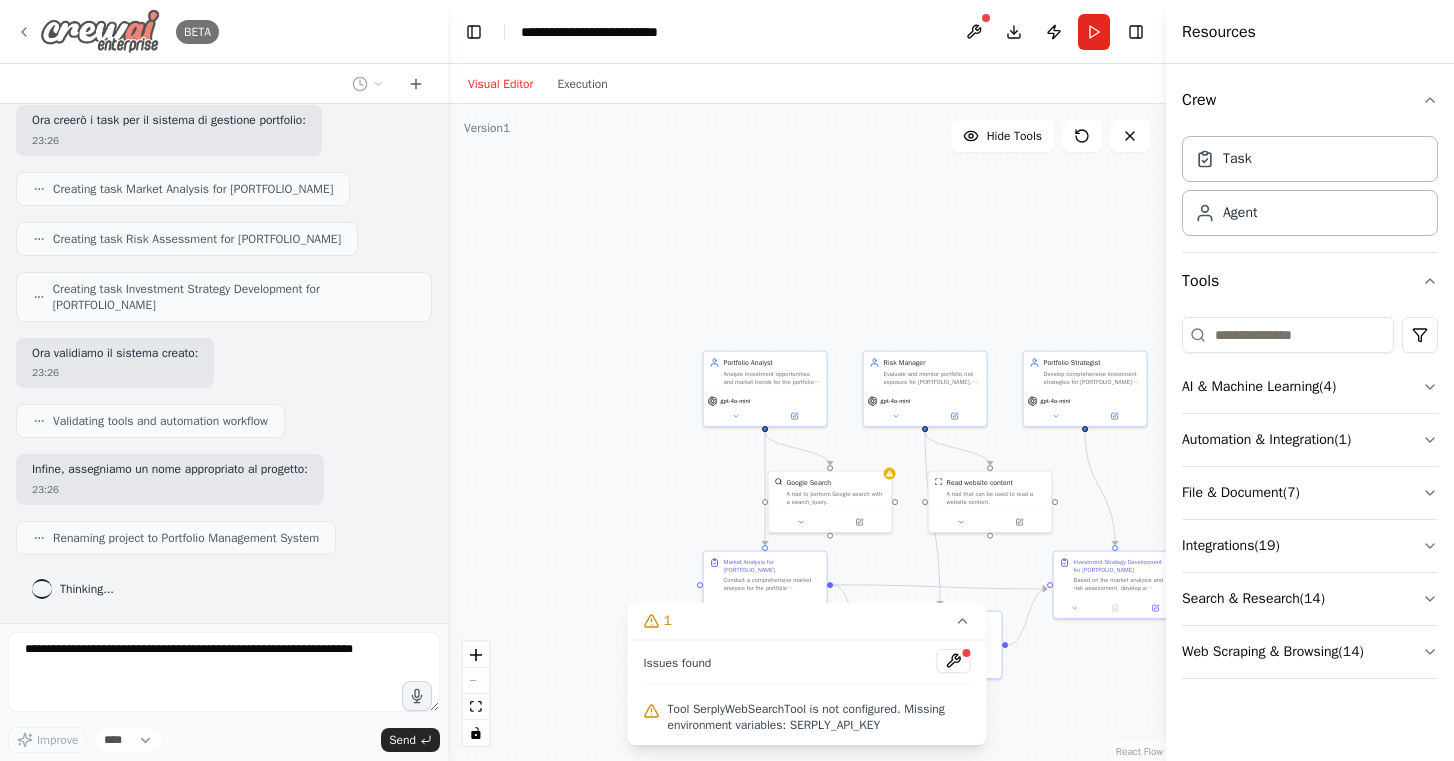 click at bounding box center [100, 31] 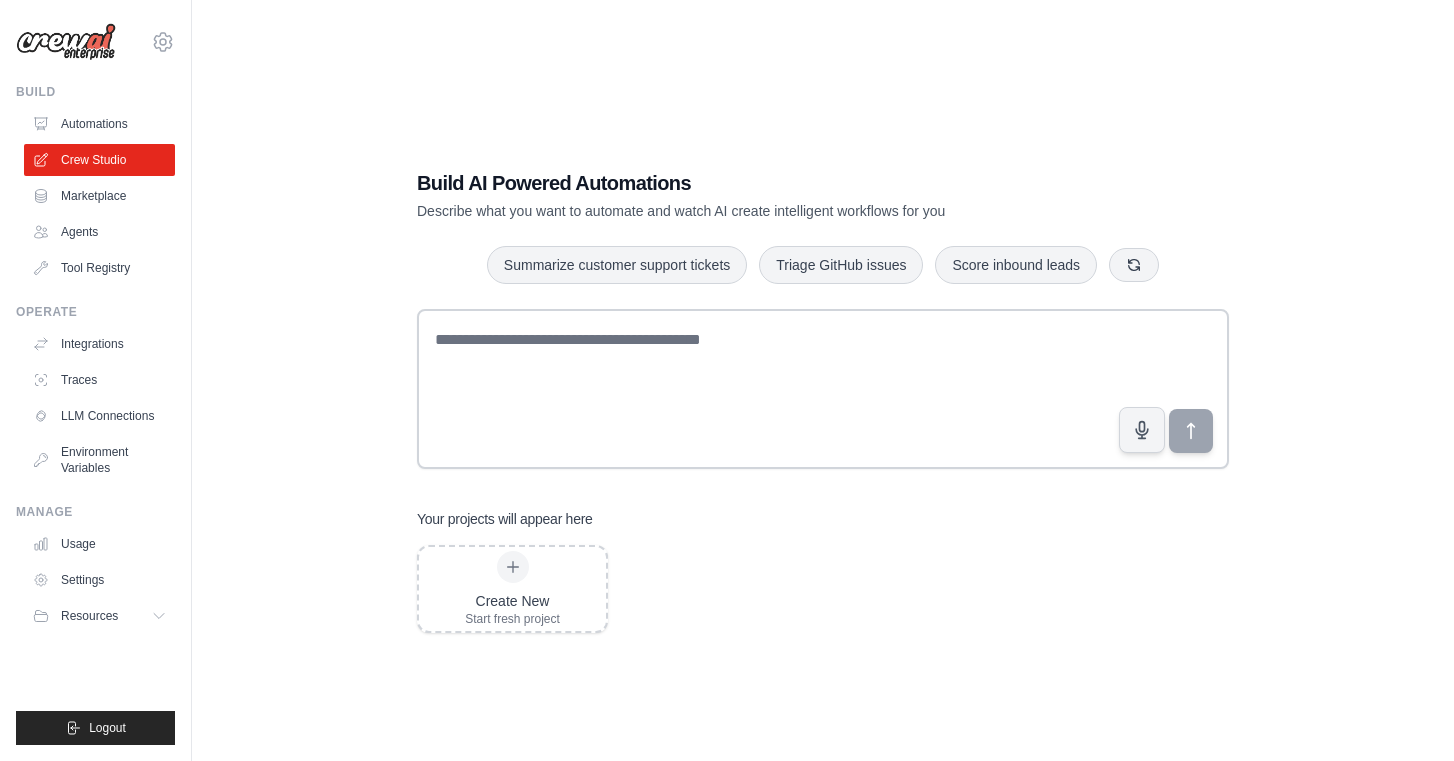 scroll, scrollTop: 0, scrollLeft: 0, axis: both 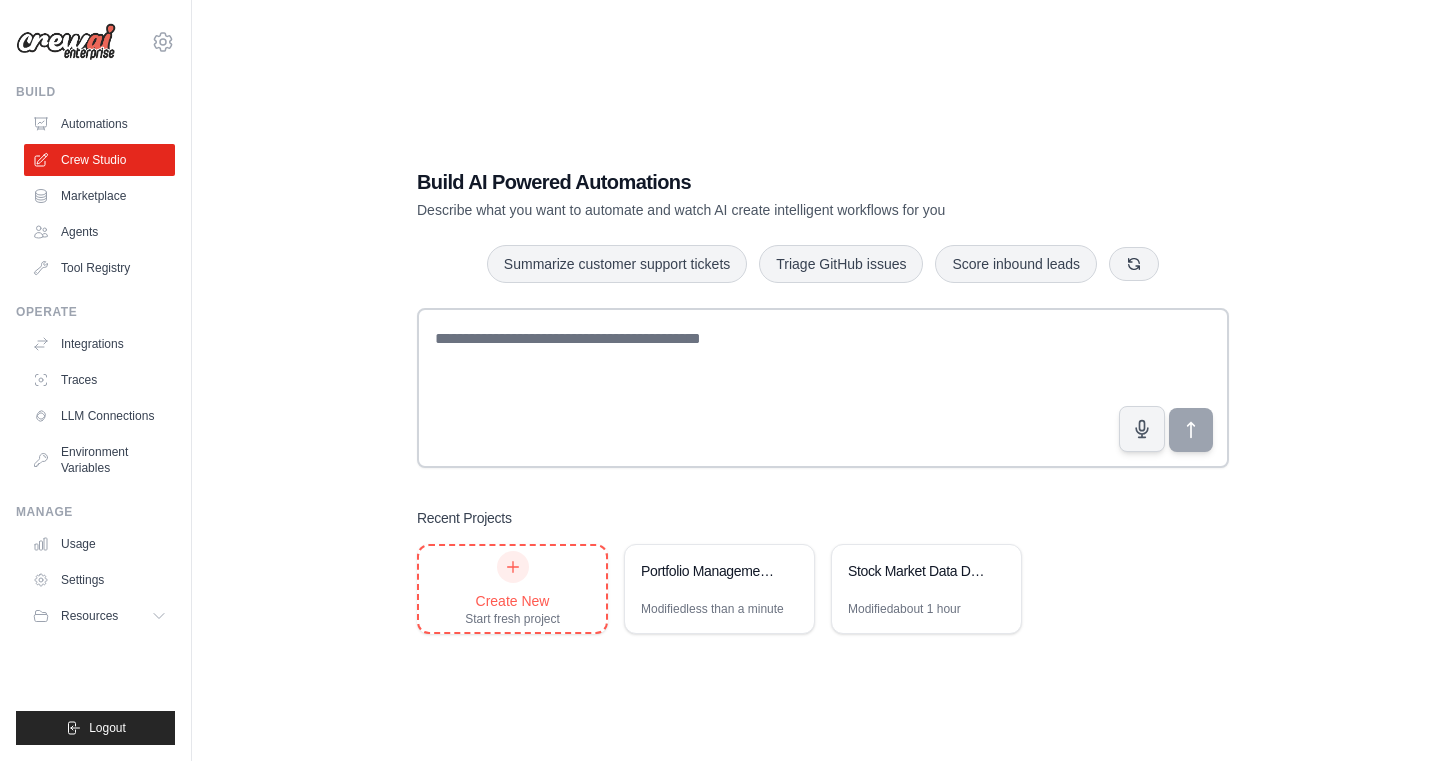 click on "Create New Start fresh project" at bounding box center (512, 589) 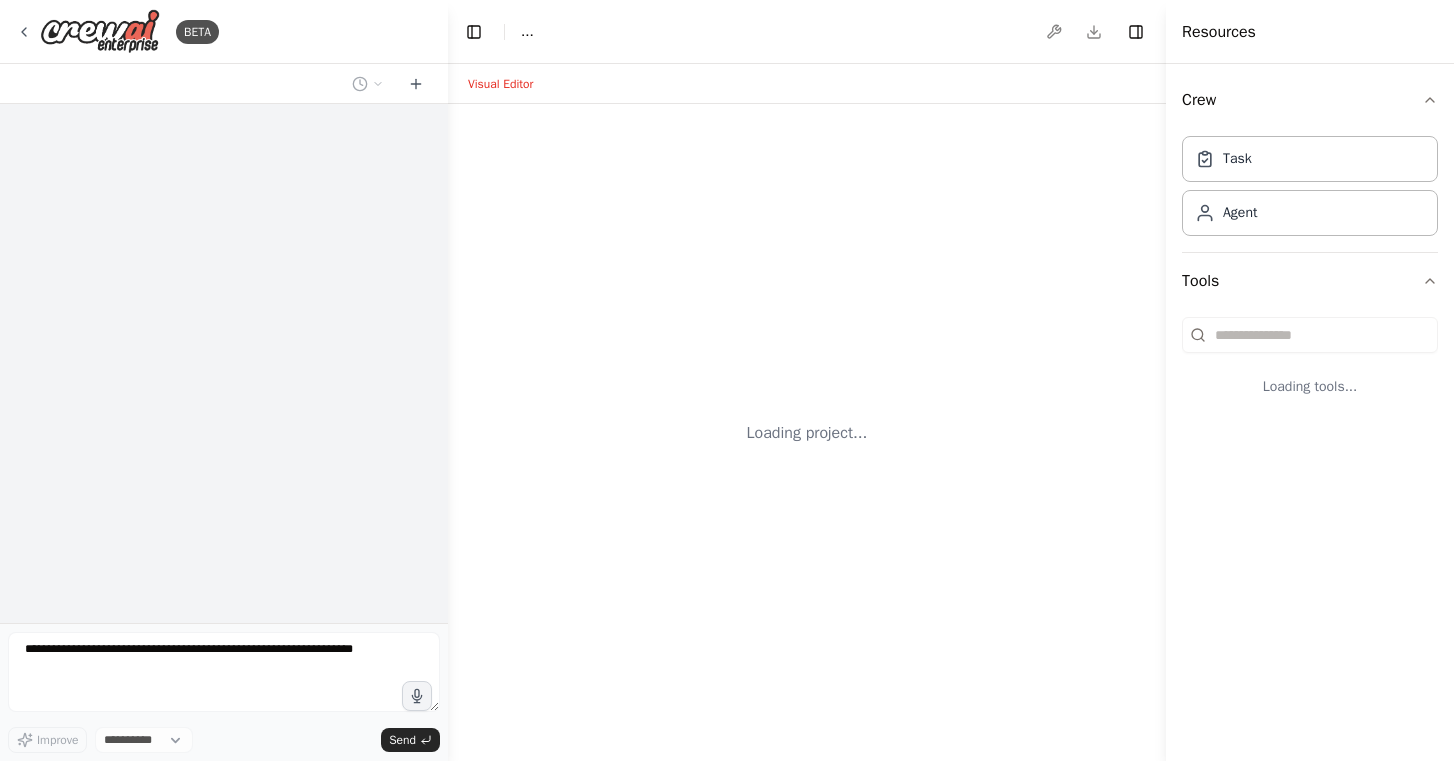 scroll, scrollTop: 0, scrollLeft: 0, axis: both 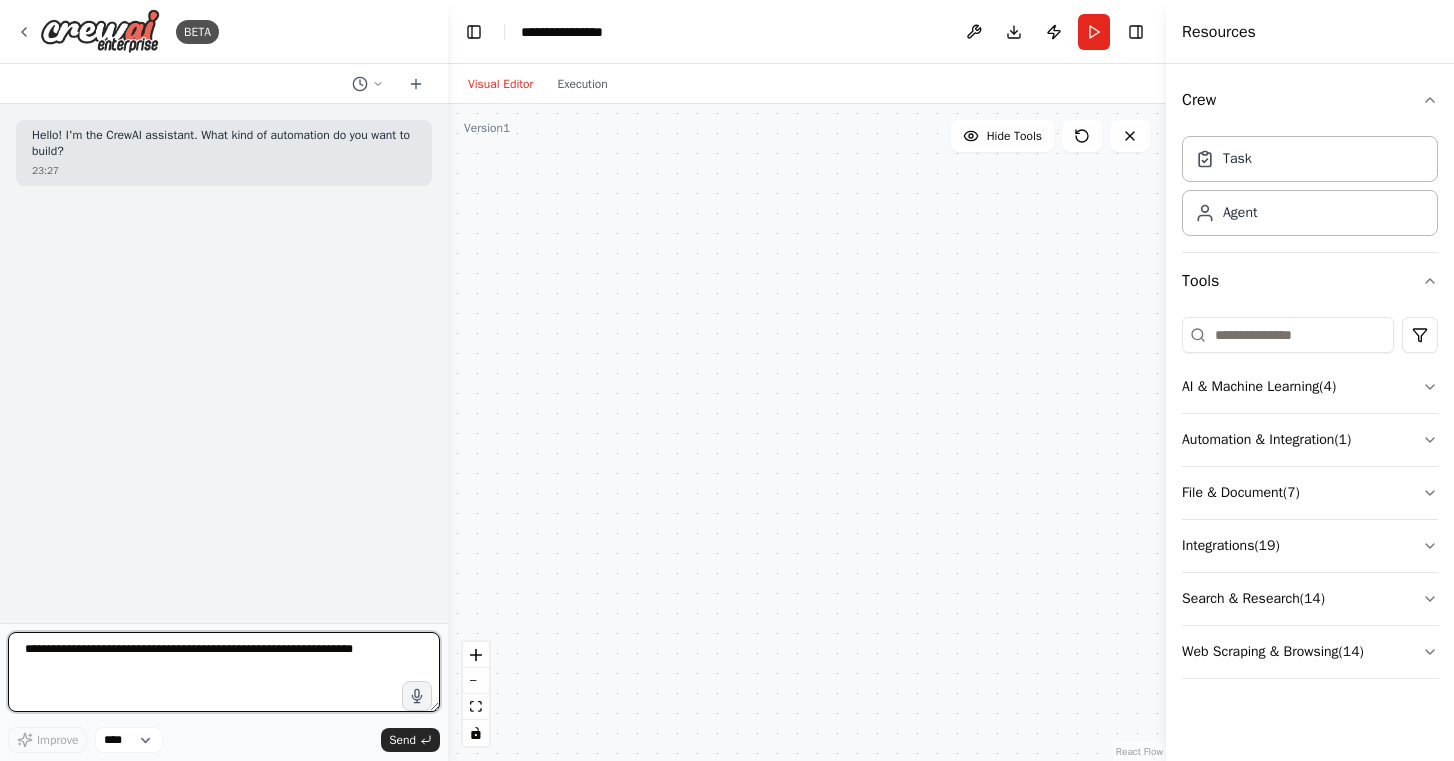 click at bounding box center (224, 672) 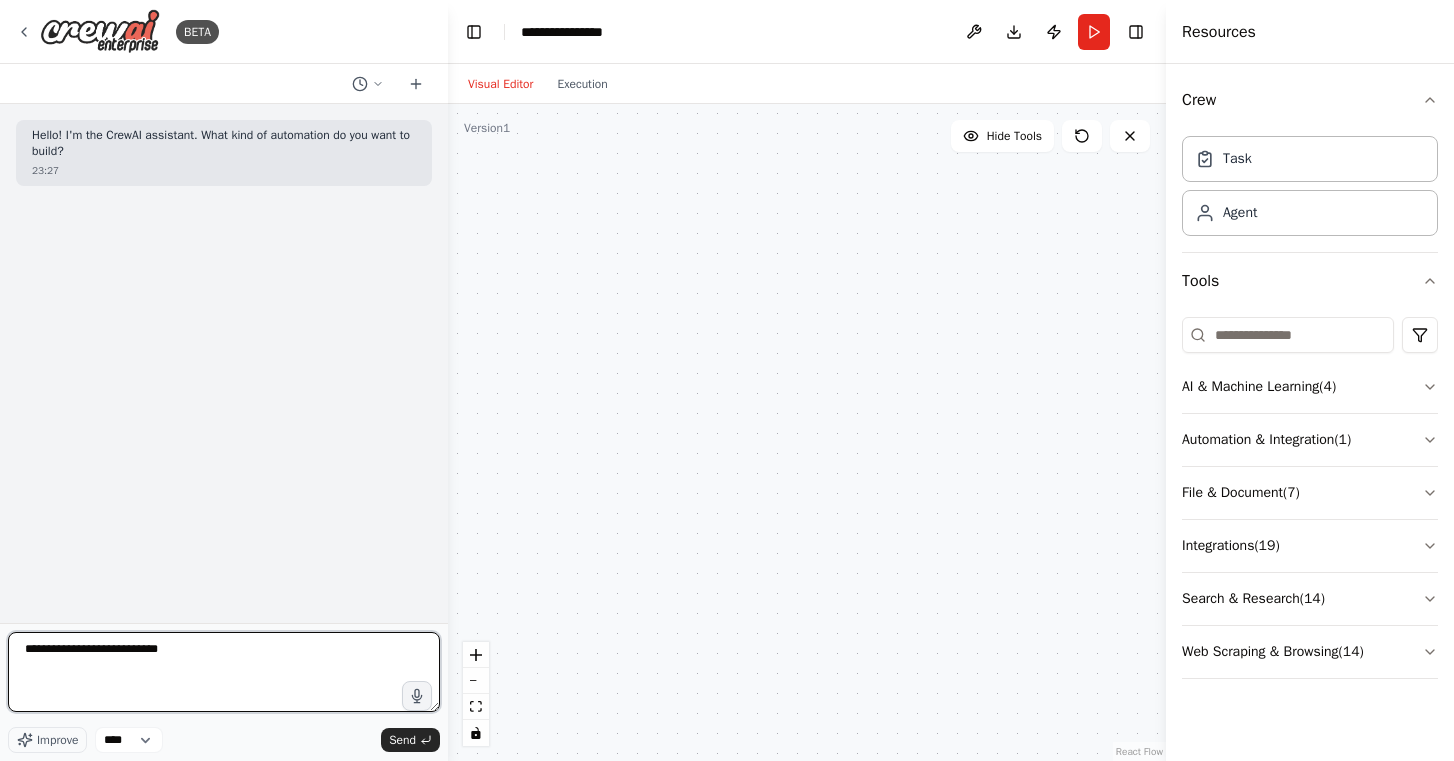 type on "**********" 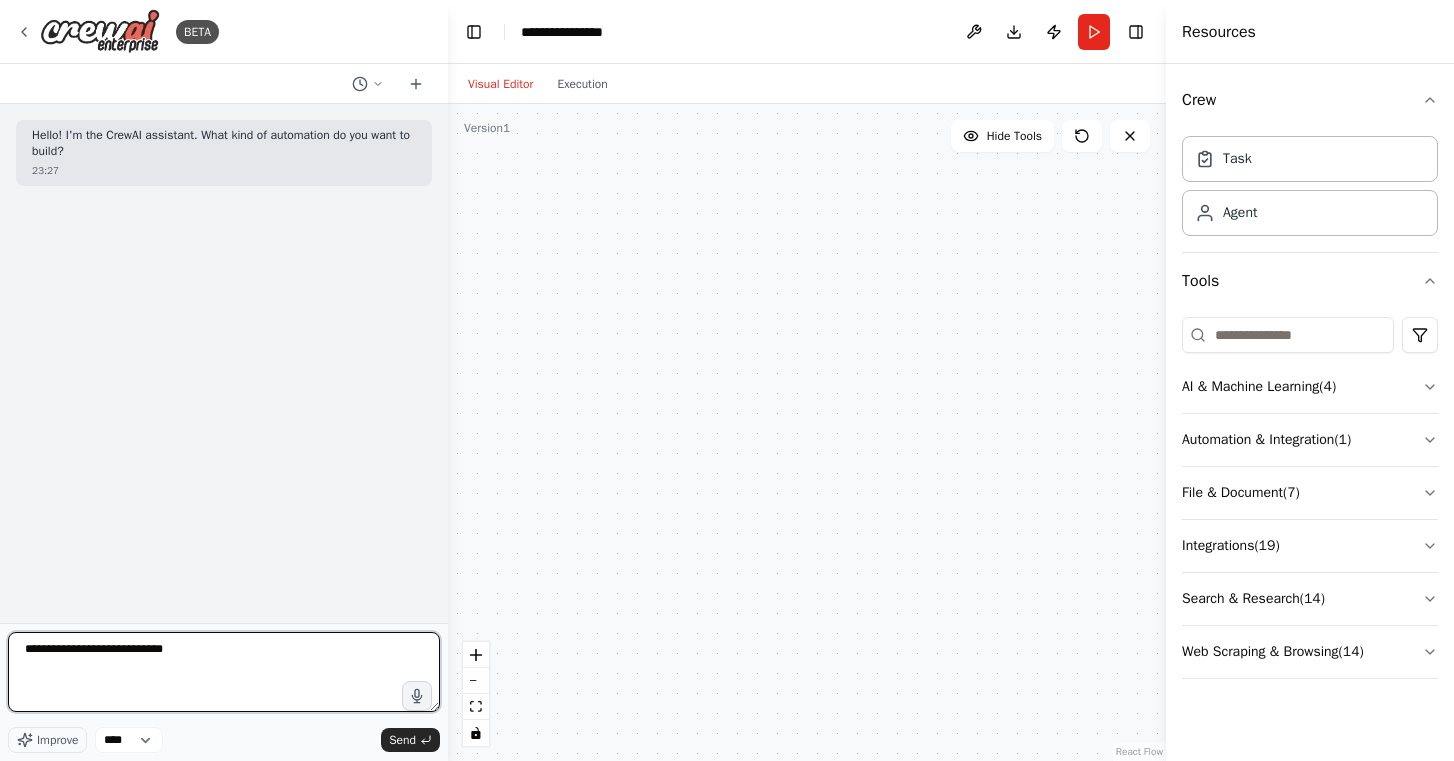 type 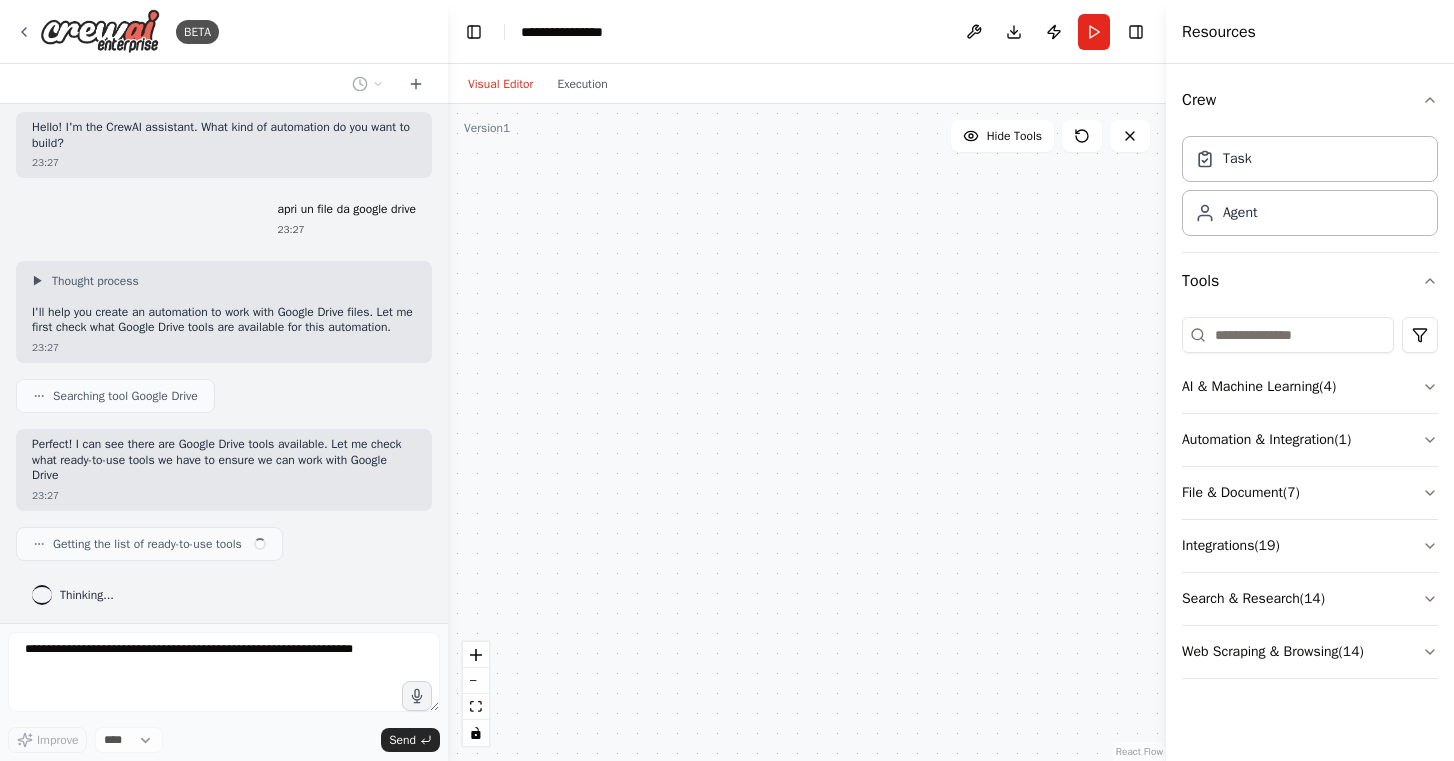scroll, scrollTop: 23, scrollLeft: 0, axis: vertical 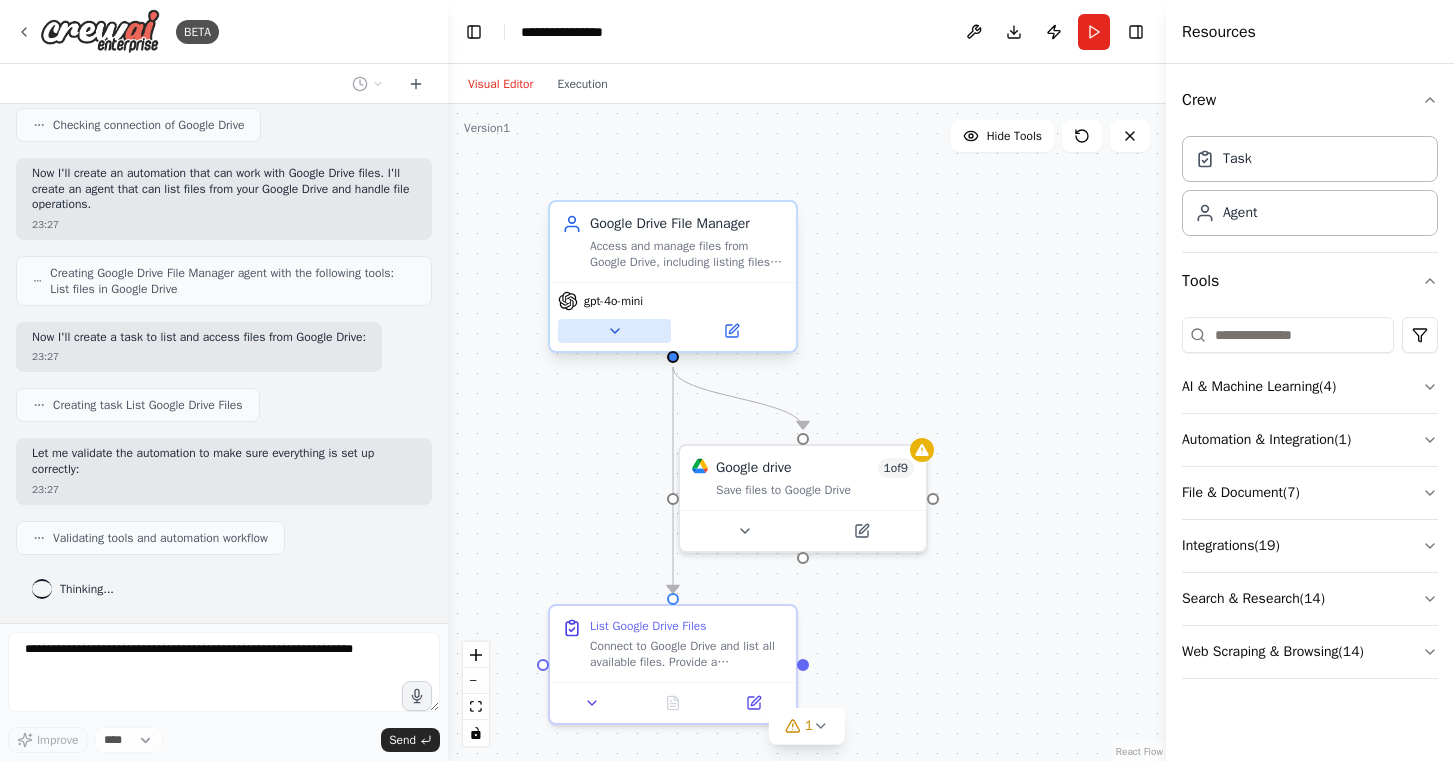 click 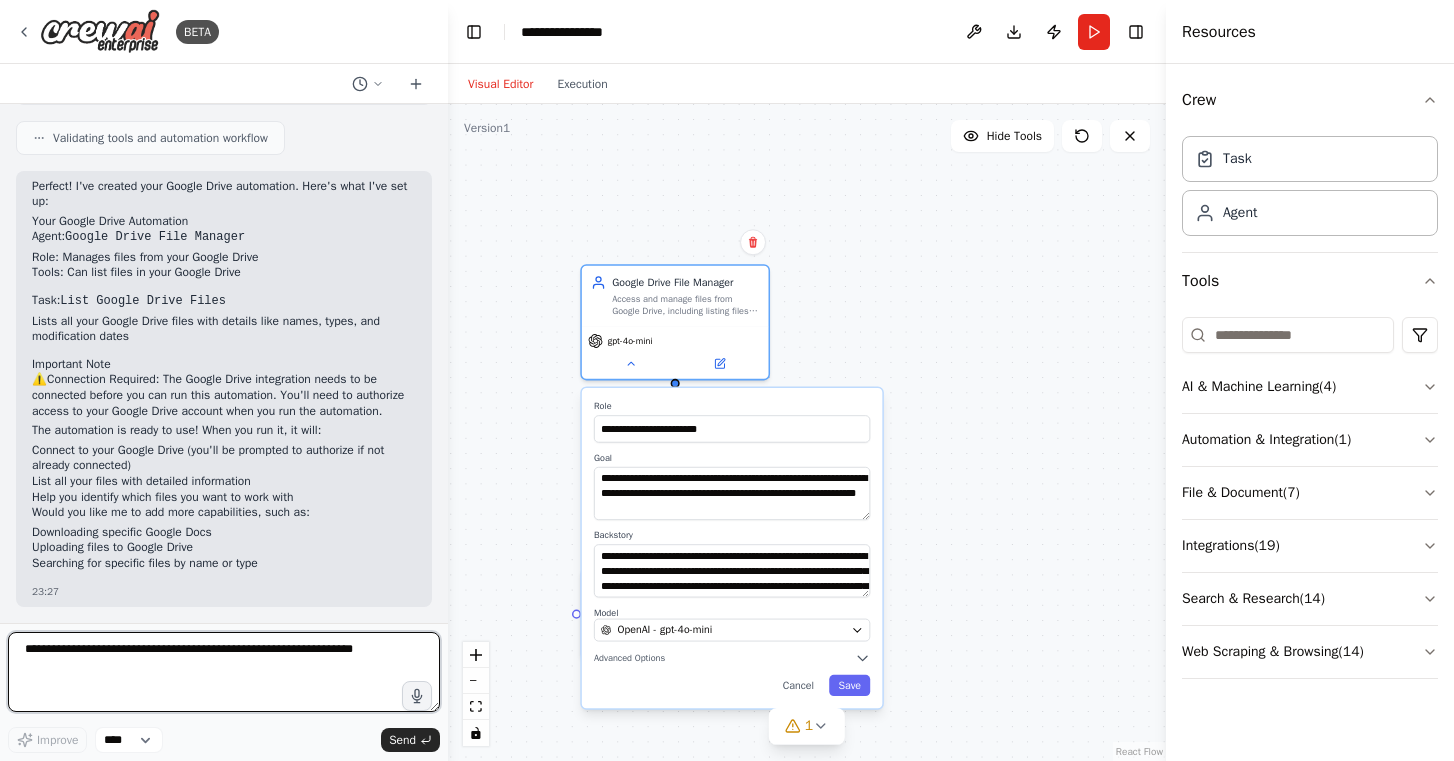 scroll, scrollTop: 997, scrollLeft: 0, axis: vertical 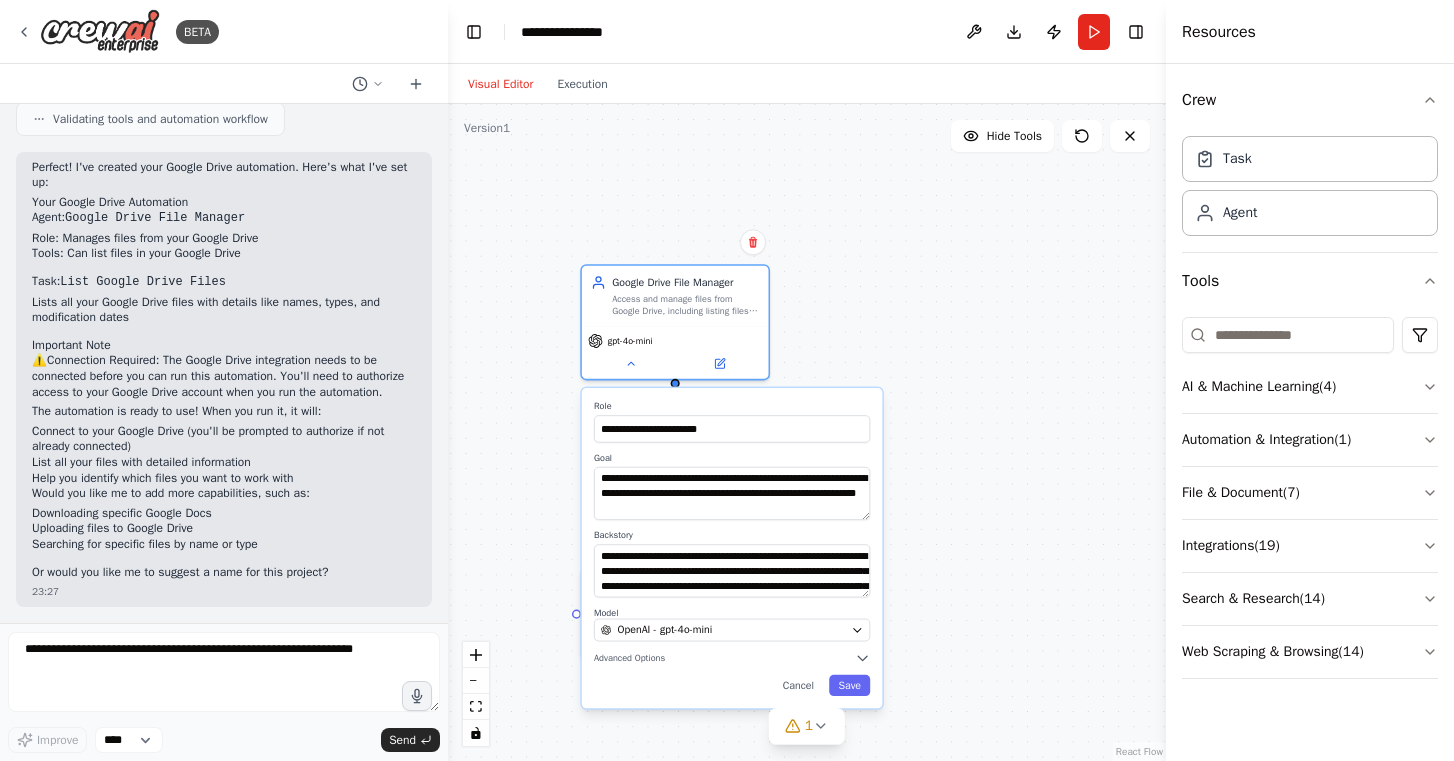 click on "**********" at bounding box center [732, 548] 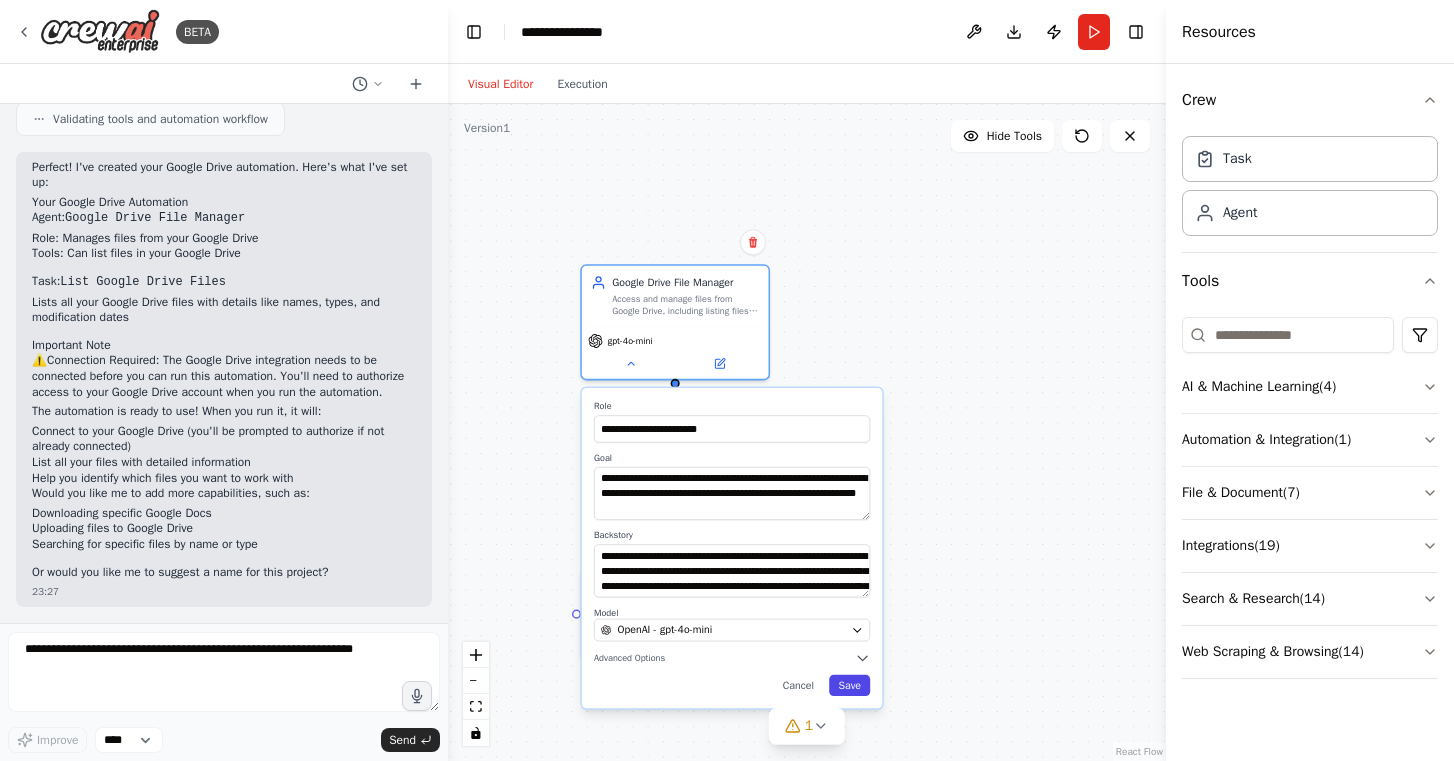 click on "Save" at bounding box center (849, 685) 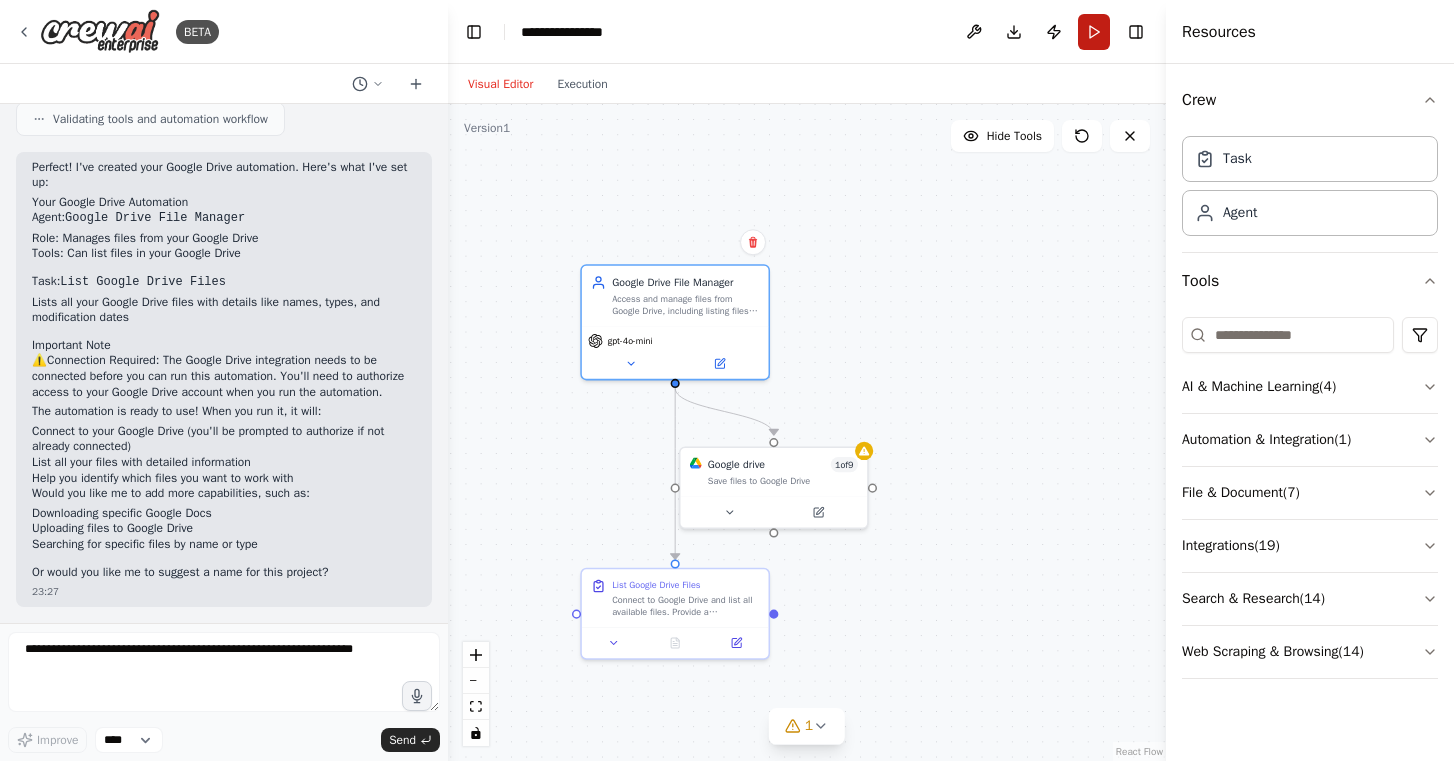 click on "Run" at bounding box center (1094, 32) 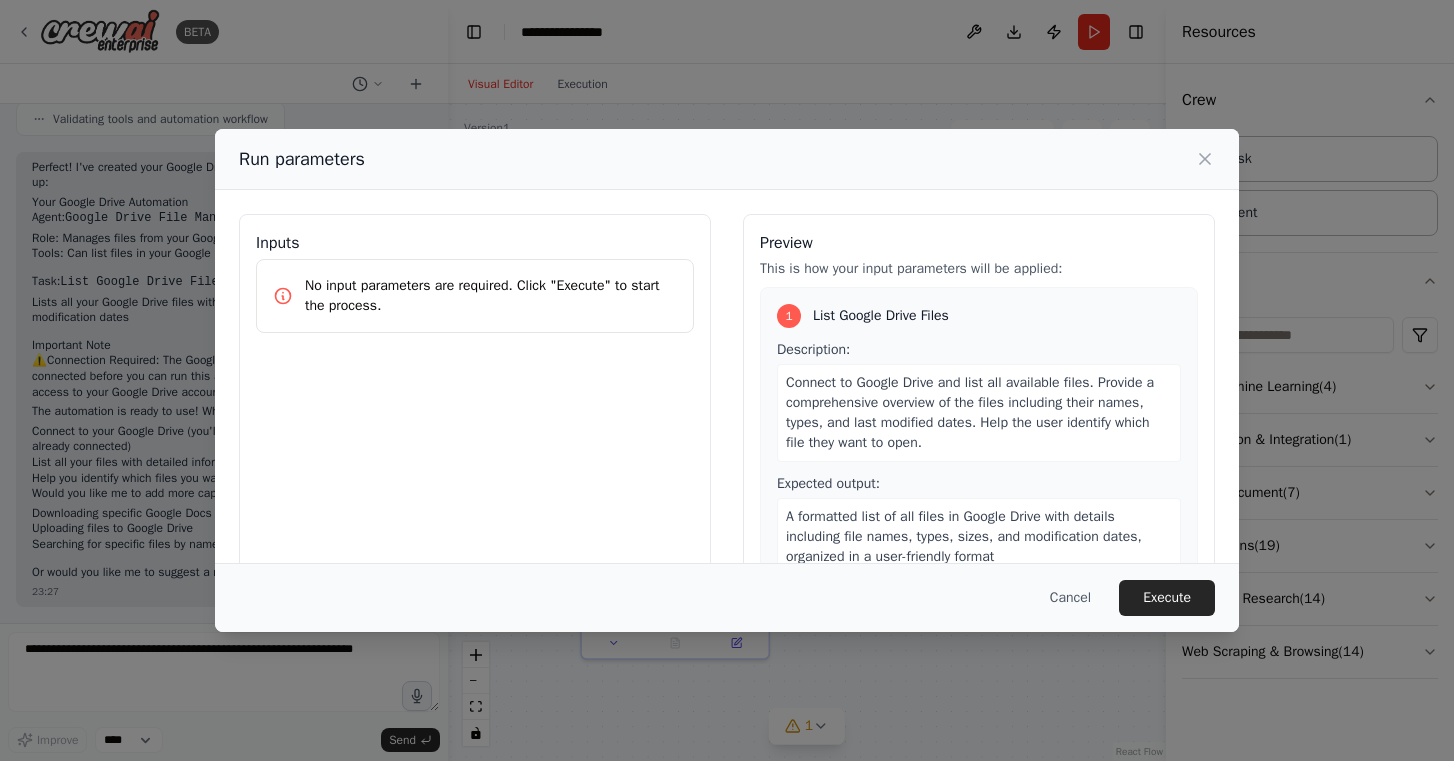 click on "No input parameters are required. Click "Execute" to start the process." at bounding box center (475, 296) 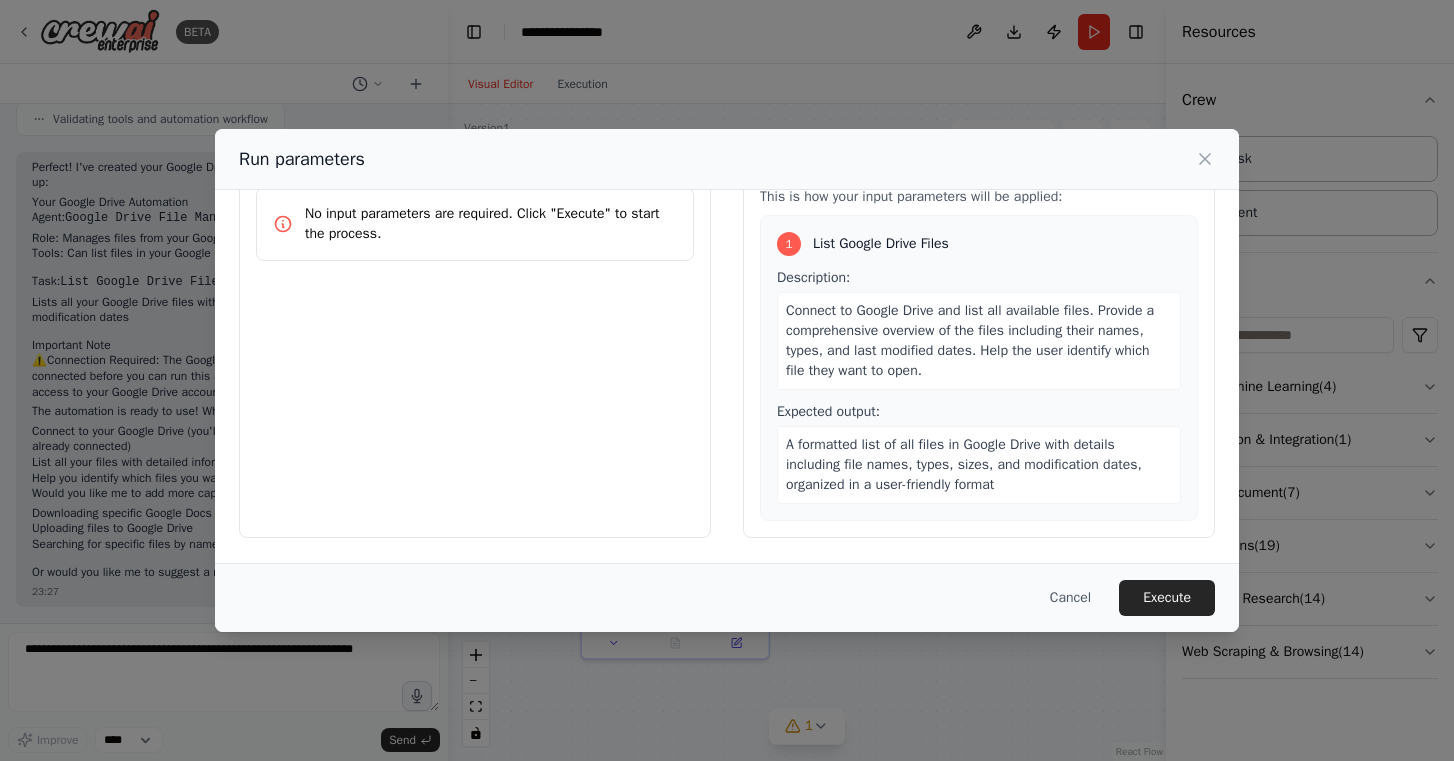 scroll, scrollTop: 72, scrollLeft: 0, axis: vertical 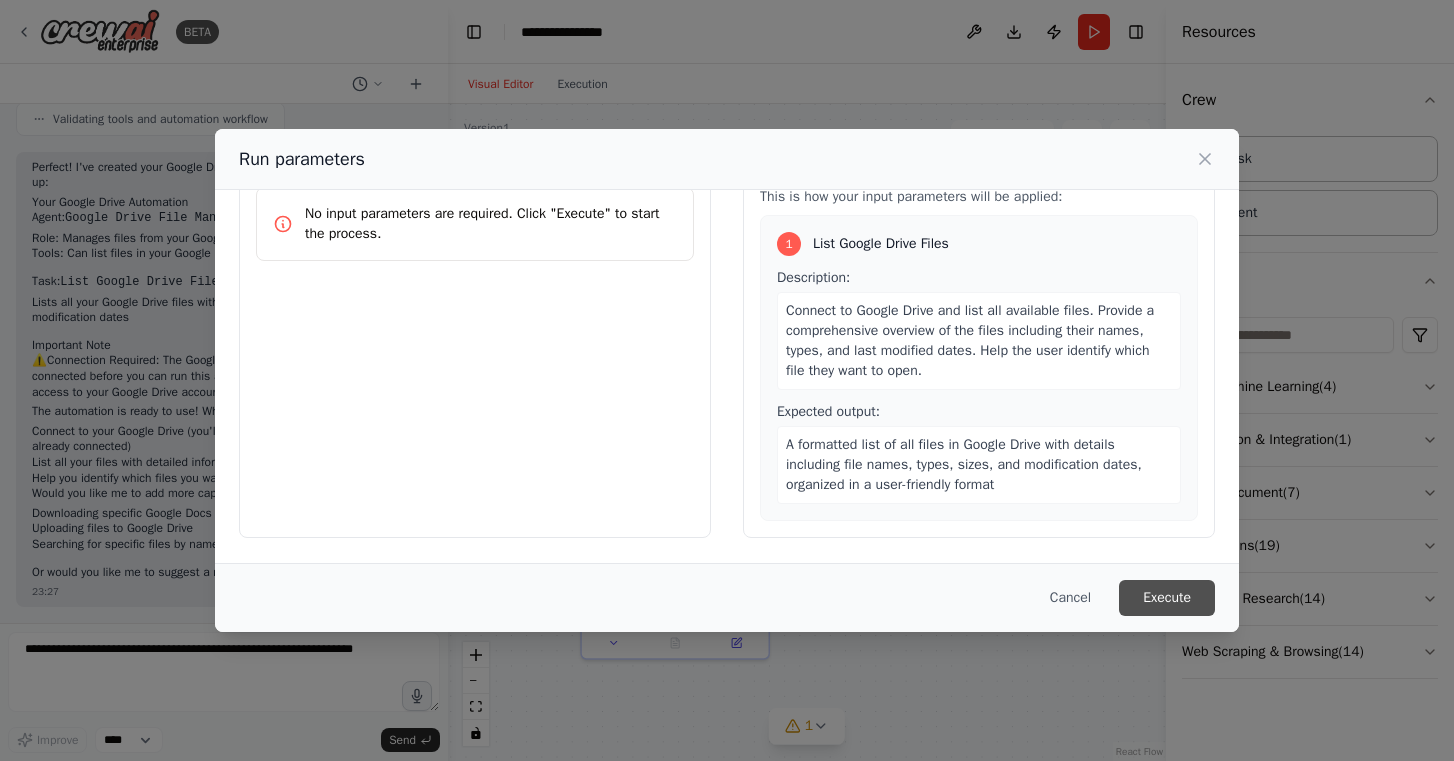 click on "Execute" at bounding box center [1167, 598] 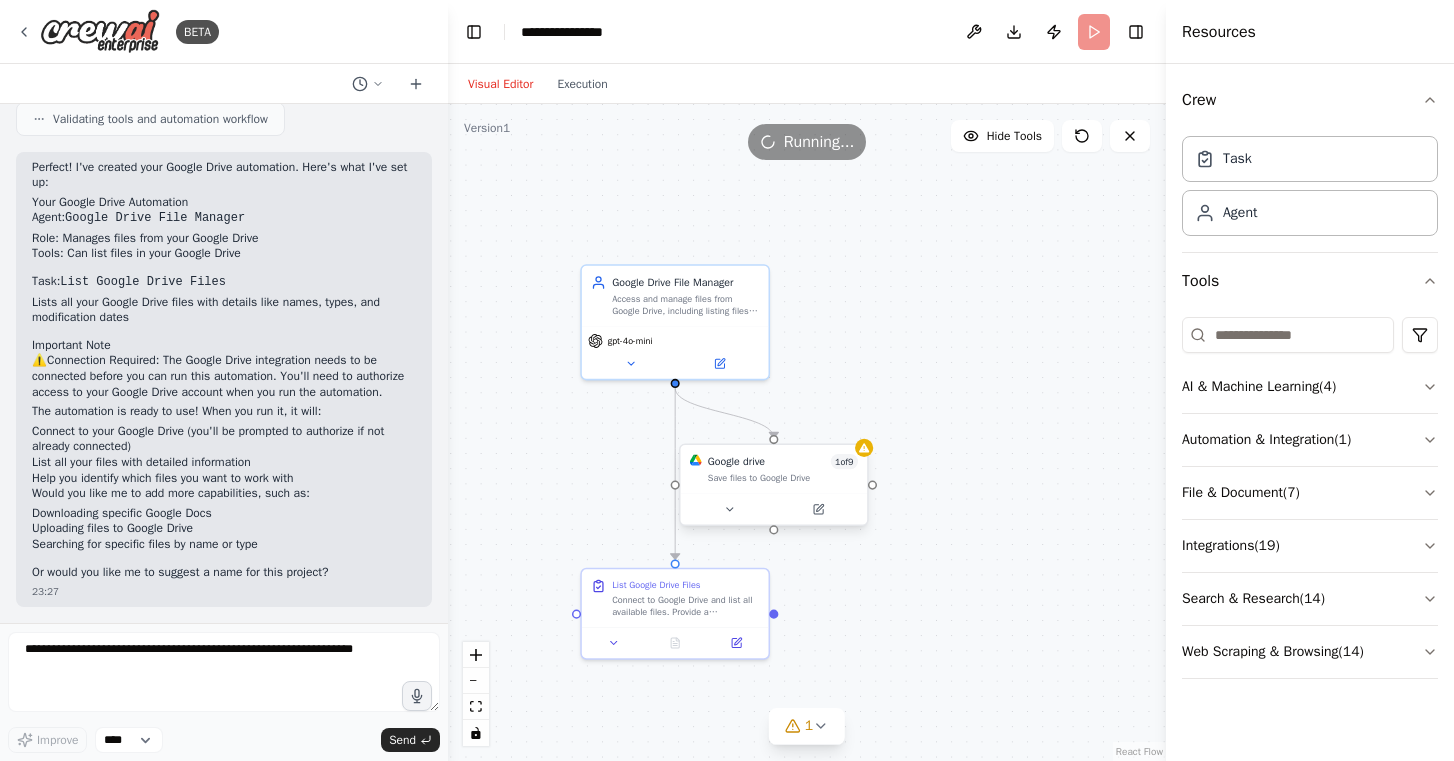 click on "Save files to Google Drive" at bounding box center (783, 478) 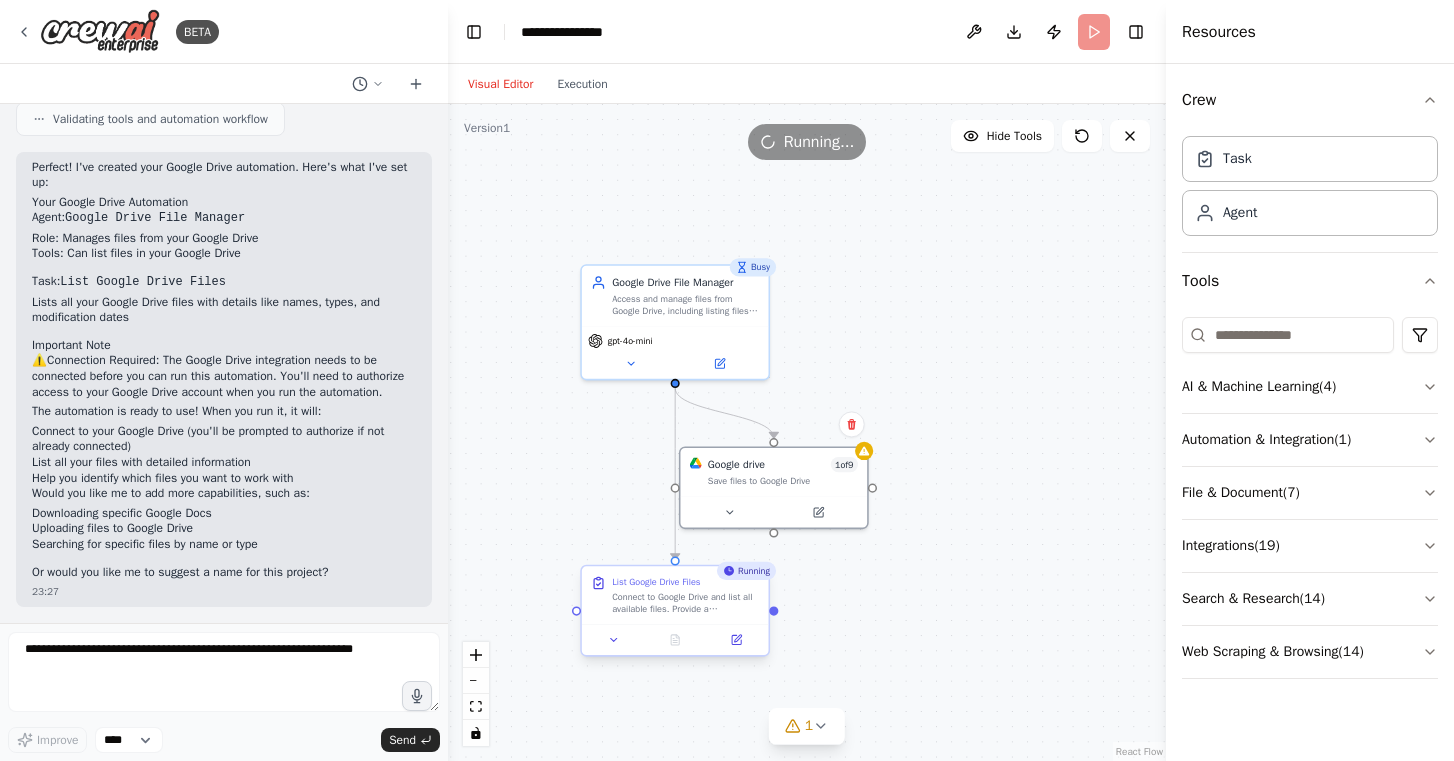 click on "Connect to Google Drive and list all available files. Provide a comprehensive overview of the files including their names, types, and last modified dates. Help the user identify which file they want to open." at bounding box center (685, 603) 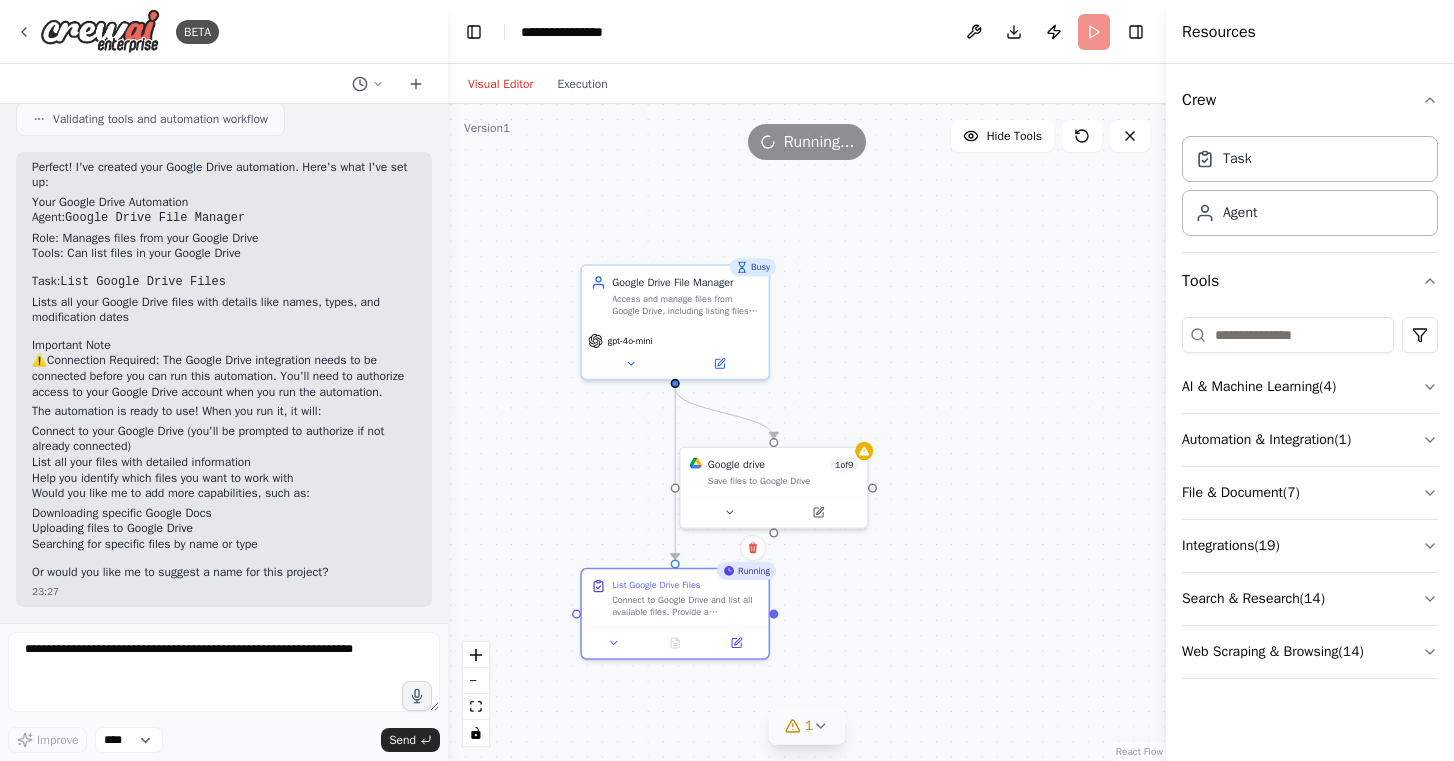 click 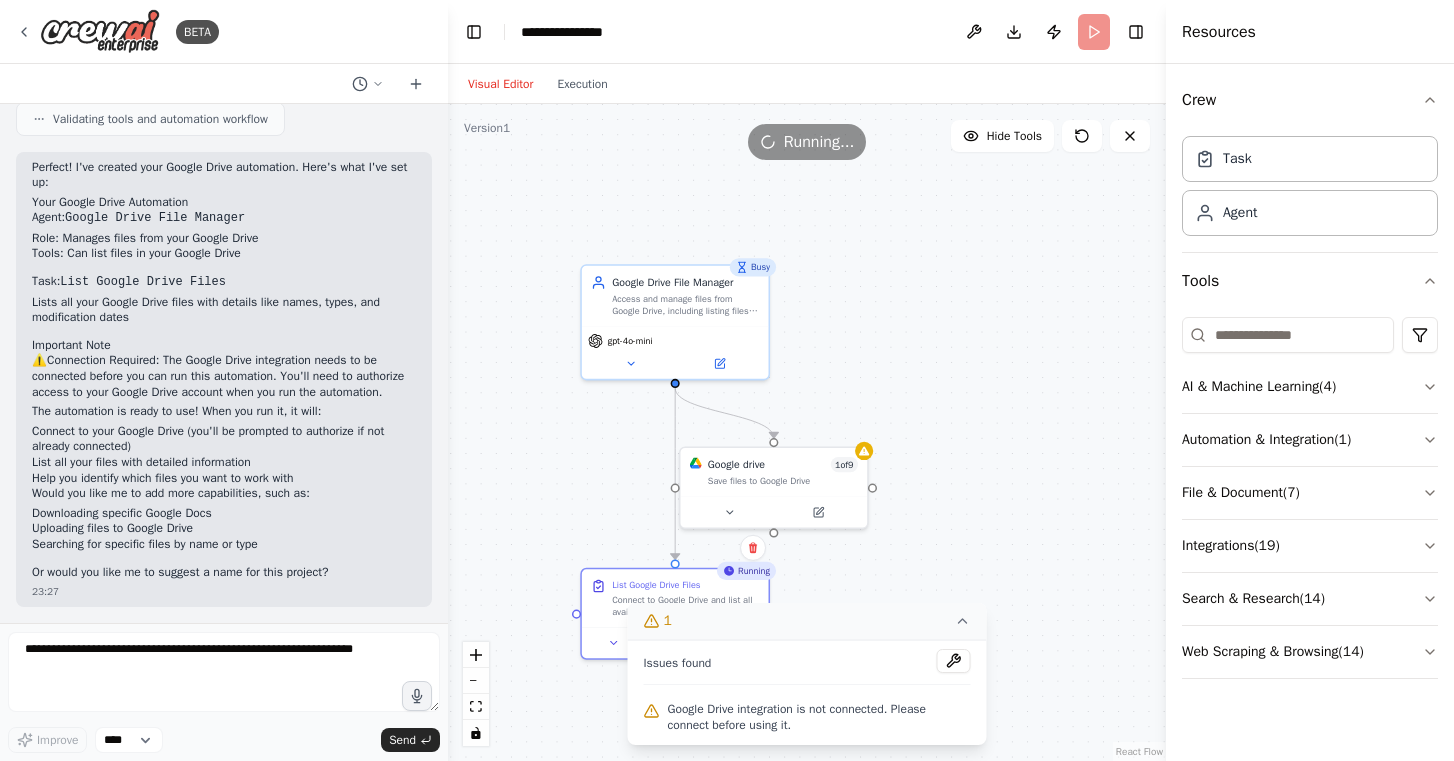 click on "Google Drive integration is not connected. Please connect before using it." at bounding box center (819, 717) 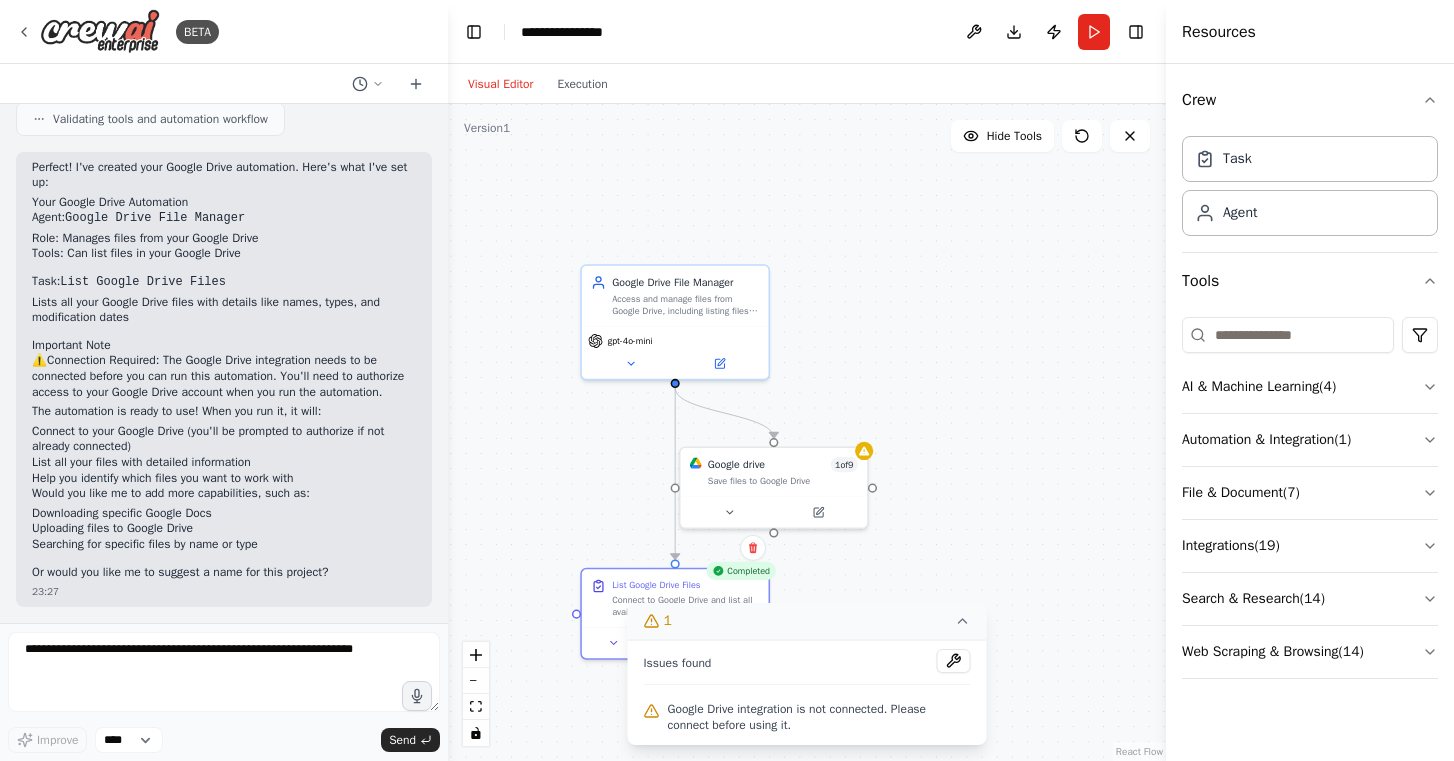 click on ".deletable-edge-delete-btn {
width: 20px;
height: 20px;
border: 0px solid #ffffff;
color: #6b7280;
background-color: #f8fafc;
cursor: pointer;
border-radius: 50%;
font-size: 12px;
padding: 3px;
display: flex;
align-items: center;
justify-content: center;
transition: all 0.2s cubic-bezier(0.4, 0, 0.2, 1);
box-shadow: 0 2px 4px rgba(0, 0, 0, 0.1);
}
.deletable-edge-delete-btn:hover {
background-color: #ef4444;
color: #ffffff;
border-color: #dc2626;
transform: scale(1.1);
box-shadow: 0 4px 12px rgba(239, 68, 68, 0.4);
}
.deletable-edge-delete-btn:active {
transform: scale(0.95);
box-shadow: 0 2px 4px rgba(239, 68, 68, 0.3);
}
Google Drive File Manager gpt-4o-mini Google drive 1  of  9 Completed" at bounding box center [807, 432] 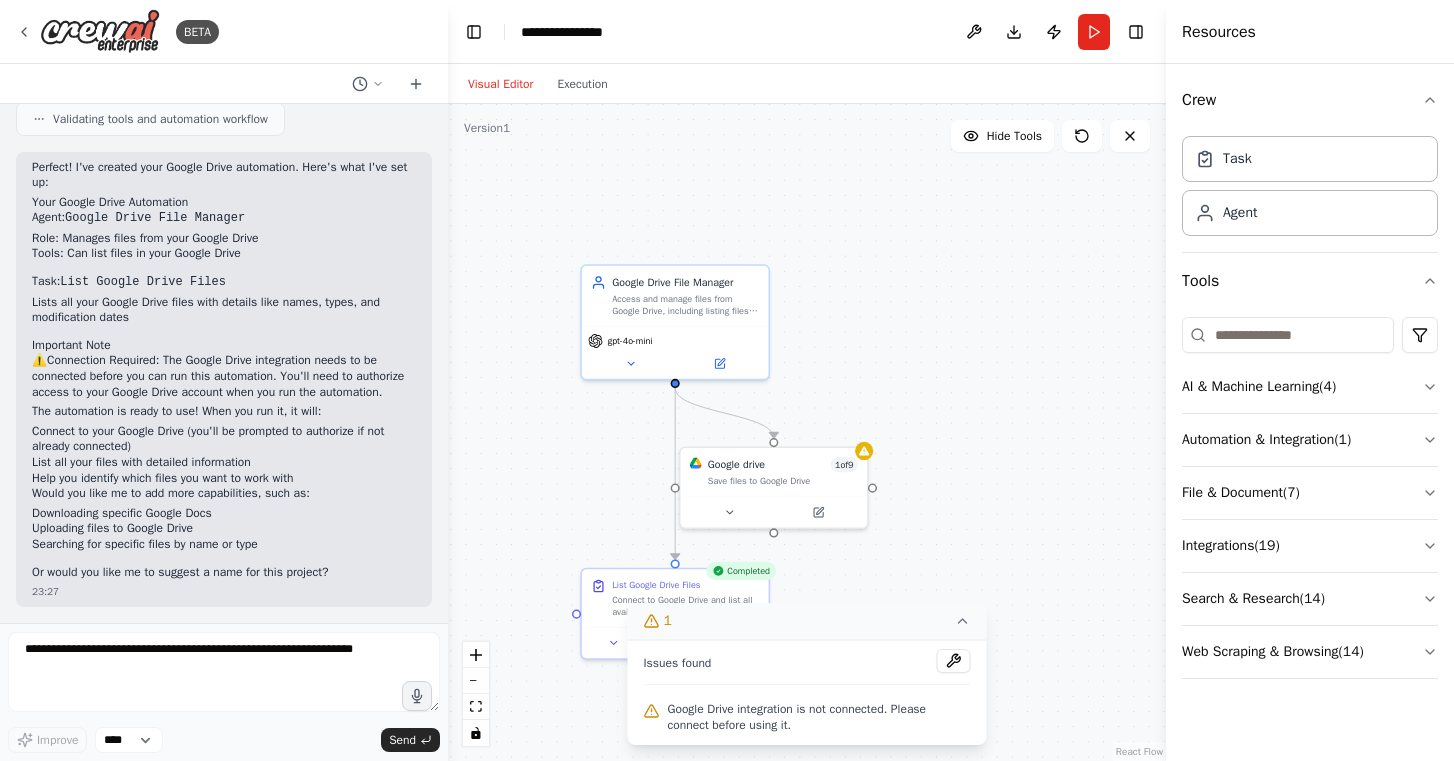 click 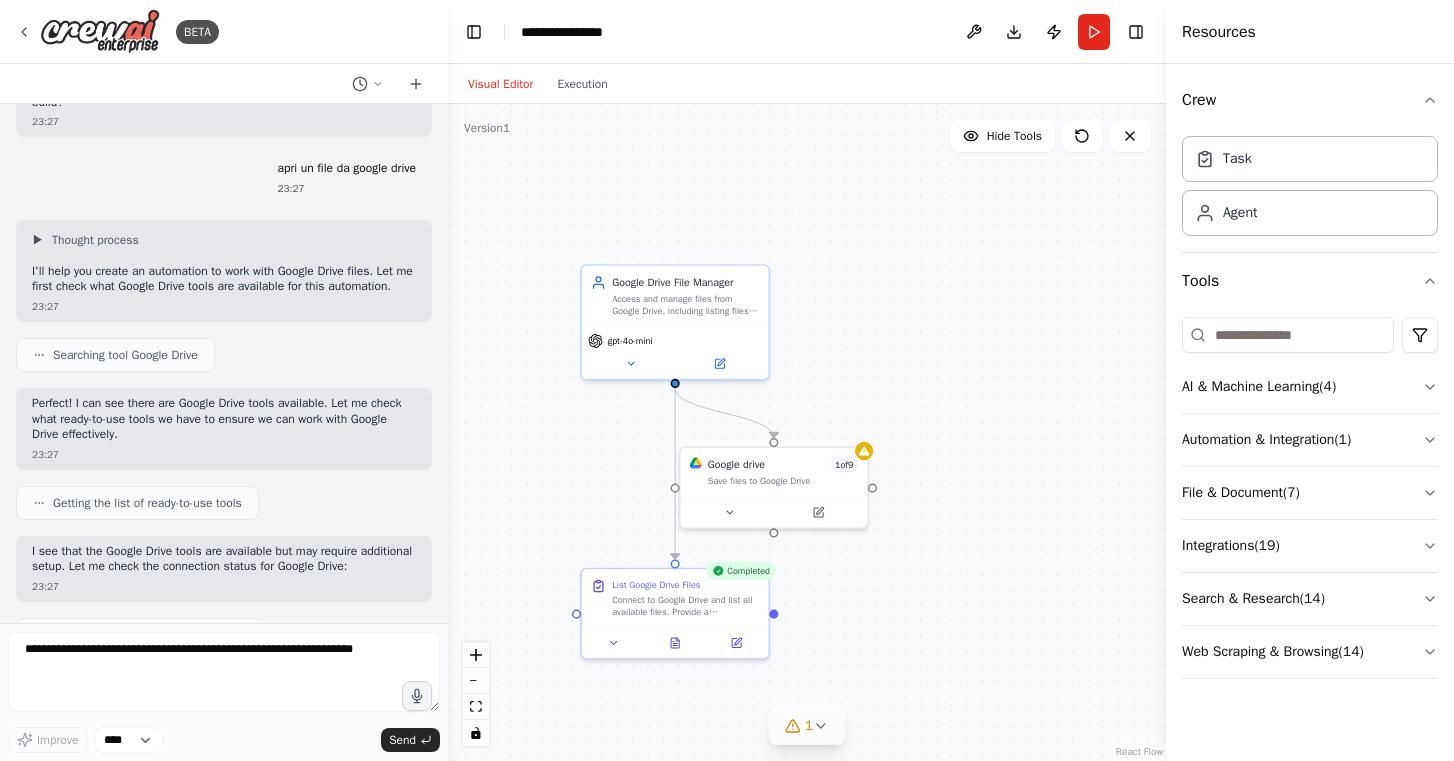 scroll, scrollTop: 44, scrollLeft: 0, axis: vertical 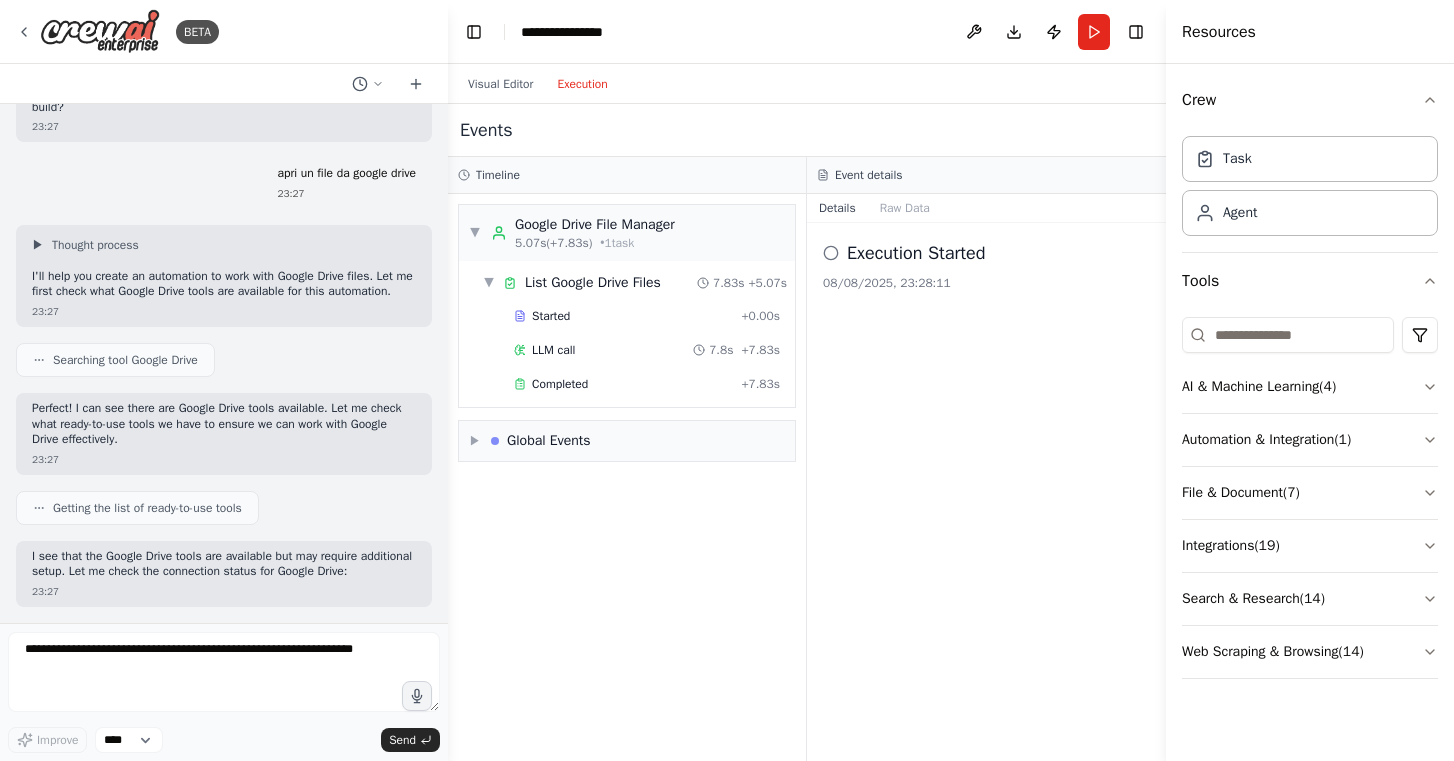 click on "Execution" at bounding box center (582, 84) 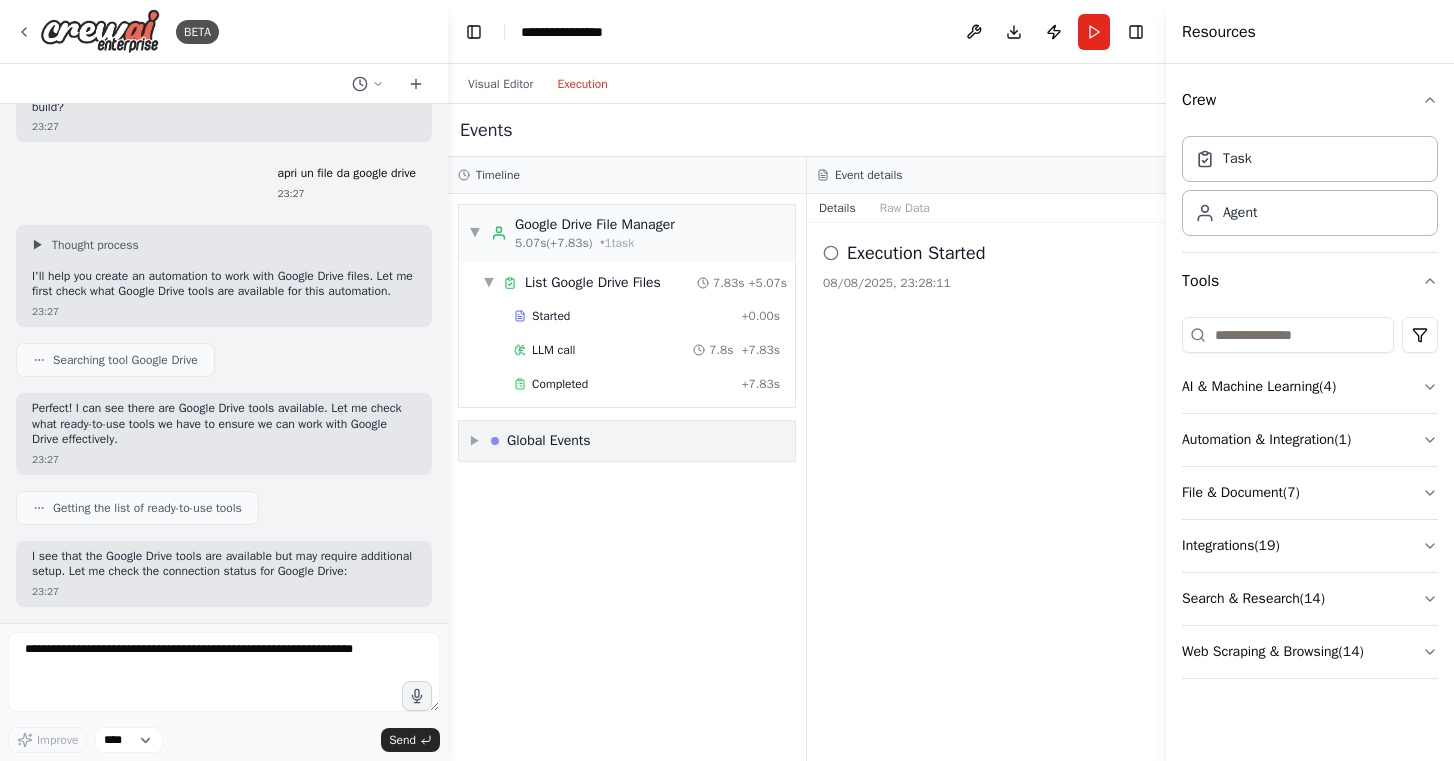 click on "▶" at bounding box center [475, 441] 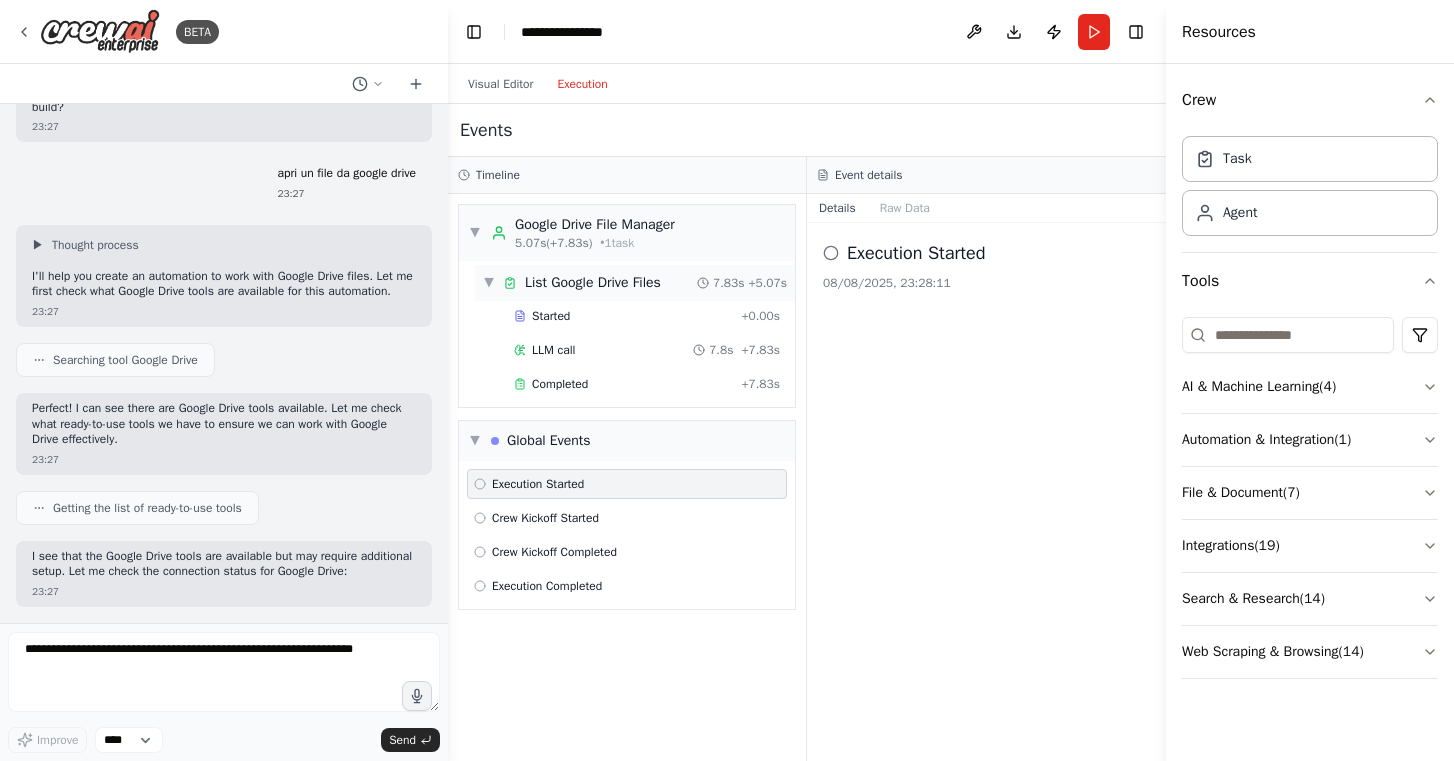 click on "▼ List Google Drive Files 7.83s + 5.07s" at bounding box center [635, 283] 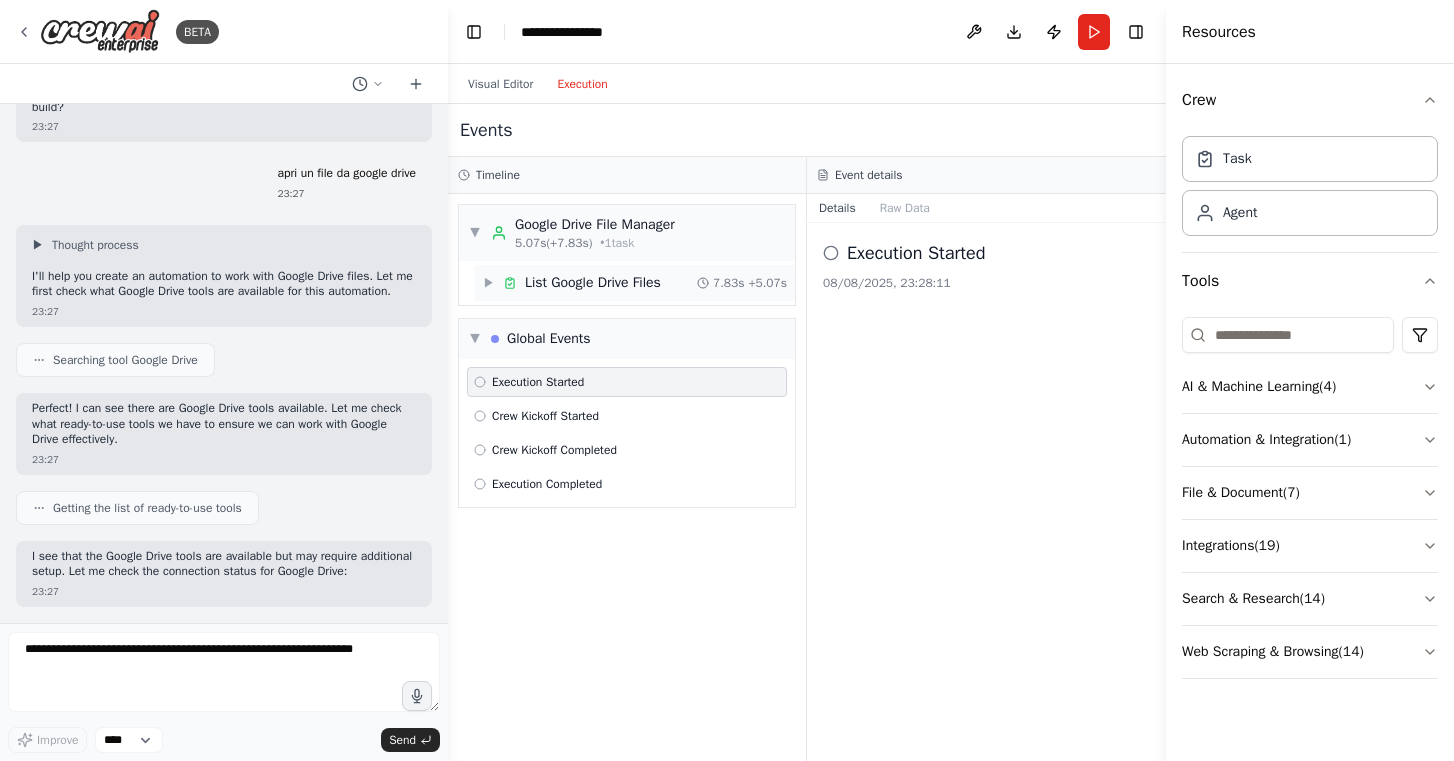 click on "List Google Drive Files" at bounding box center (593, 283) 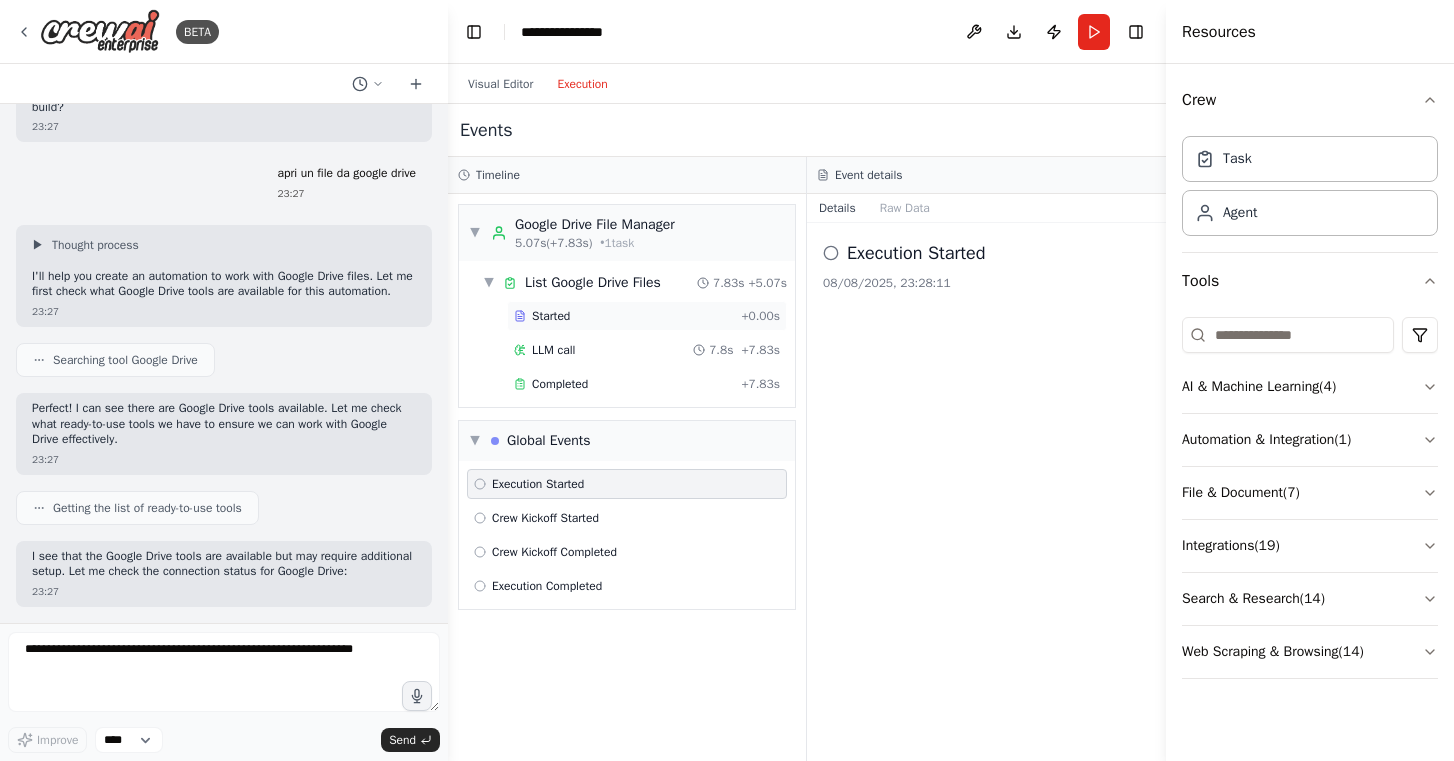 click on "Started" at bounding box center (551, 316) 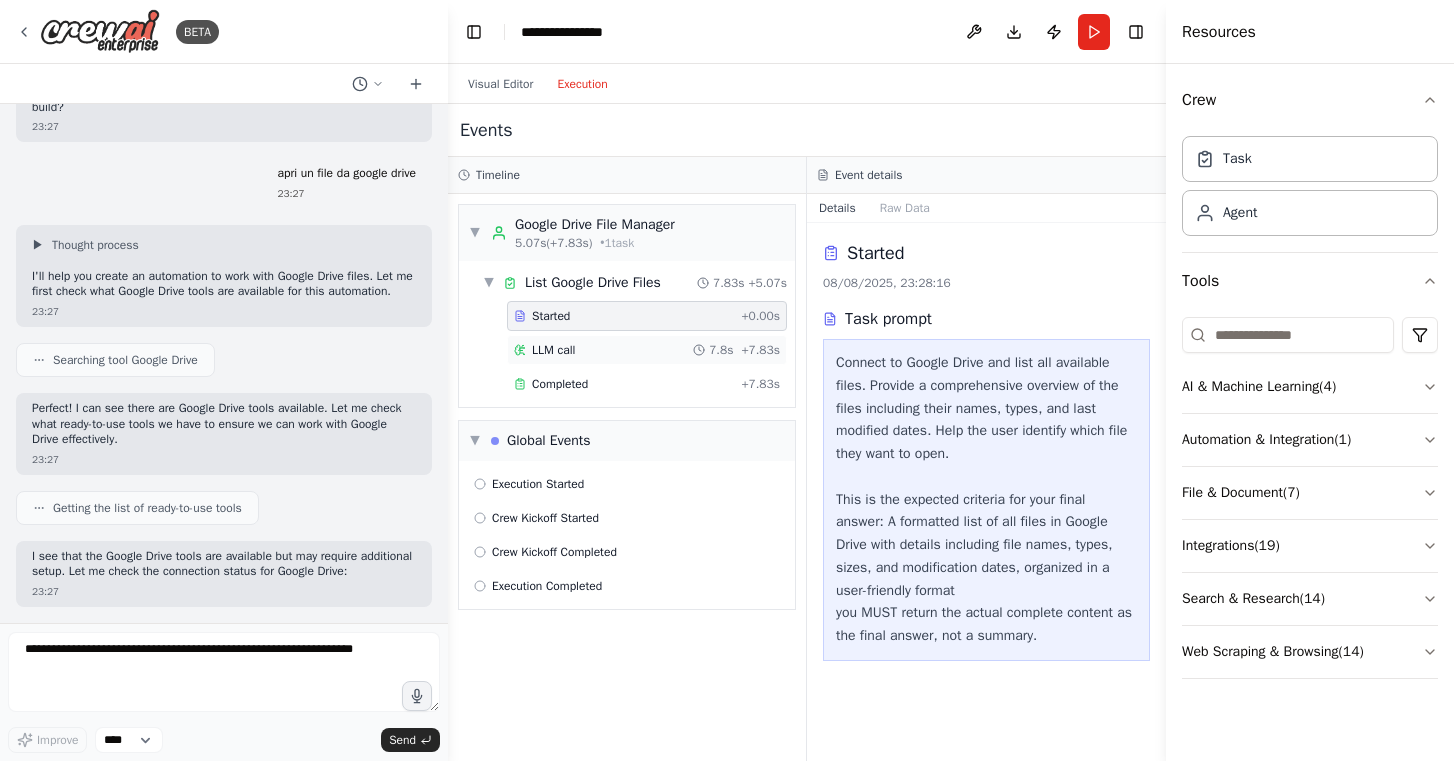 click on "LLM call" at bounding box center (553, 350) 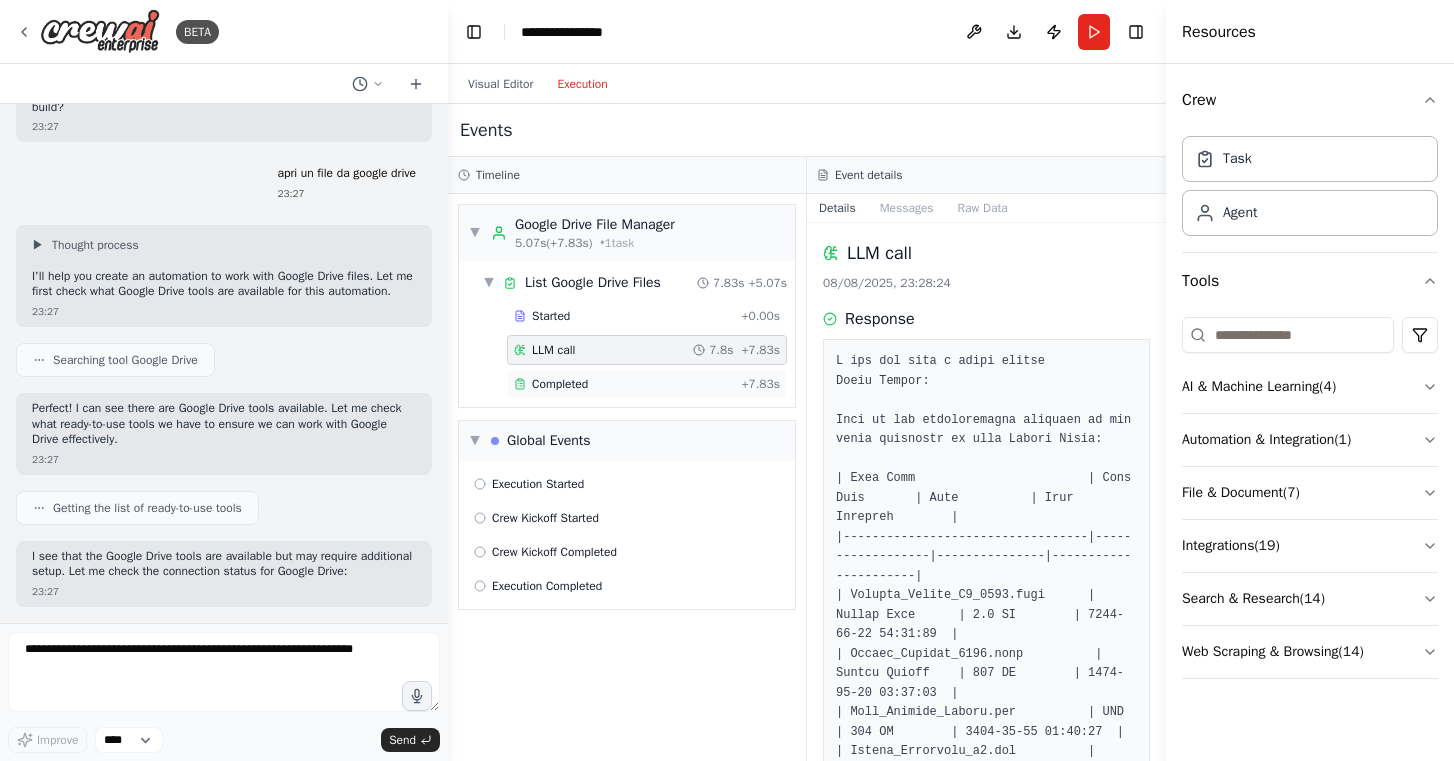 click on "Completed" at bounding box center [560, 384] 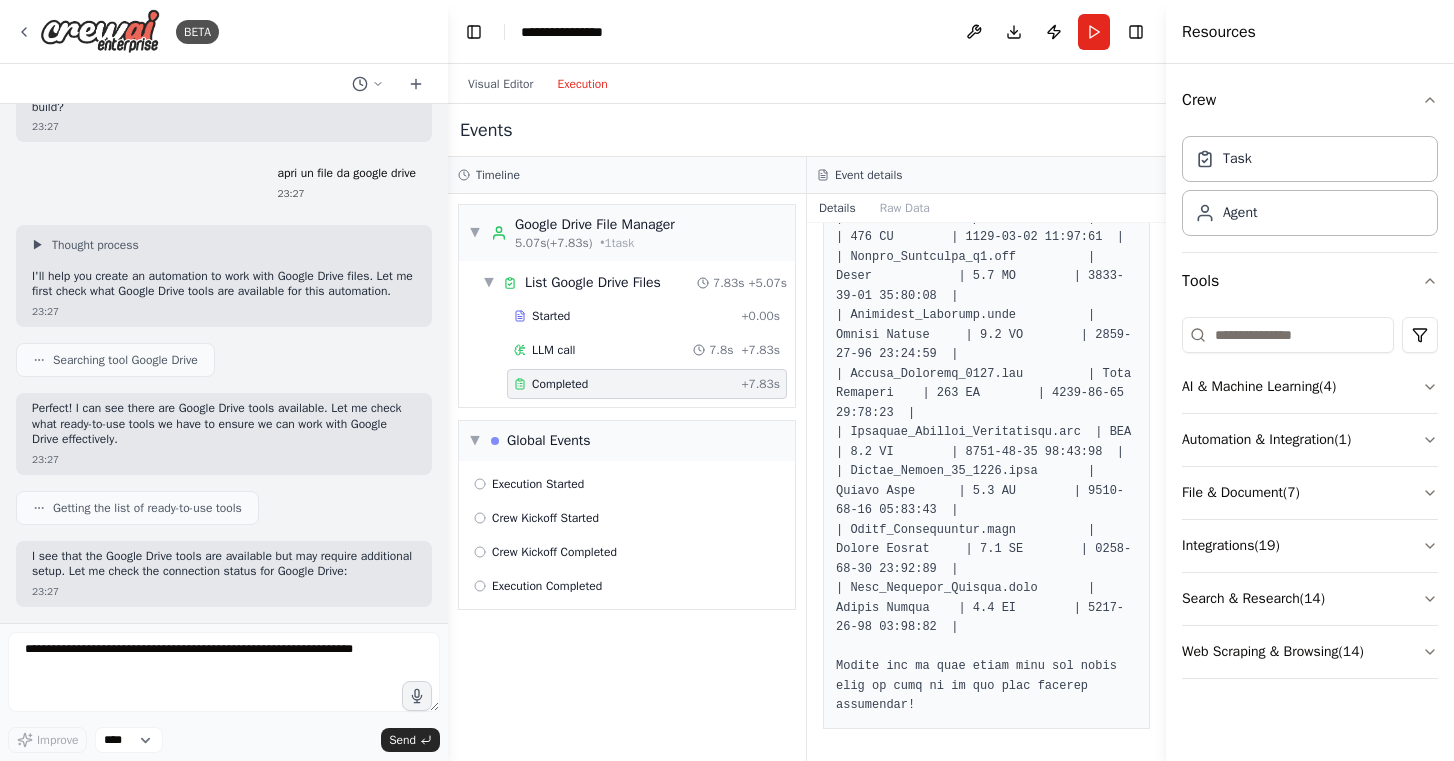 scroll, scrollTop: 453, scrollLeft: 0, axis: vertical 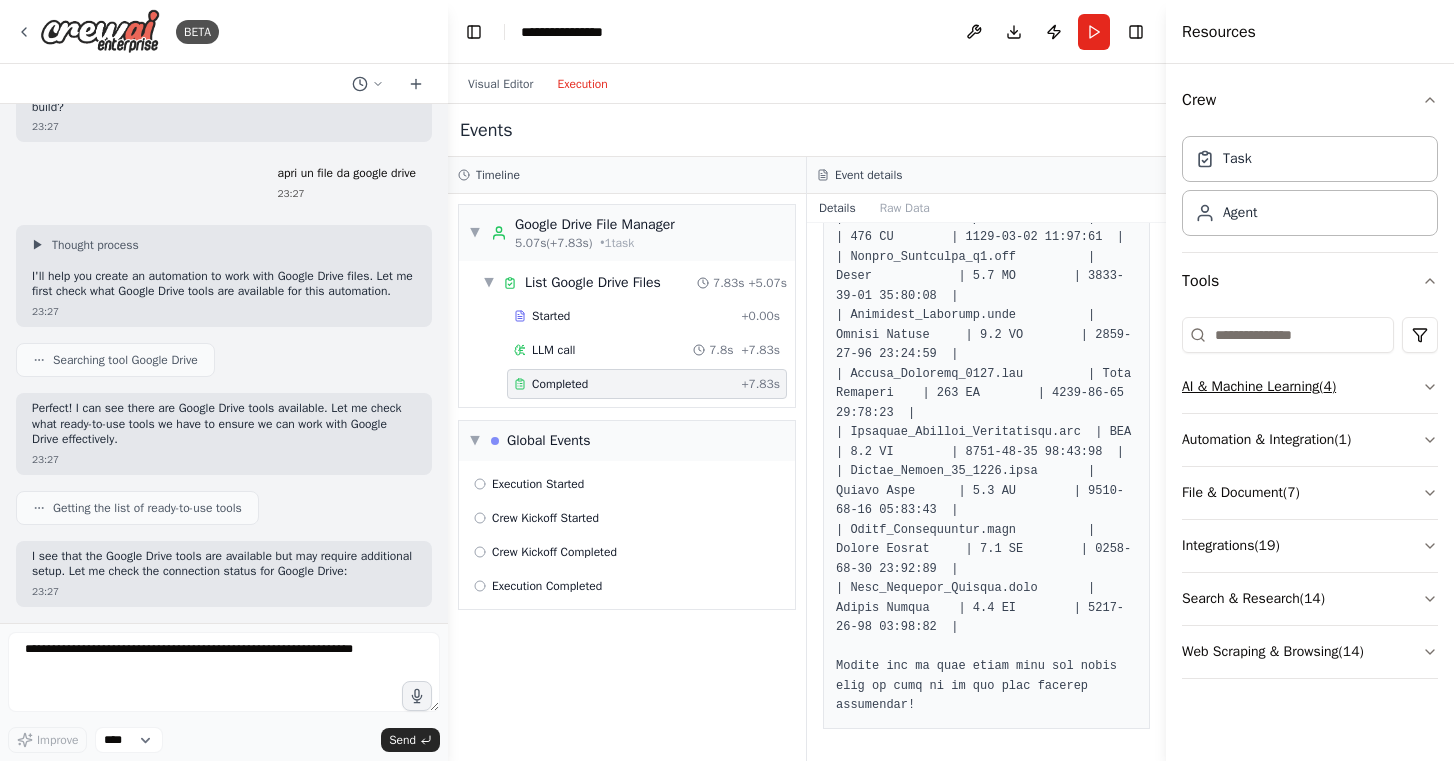 click on "AI & Machine Learning  ( 4 )" at bounding box center [1310, 387] 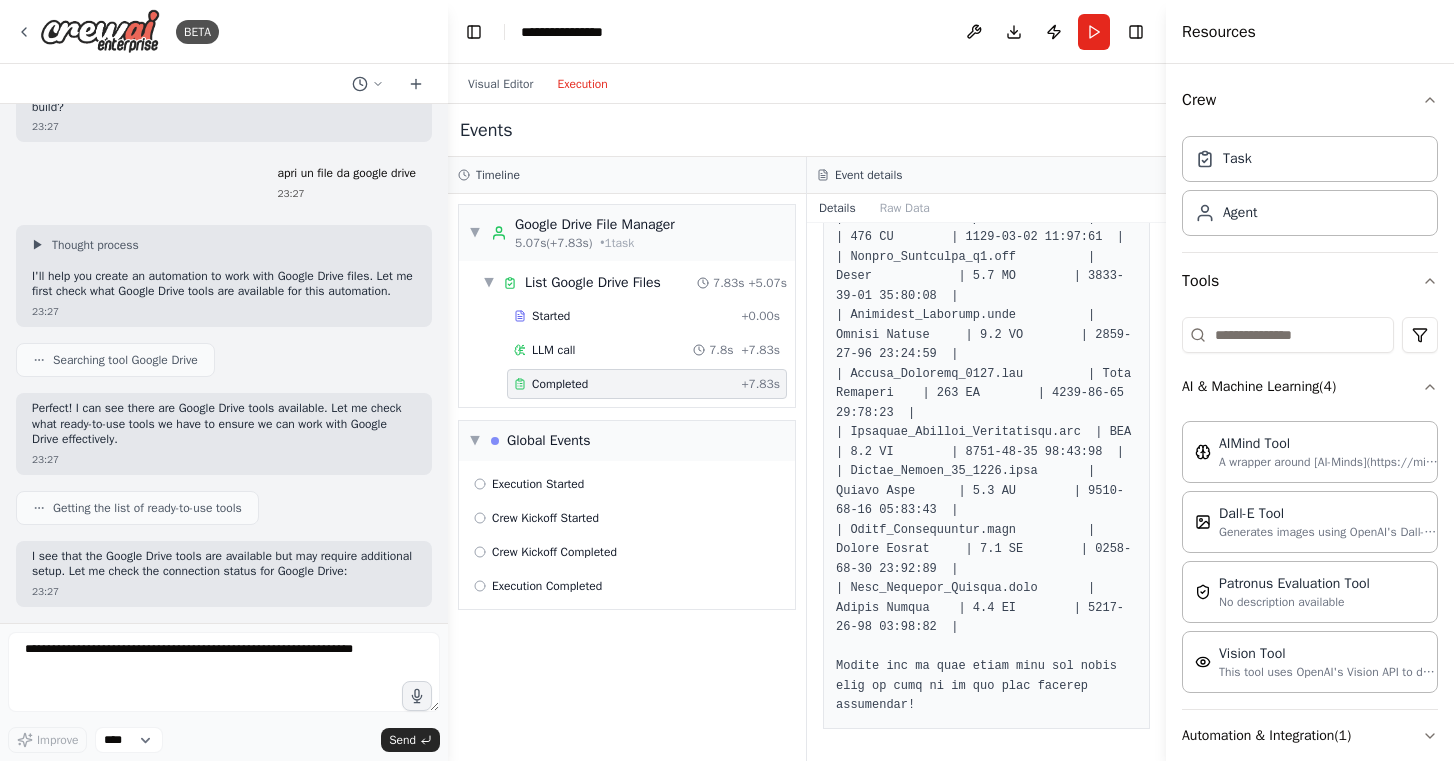 scroll, scrollTop: 997, scrollLeft: 0, axis: vertical 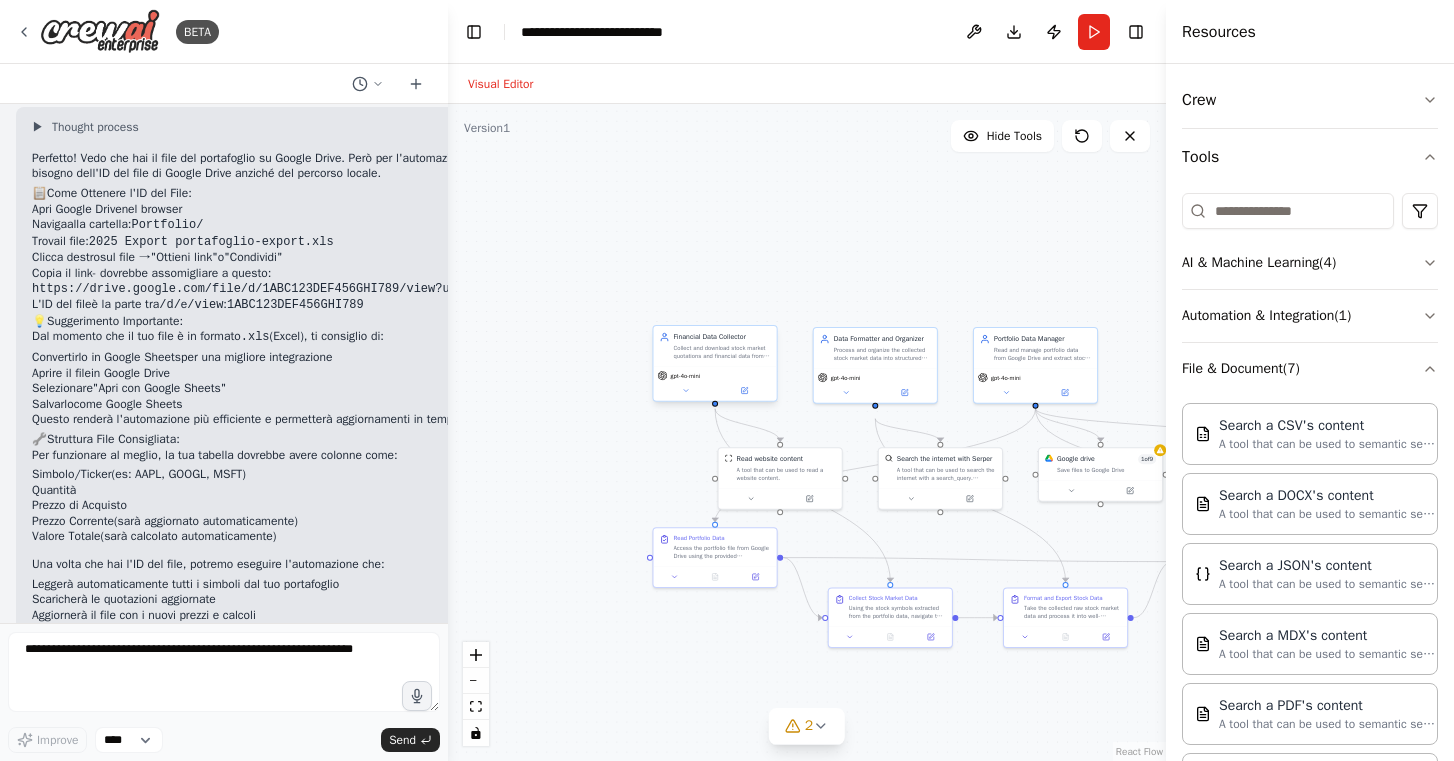 click on "Collect and download stock market quotations and financial data from reliable financial websites for {stock_symbols} stocks, focusing on current prices, volumes, and key market indicators" at bounding box center (722, 352) 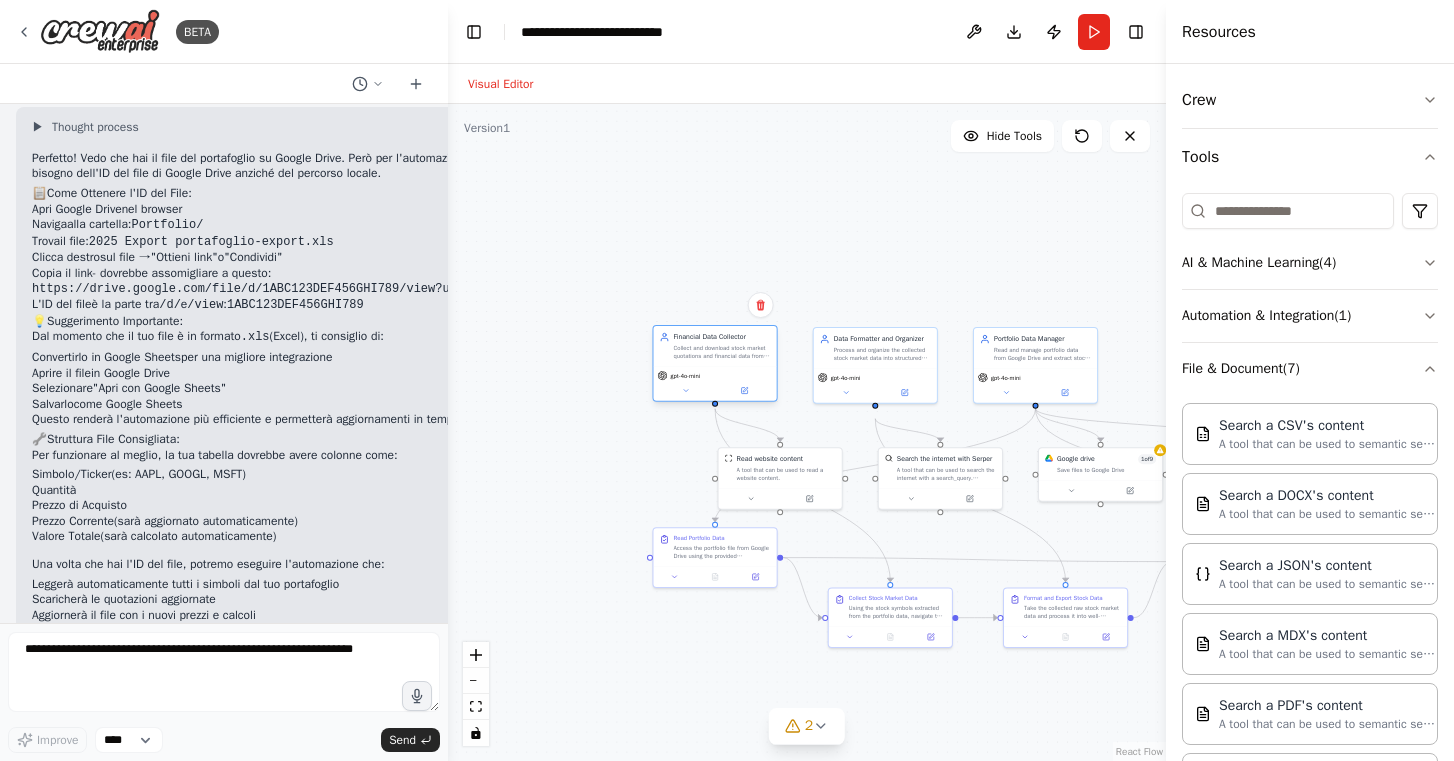 click on "Collect and download stock market quotations and financial data from reliable financial websites for {stock_symbols} stocks, focusing on current prices, volumes, and key market indicators" at bounding box center [722, 352] 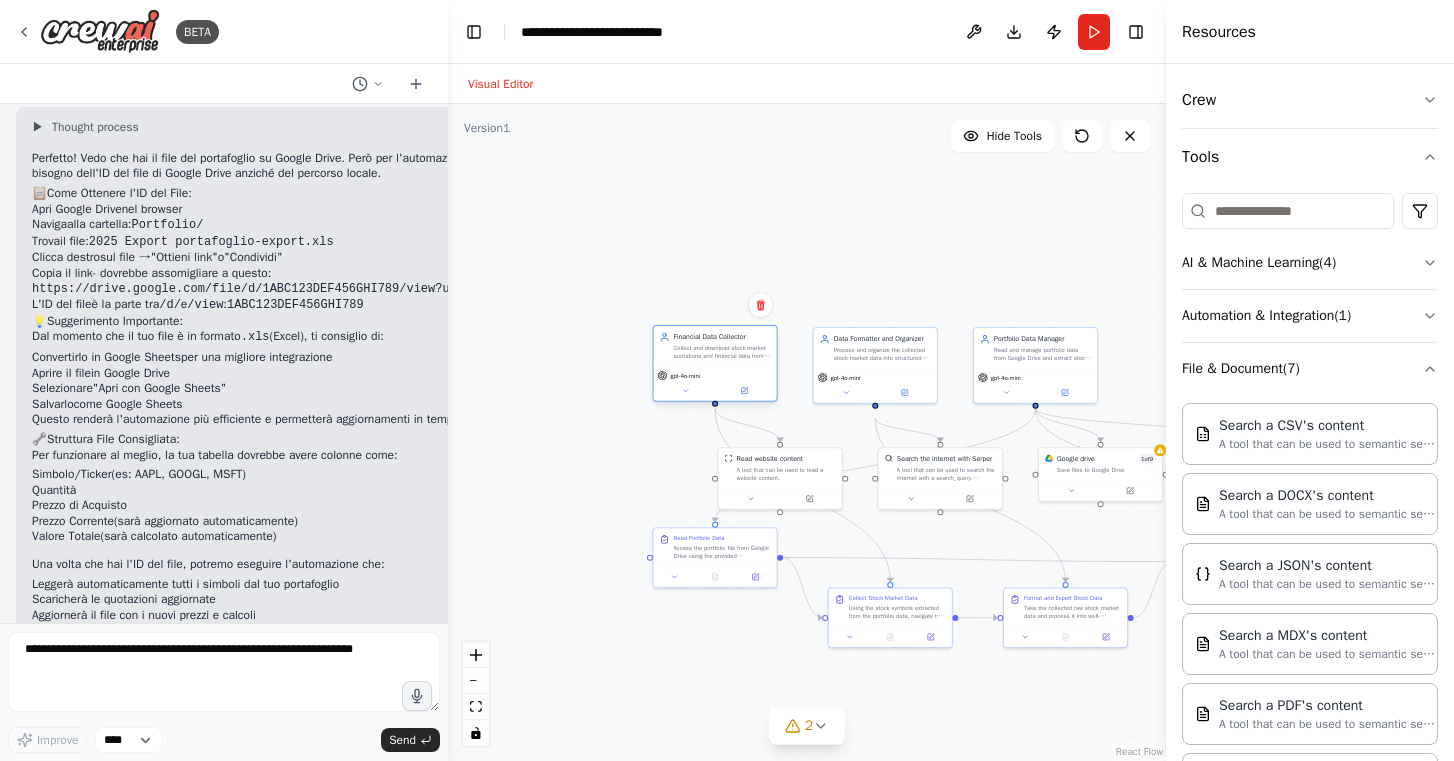 click on "Collect and download stock market quotations and financial data from reliable financial websites for {stock_symbols} stocks, focusing on current prices, volumes, and key market indicators" at bounding box center (722, 352) 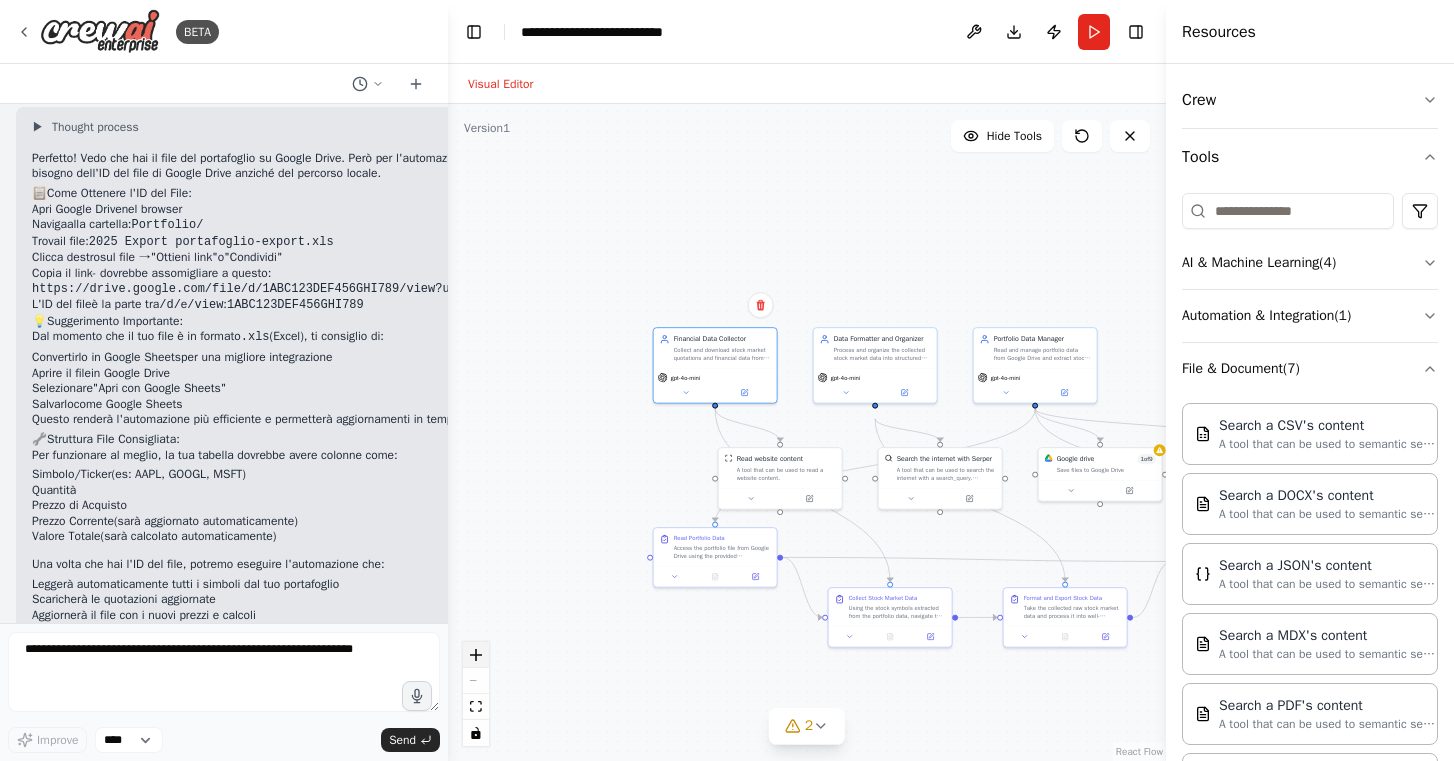 click 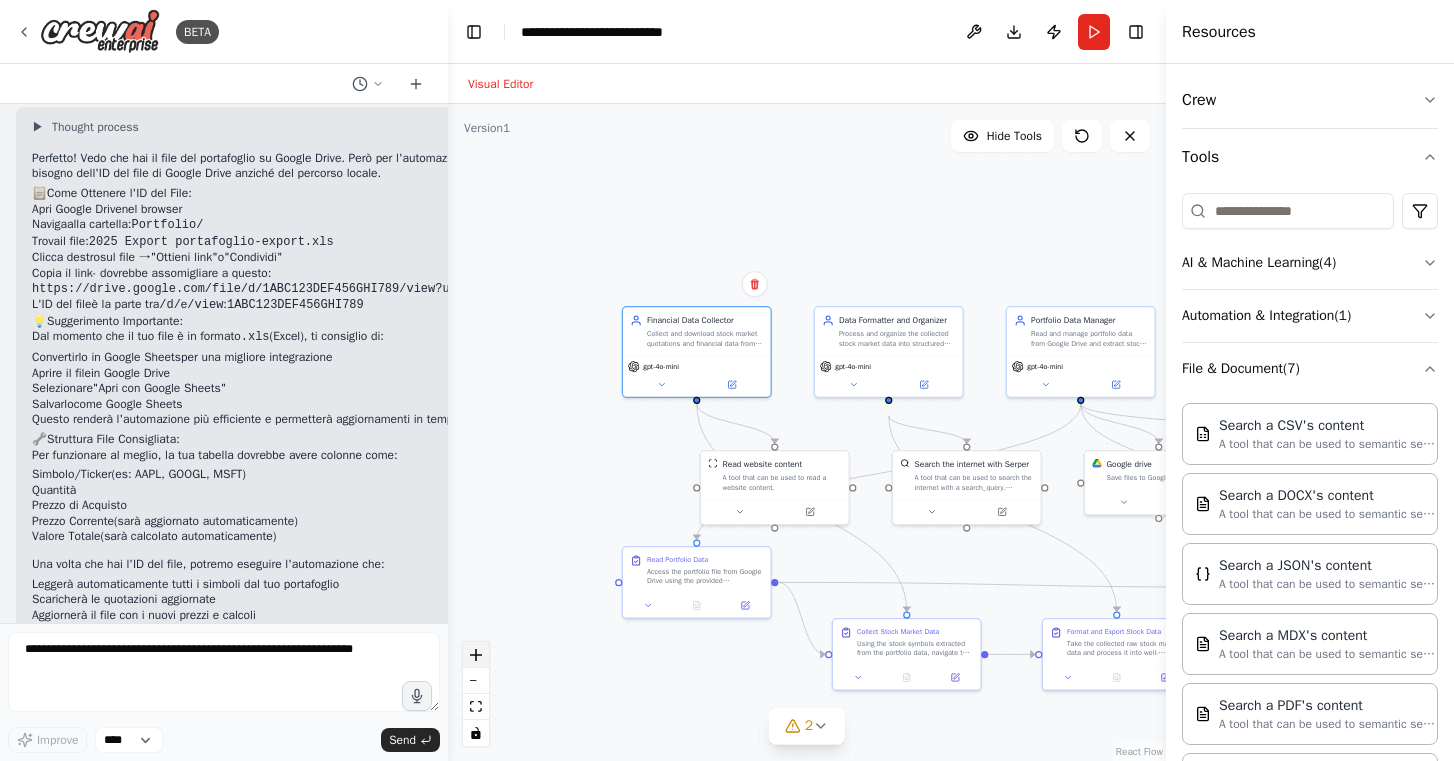click 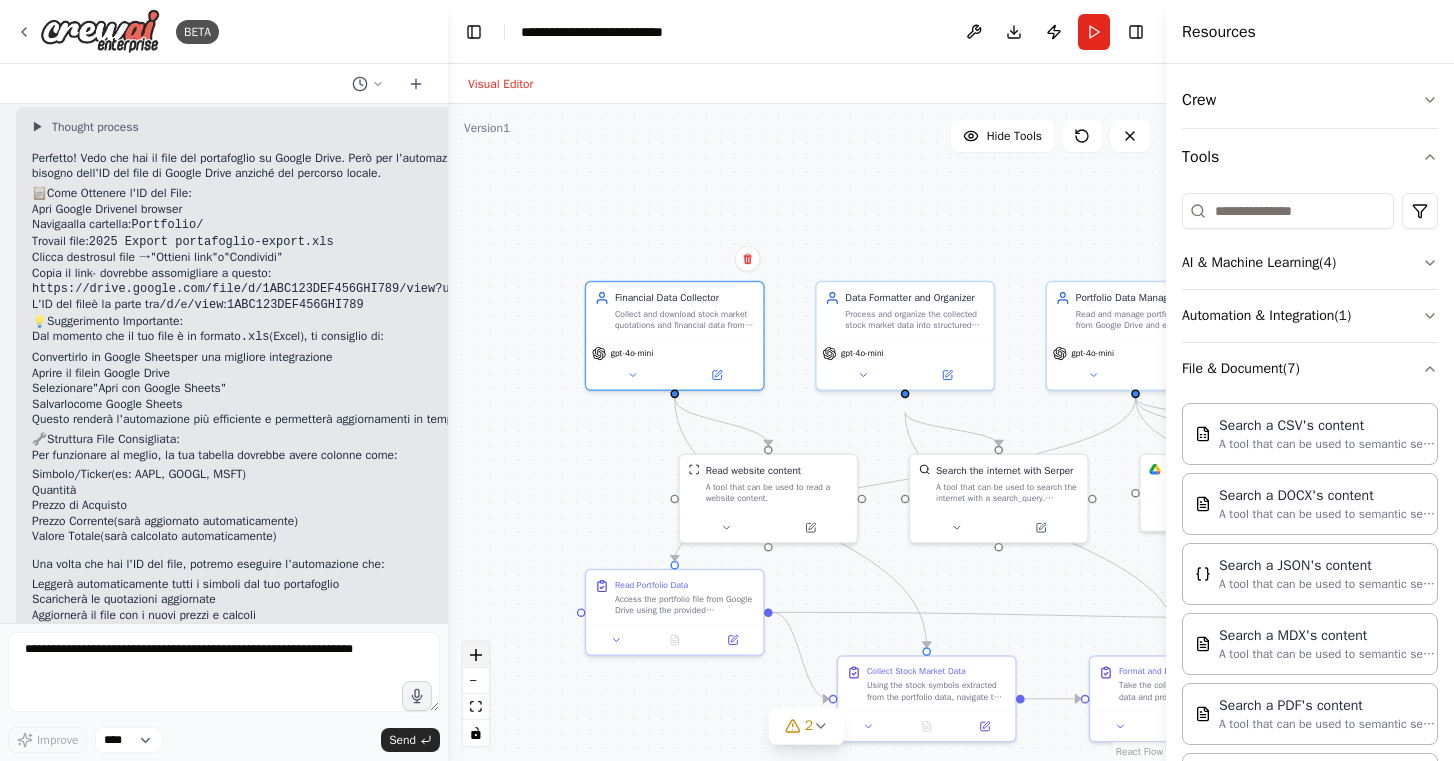 click 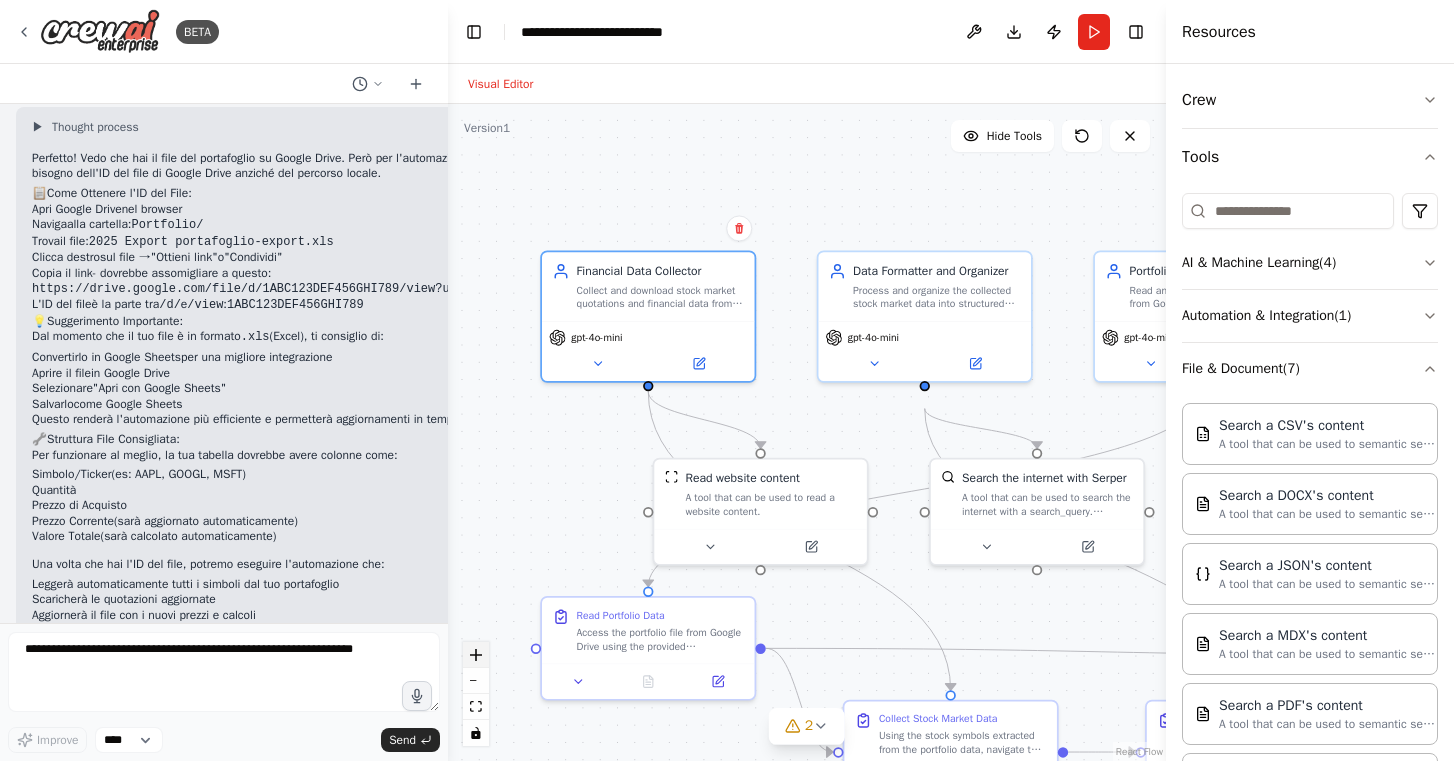 click 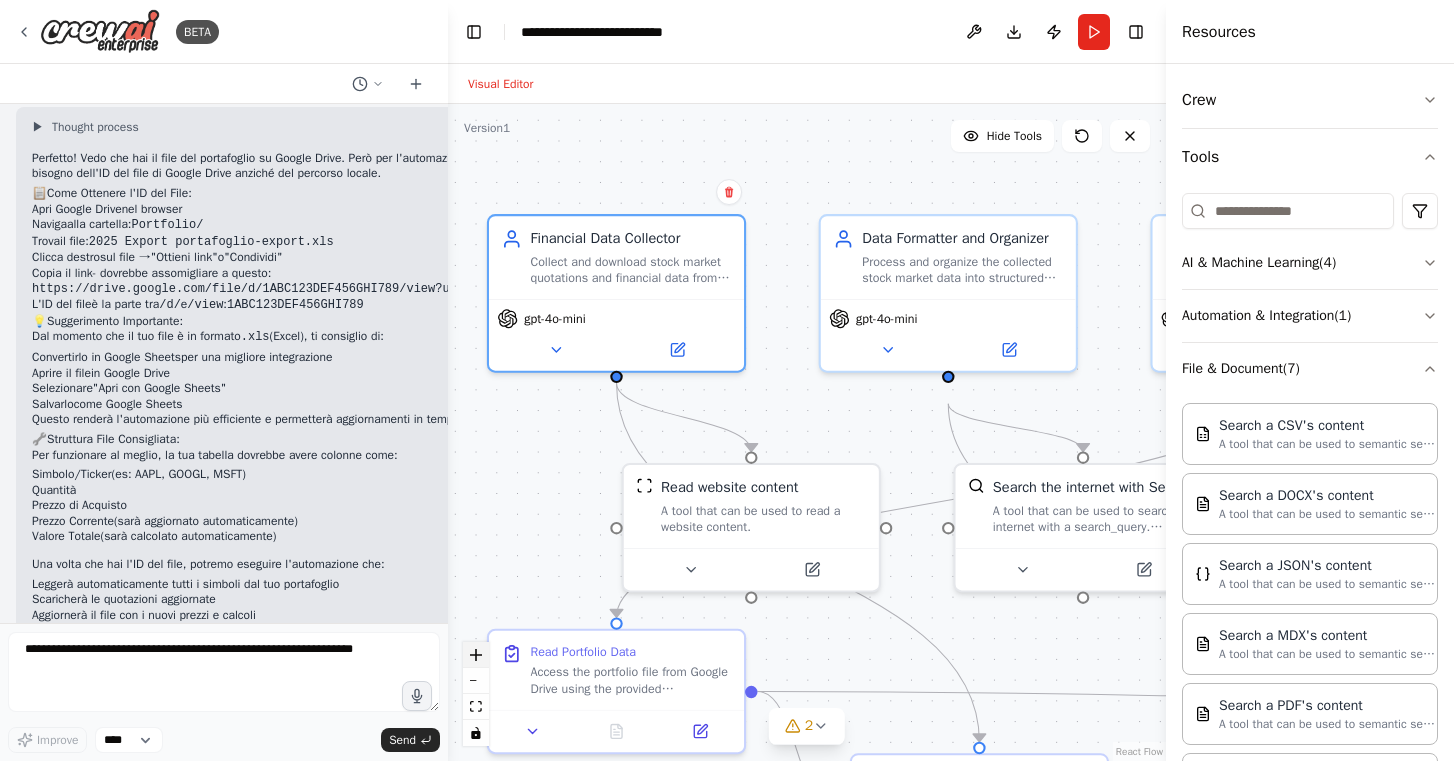 click 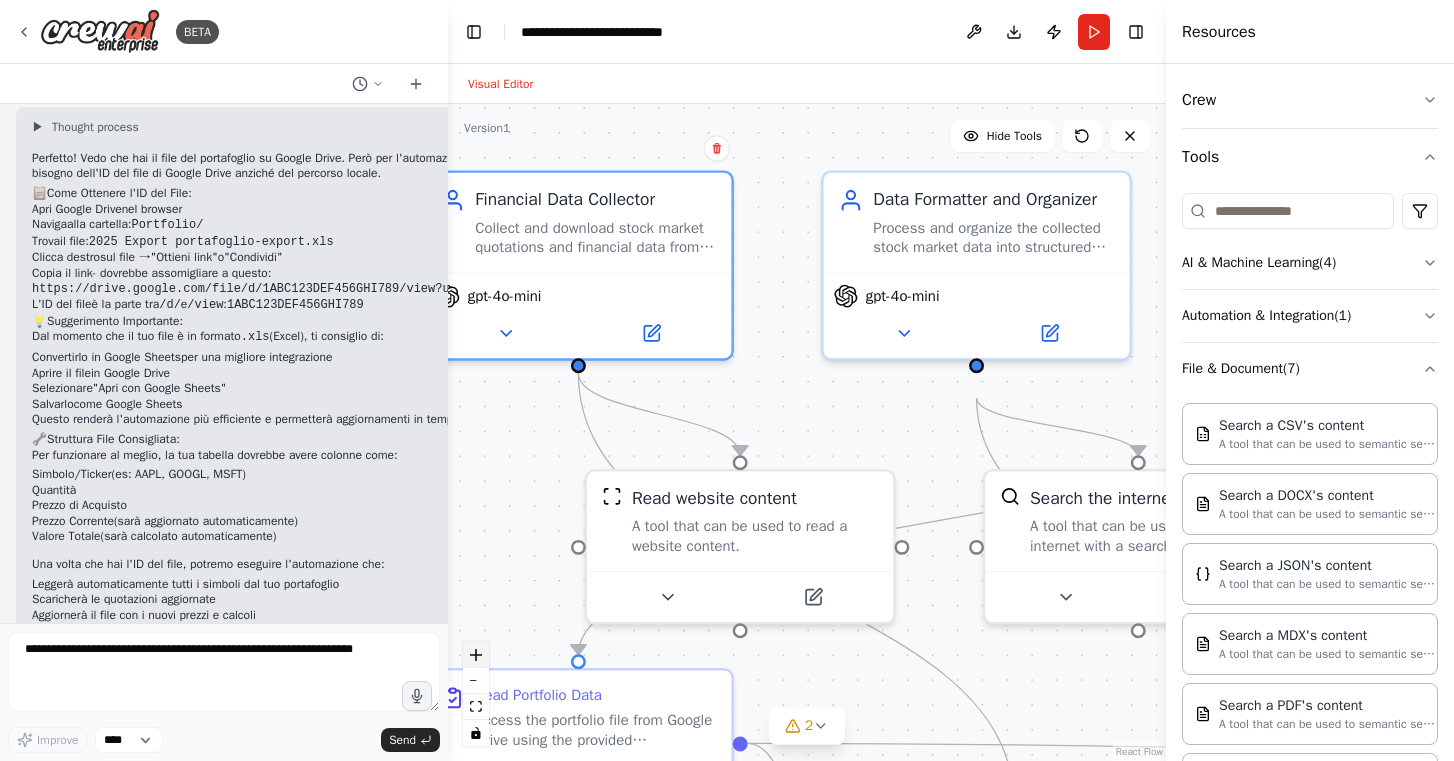 click 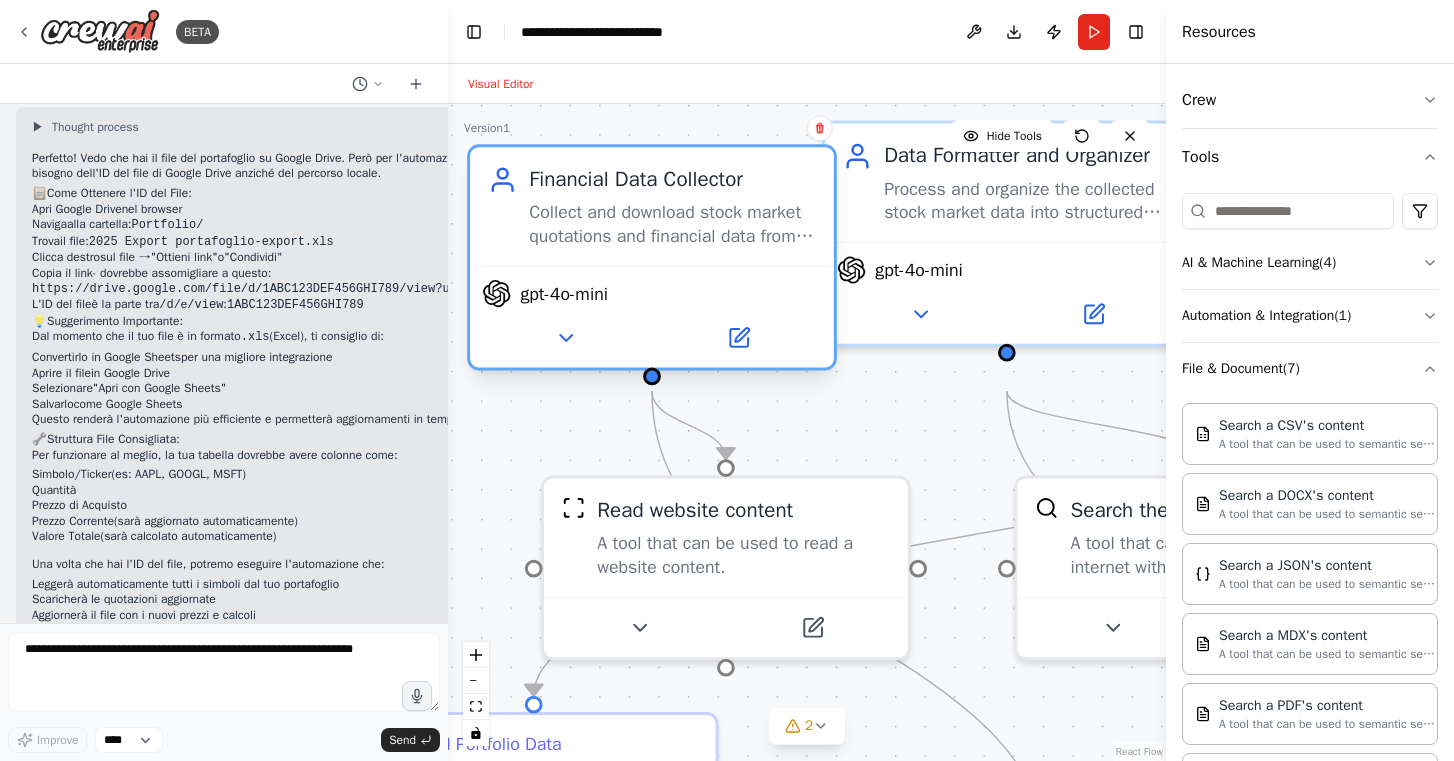 drag, startPoint x: 625, startPoint y: 202, endPoint x: 740, endPoint y: 226, distance: 117.47766 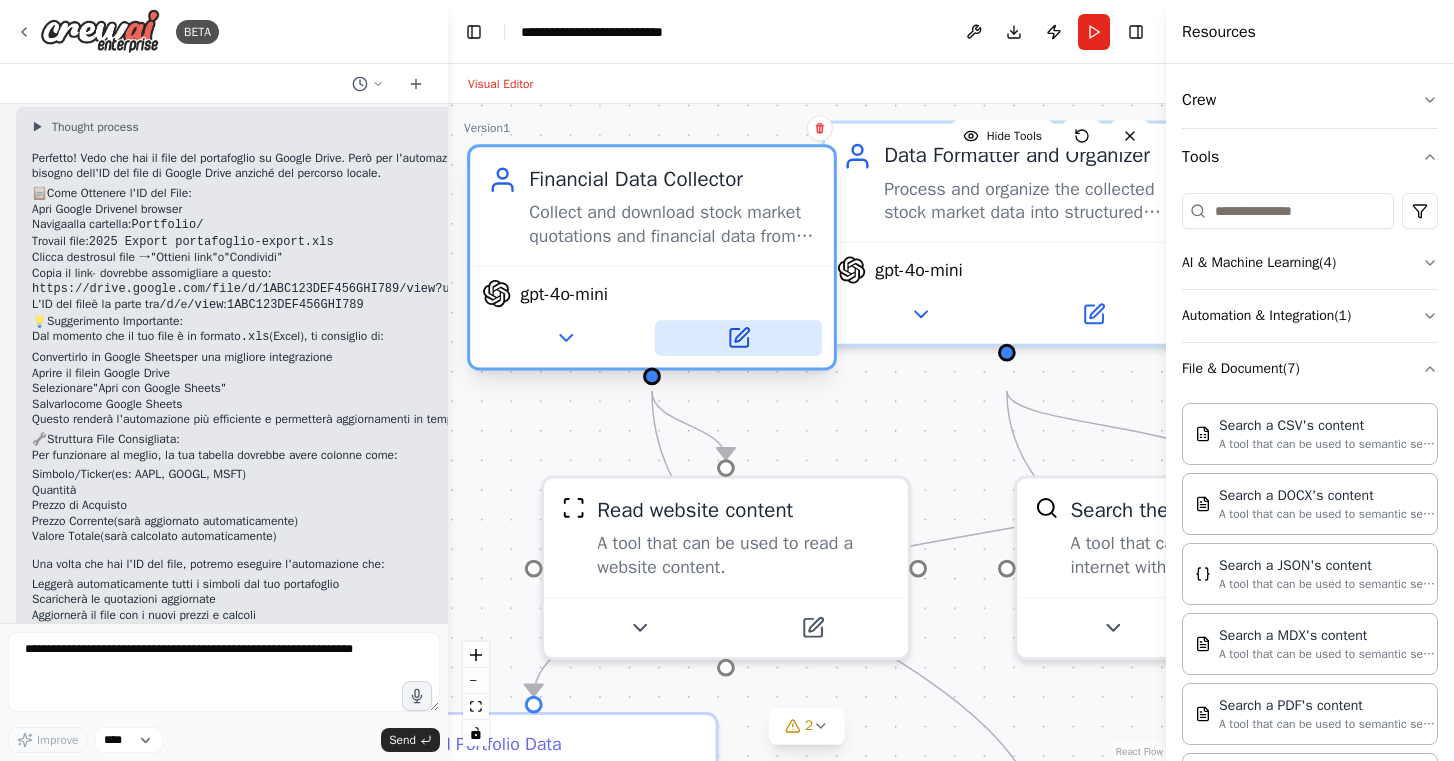 click 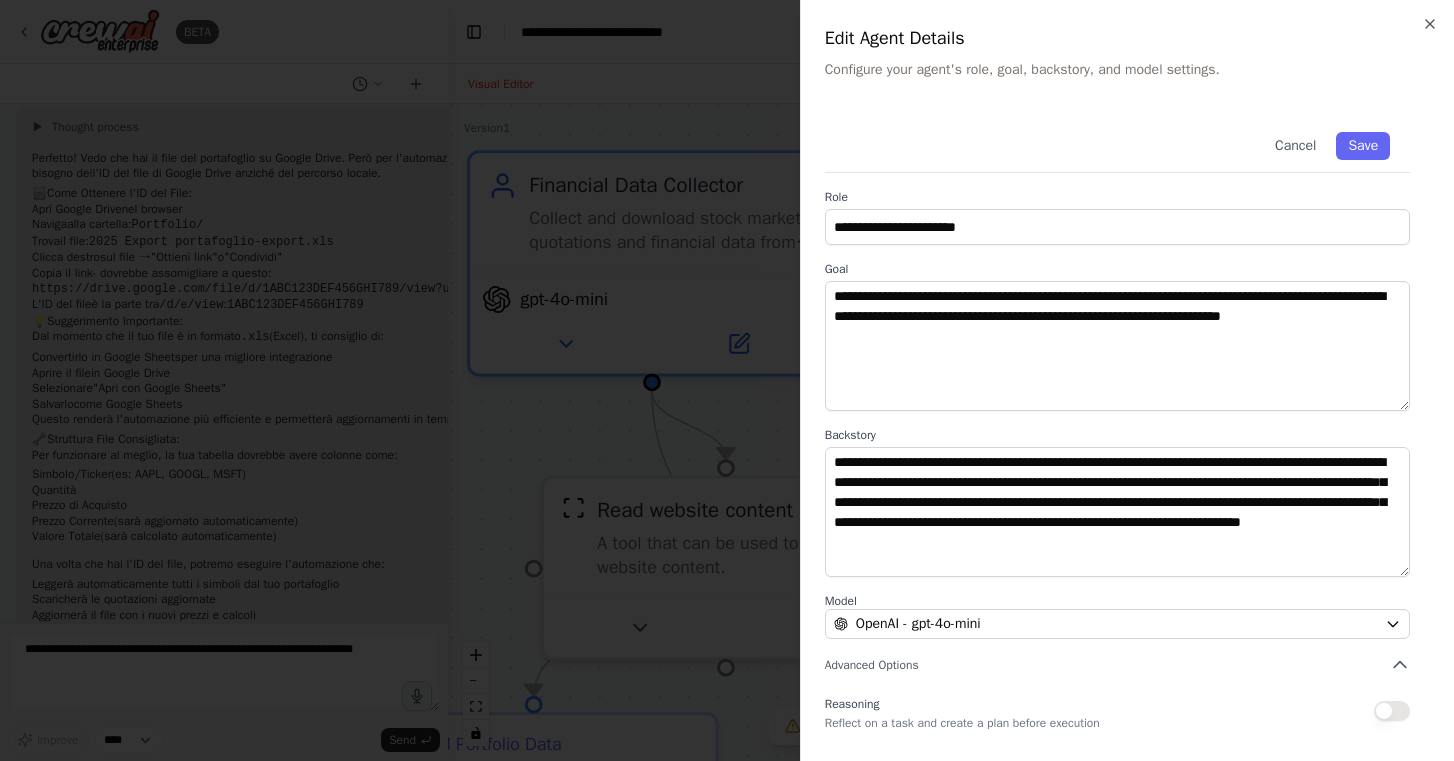 scroll, scrollTop: 7, scrollLeft: 0, axis: vertical 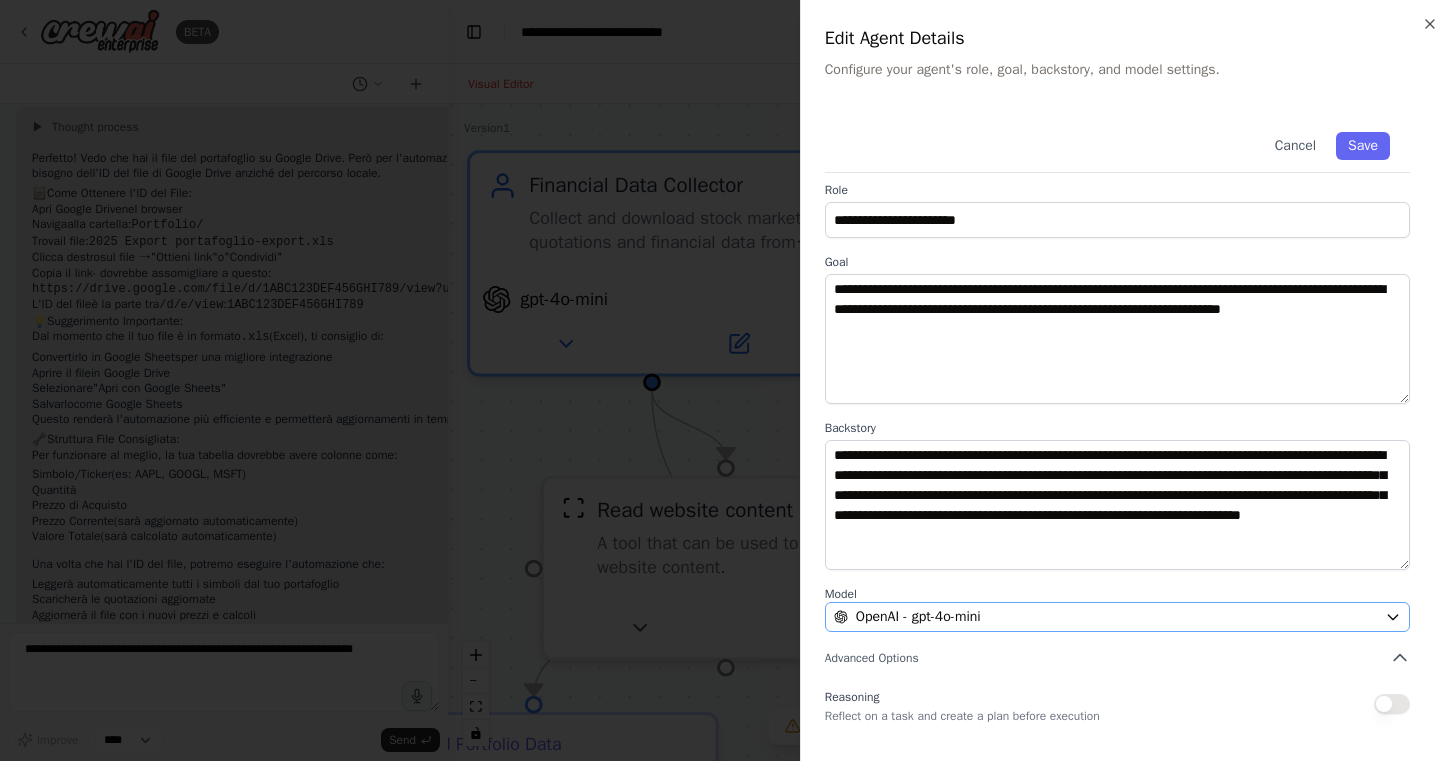 click on "OpenAI - gpt-4o-mini" at bounding box center (1117, 617) 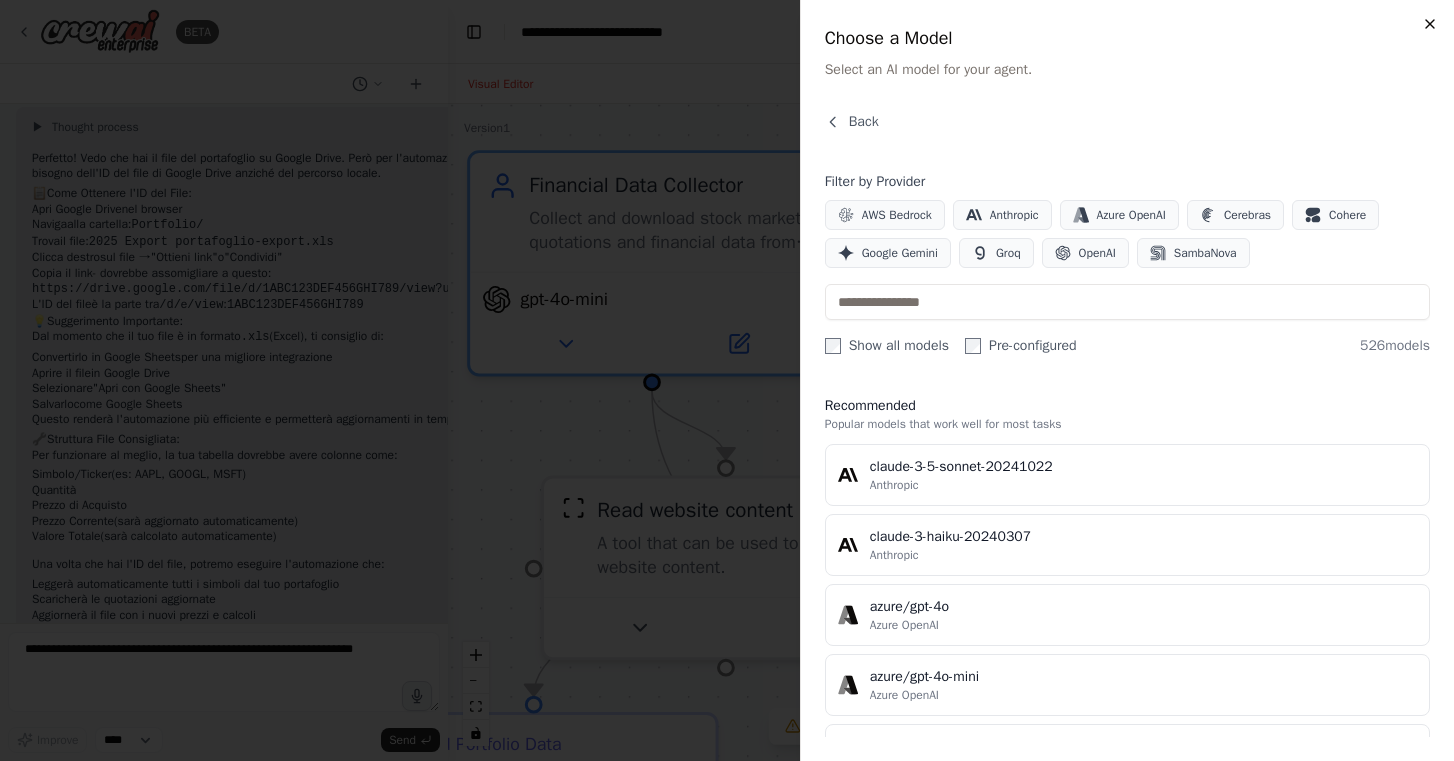click 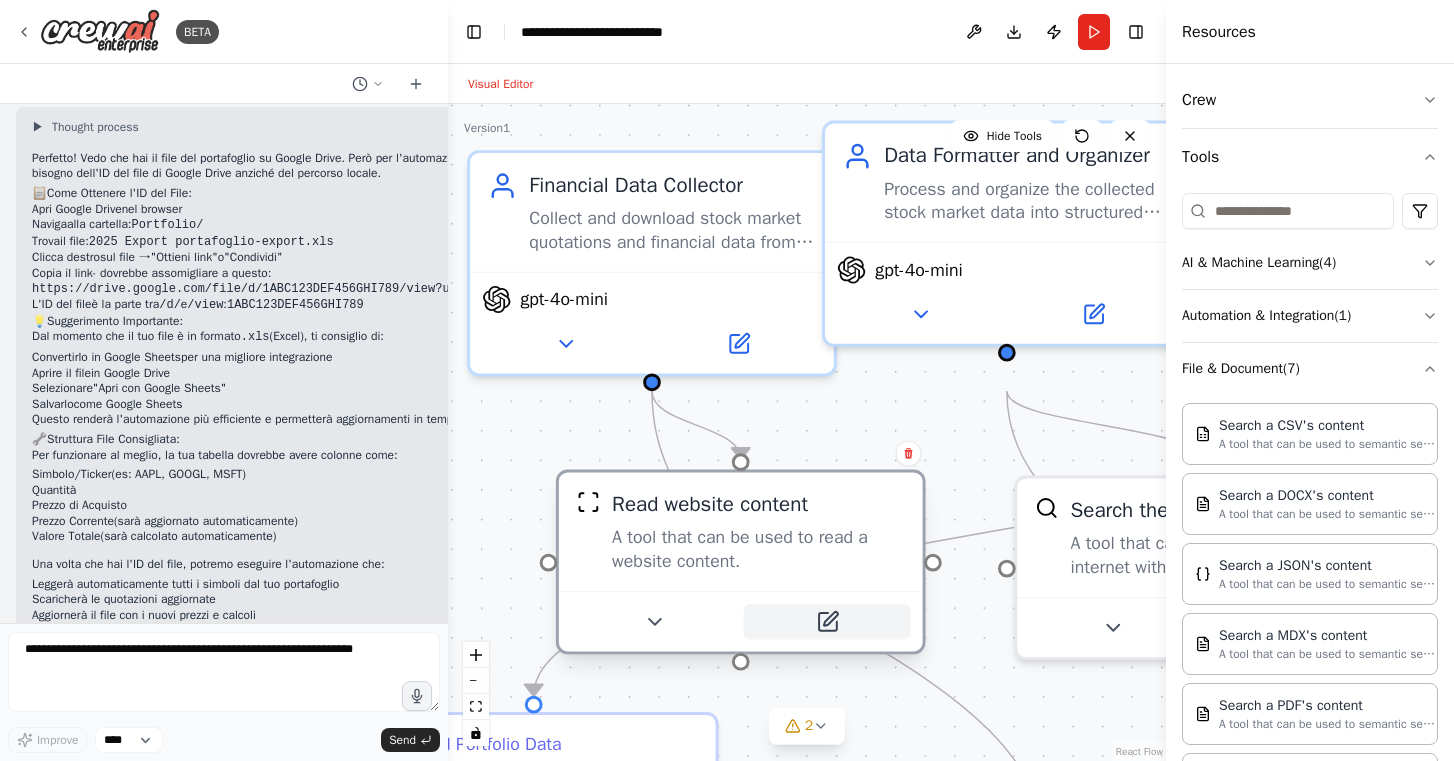 click 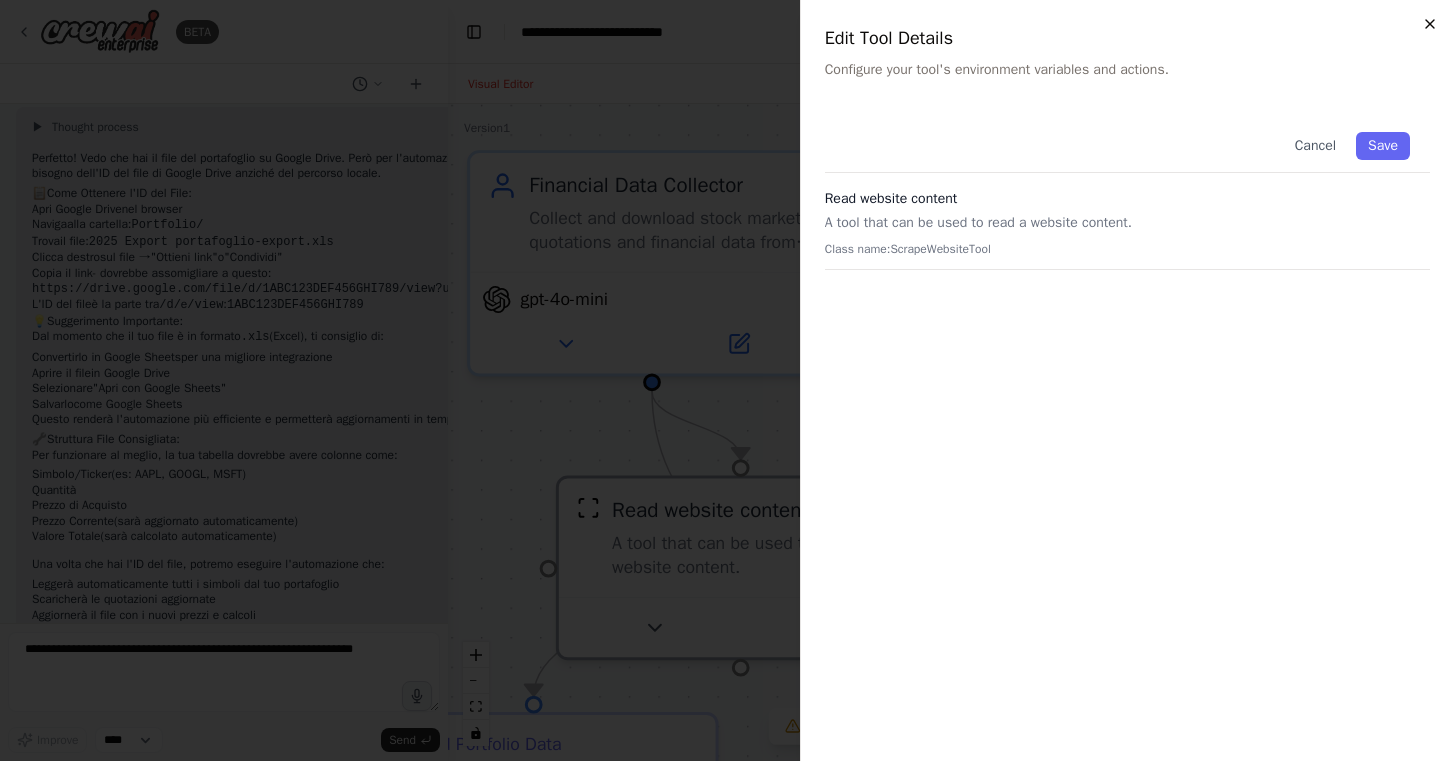 click 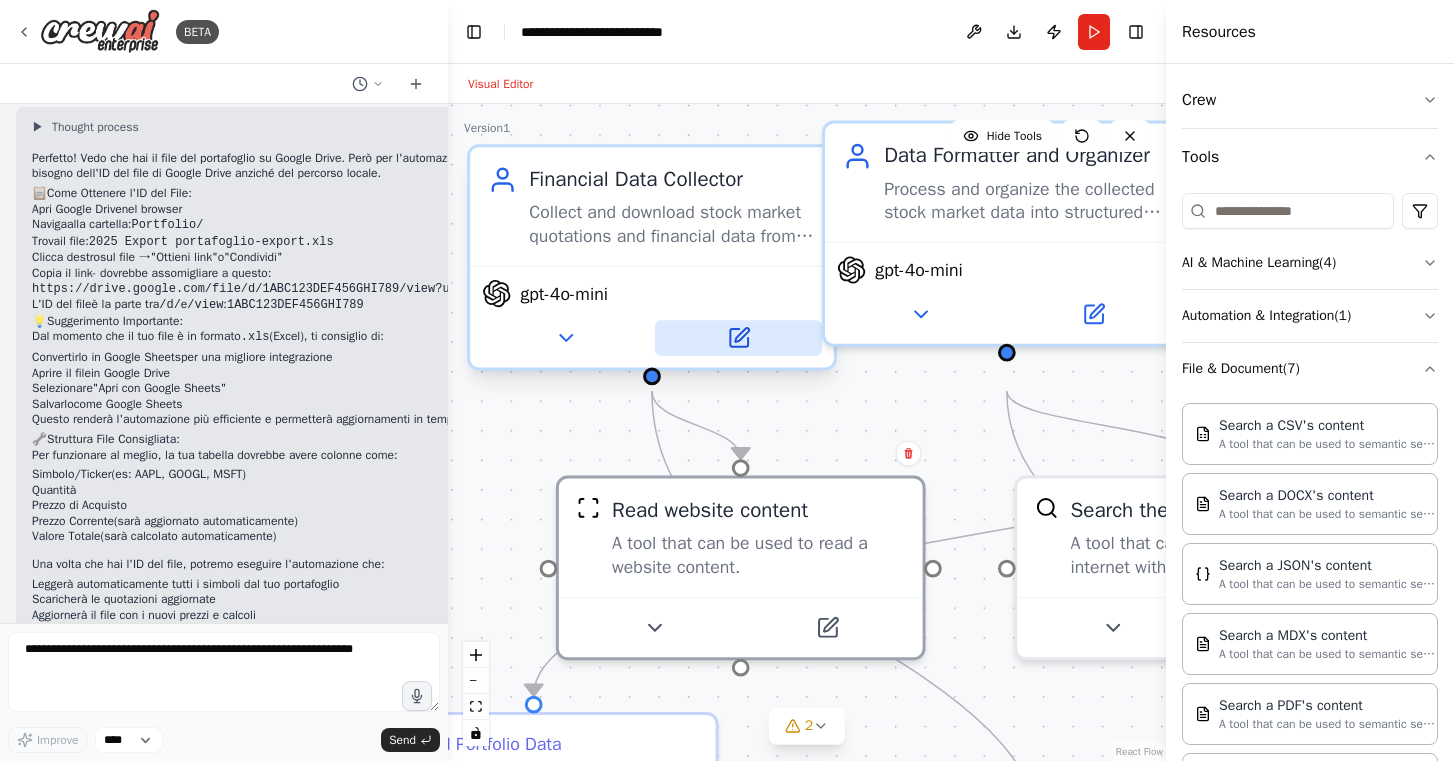 click 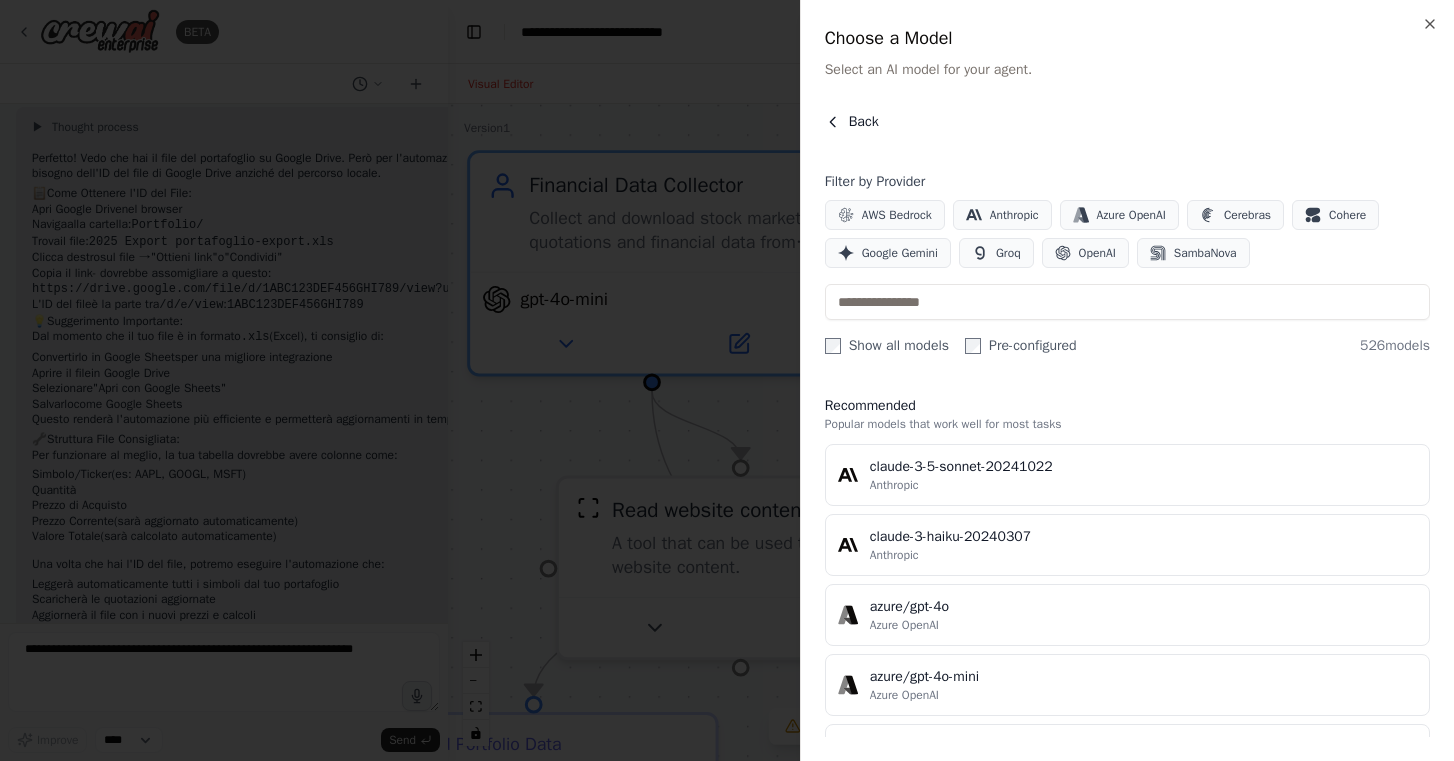 click on "Back" at bounding box center (864, 122) 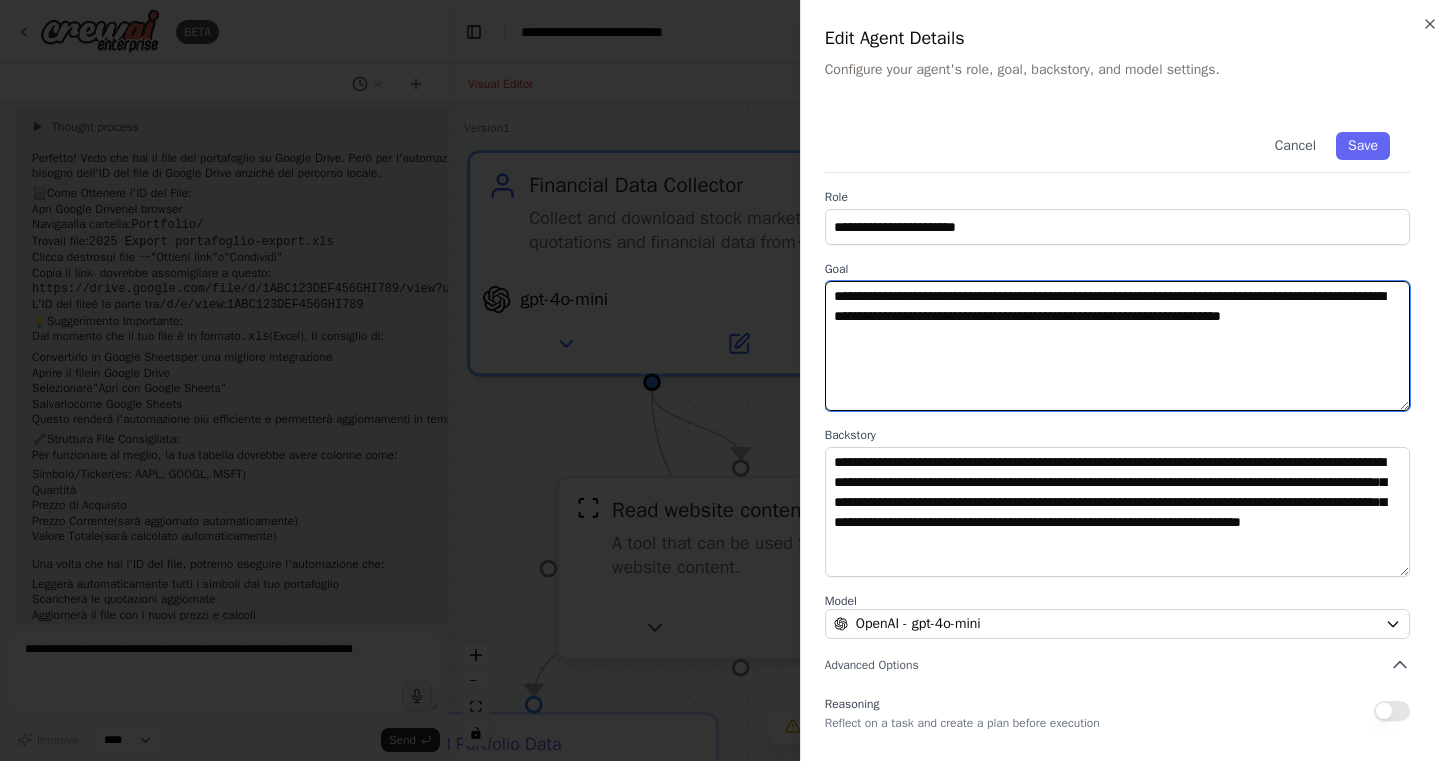 click on "**********" at bounding box center [1117, 346] 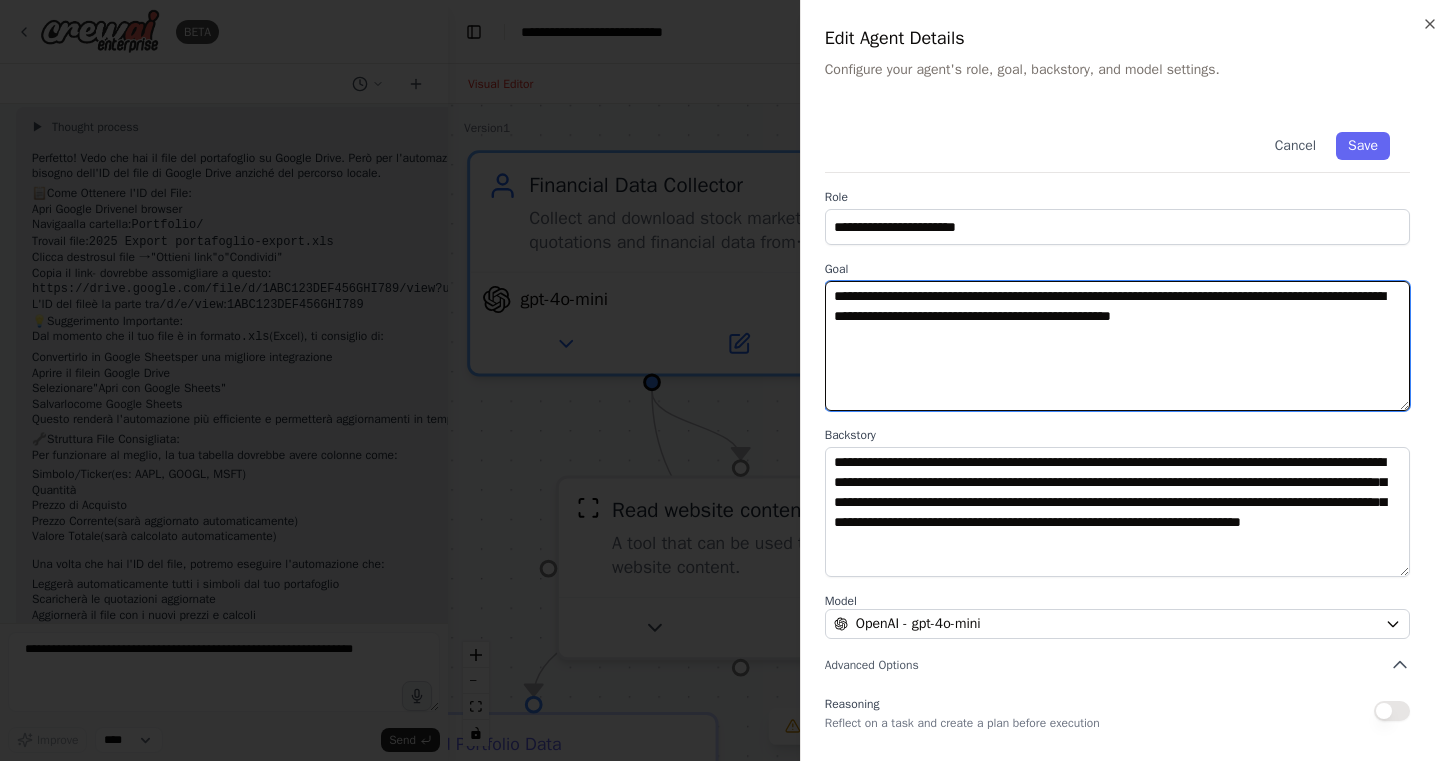 drag, startPoint x: 836, startPoint y: 314, endPoint x: 1349, endPoint y: 319, distance: 513.02435 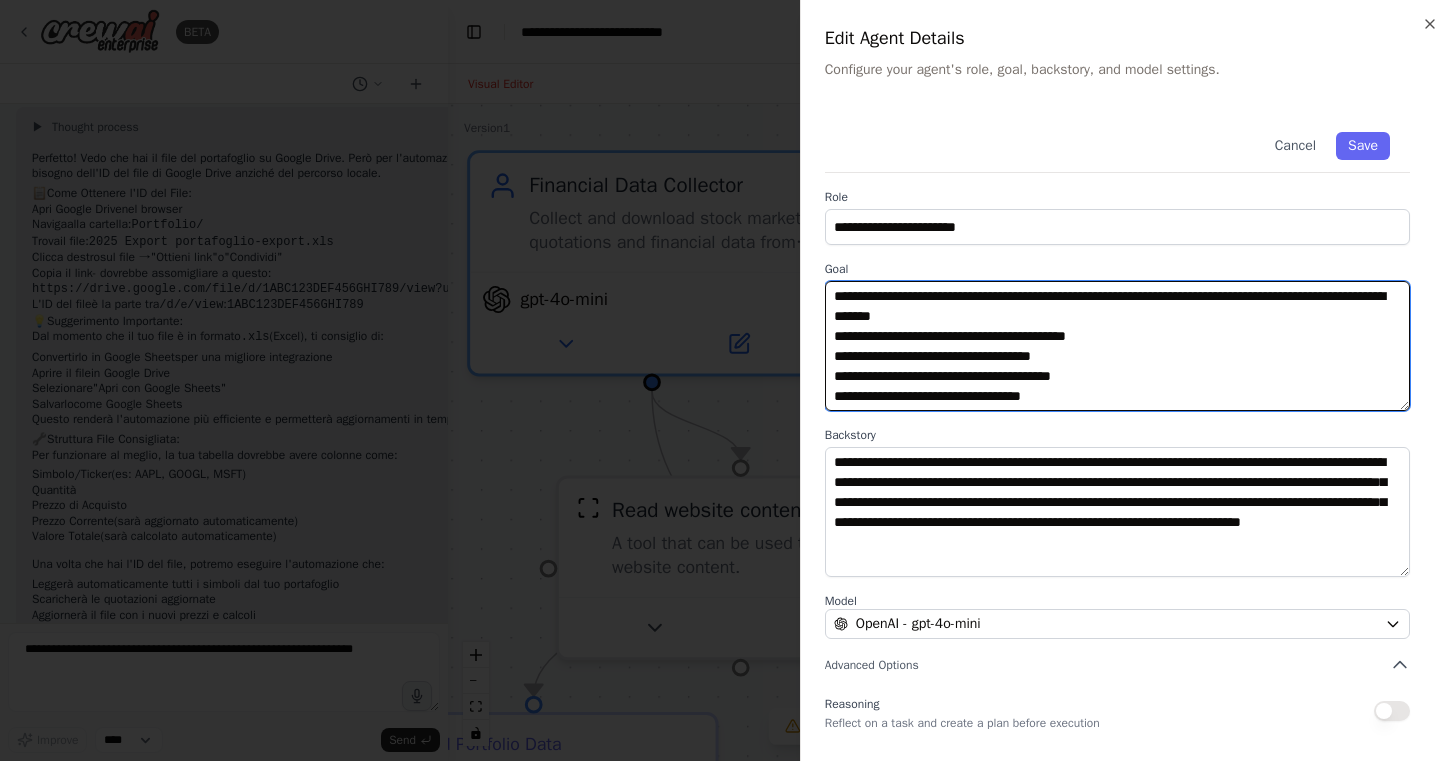 scroll, scrollTop: 280, scrollLeft: 0, axis: vertical 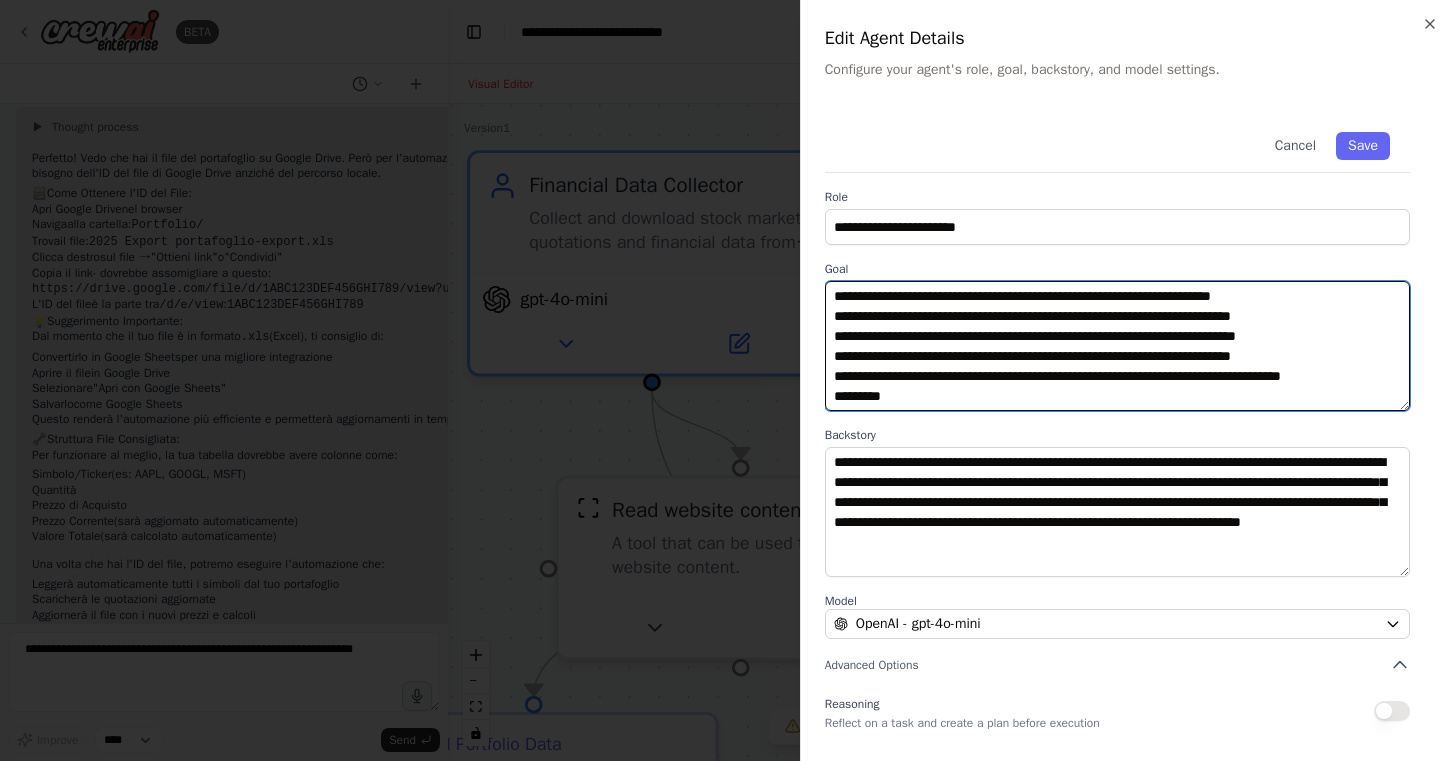 drag, startPoint x: 906, startPoint y: 385, endPoint x: 808, endPoint y: 398, distance: 98.85848 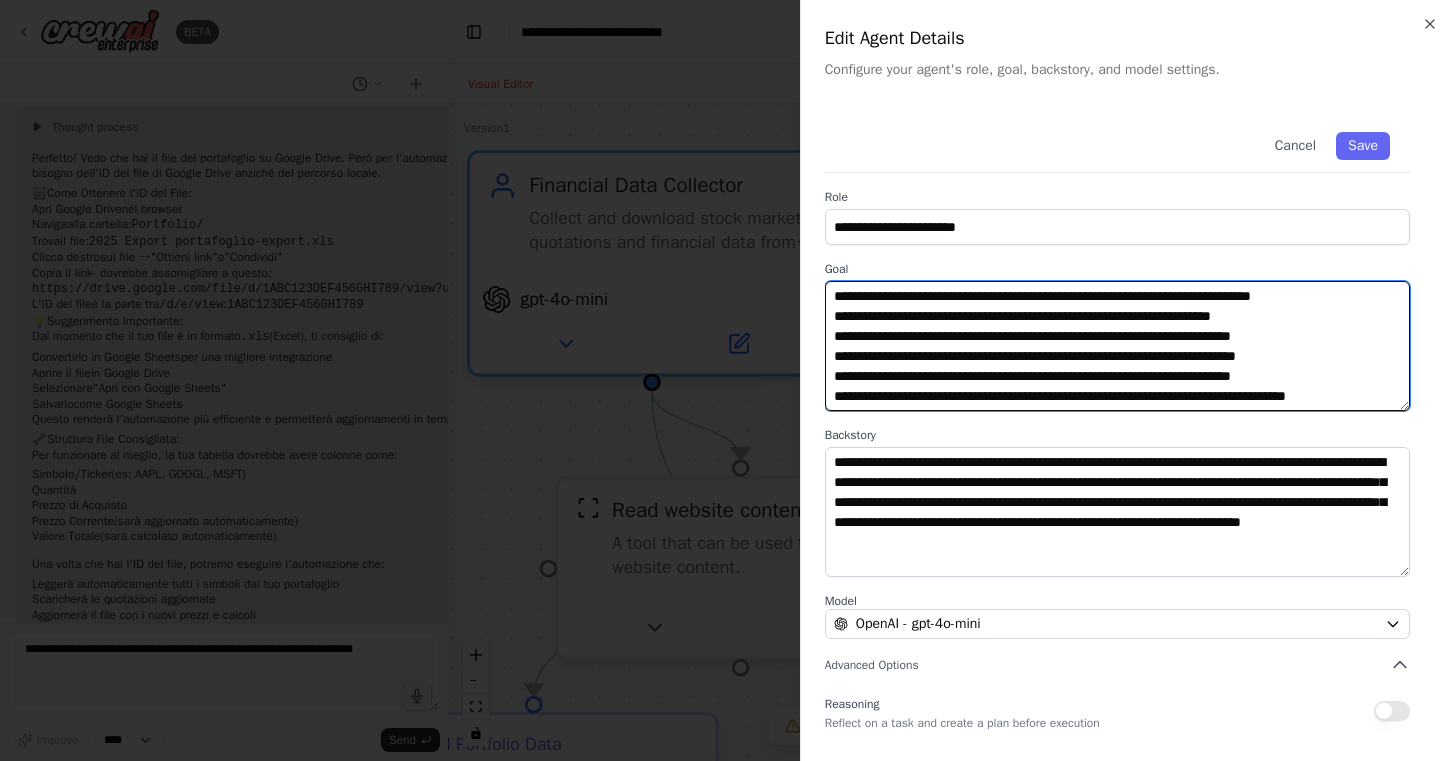 scroll, scrollTop: 274, scrollLeft: 0, axis: vertical 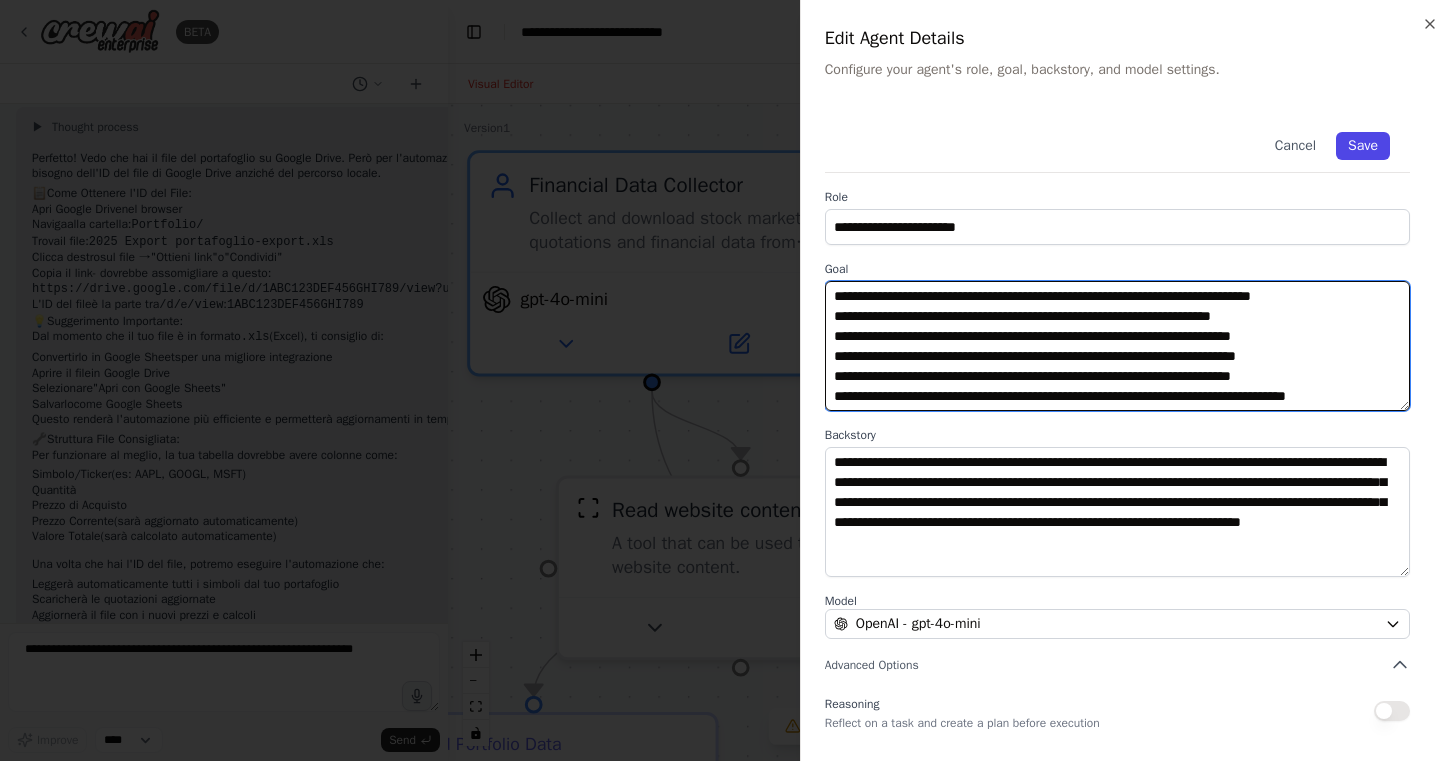 type on "**********" 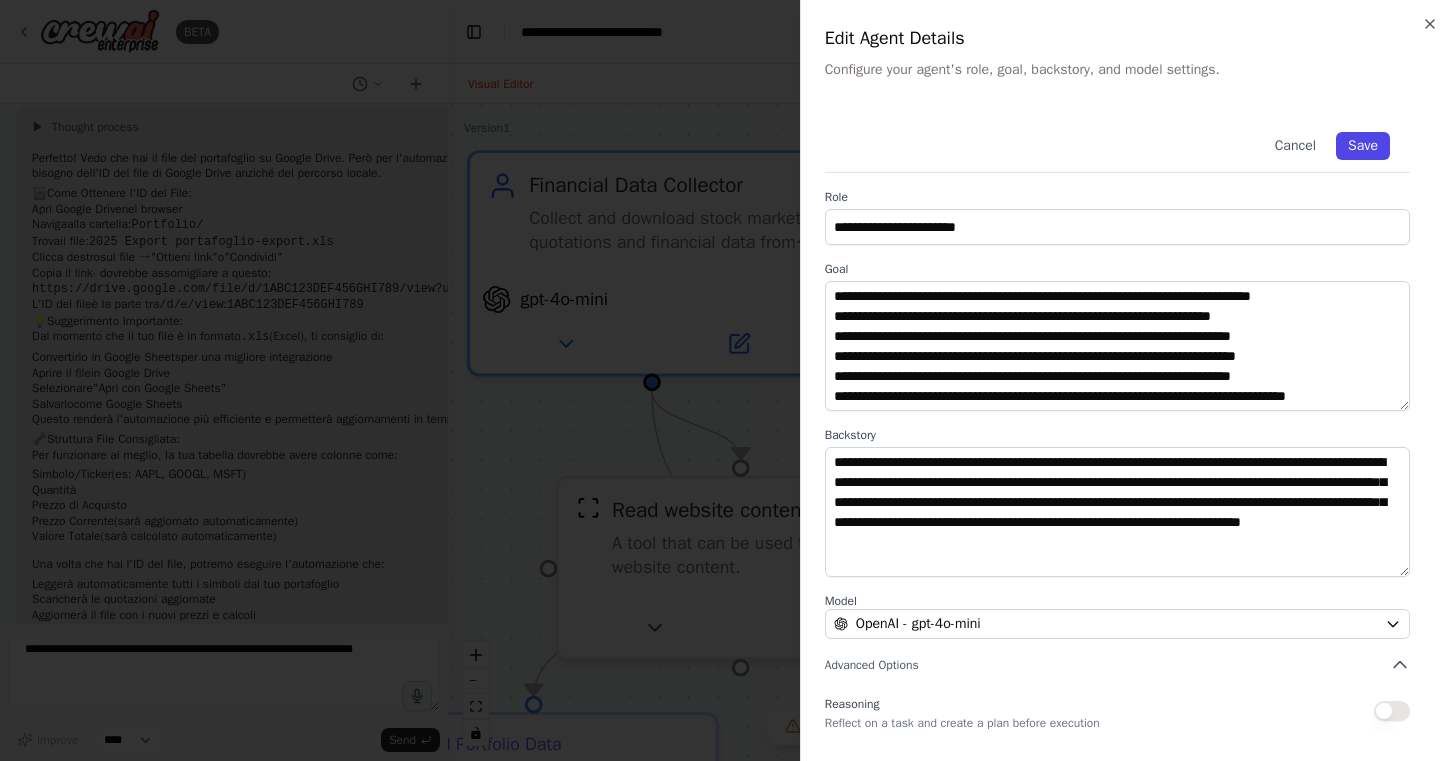 click on "Save" at bounding box center [1363, 146] 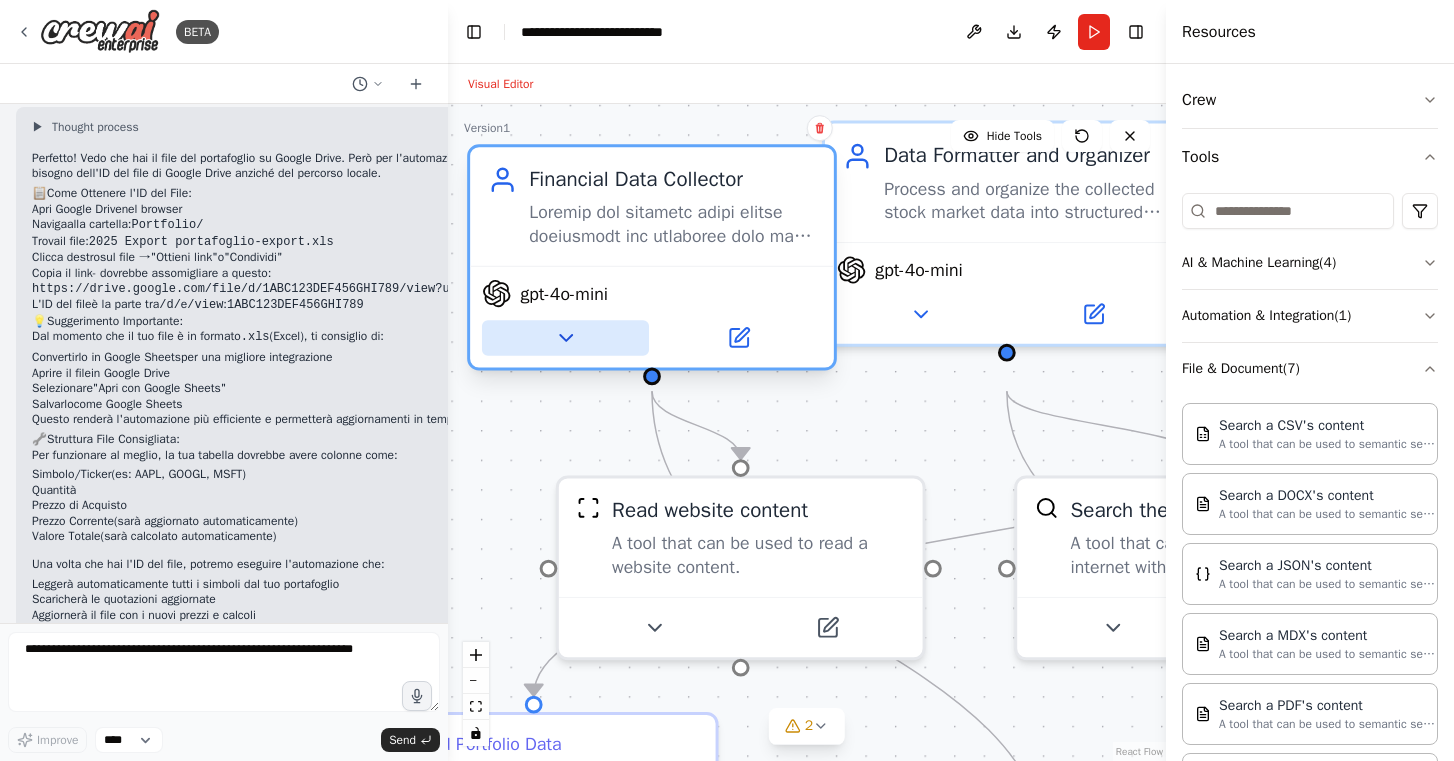 click 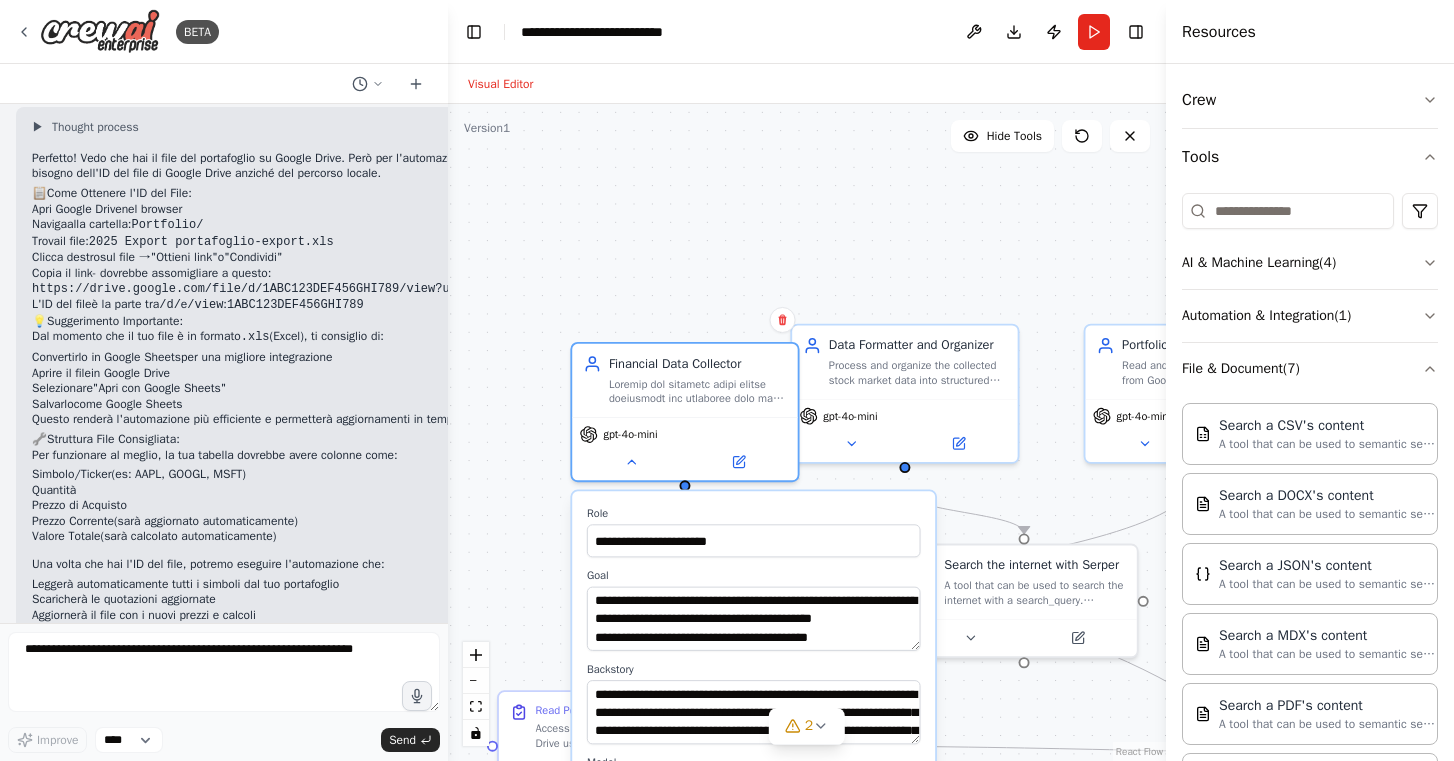click on "Backstory" at bounding box center (754, 669) 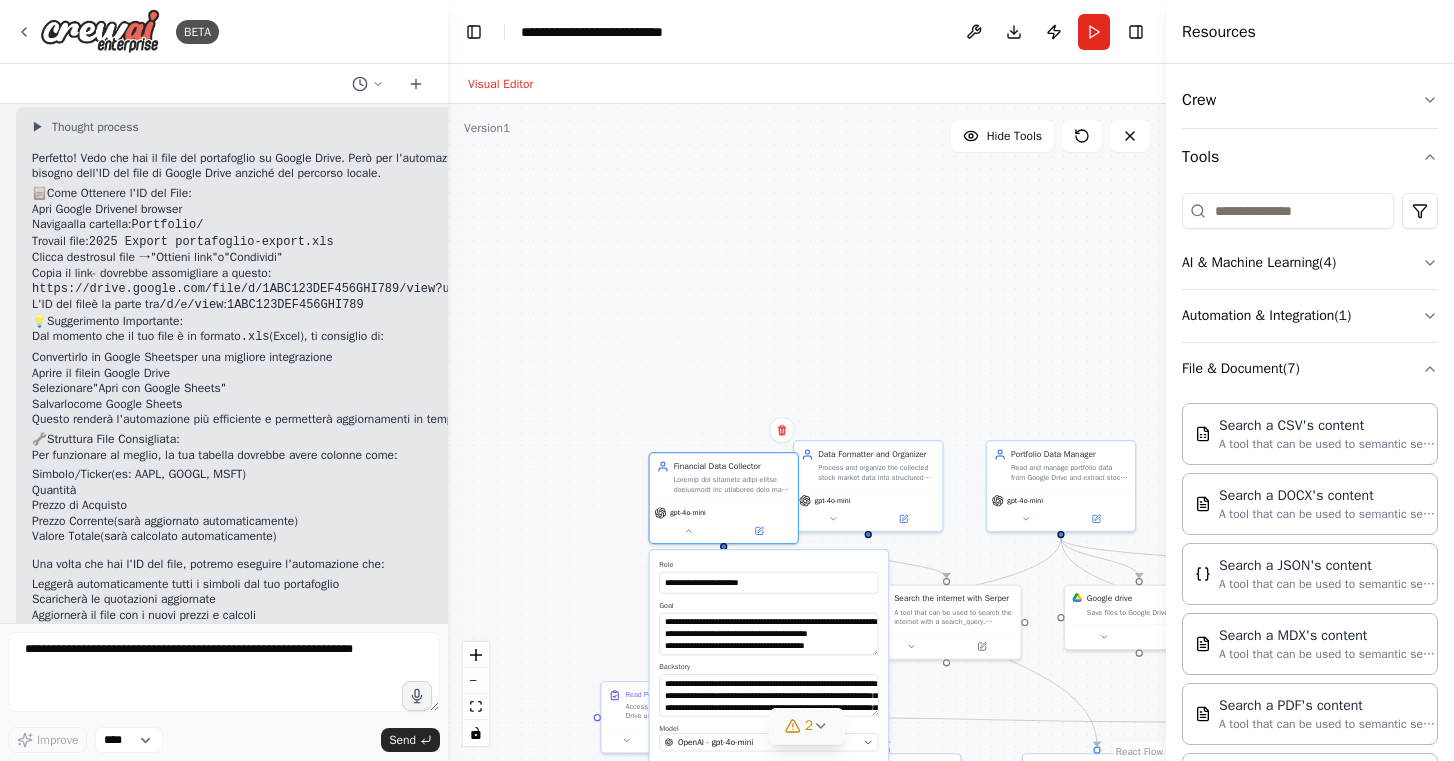 click 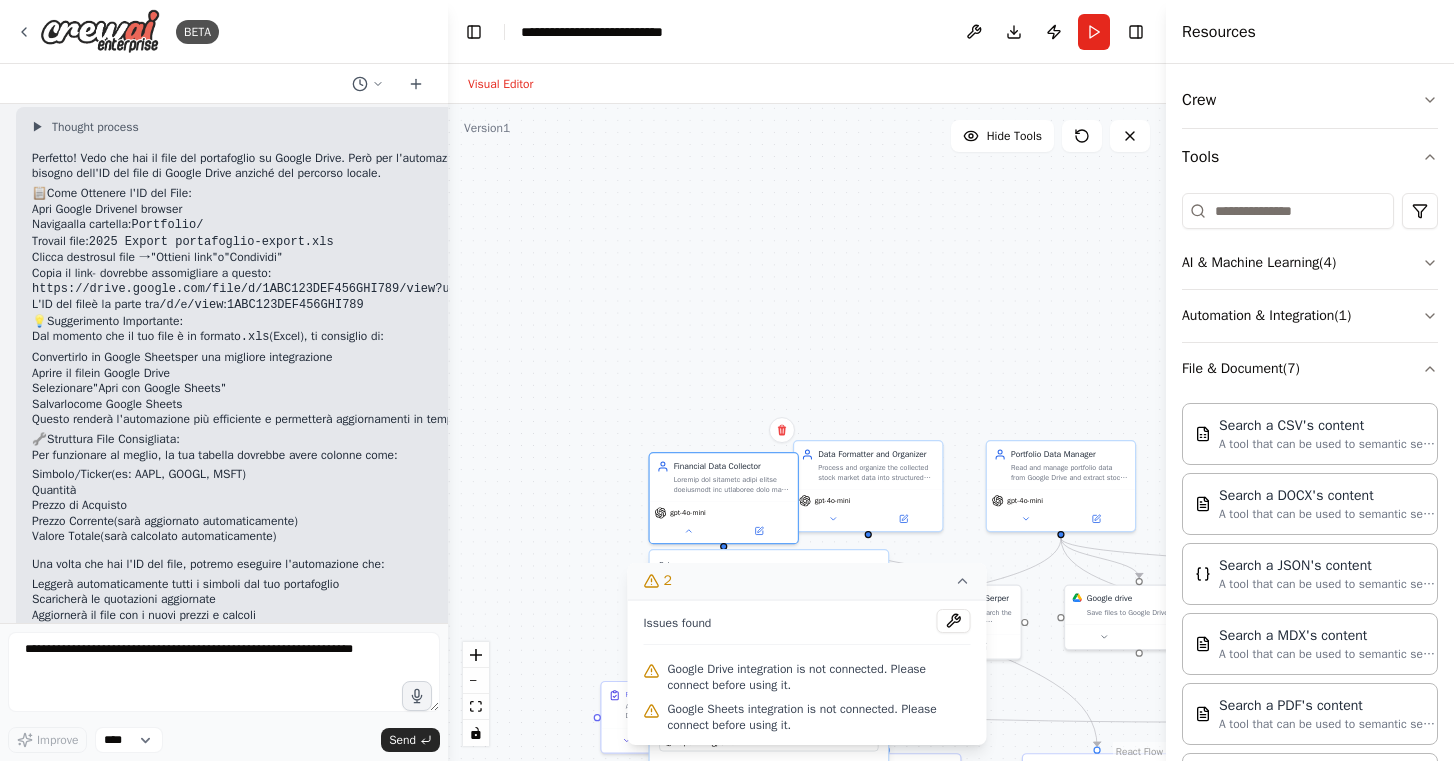 click on "Google Drive integration is not connected. Please connect before using it." at bounding box center [819, 677] 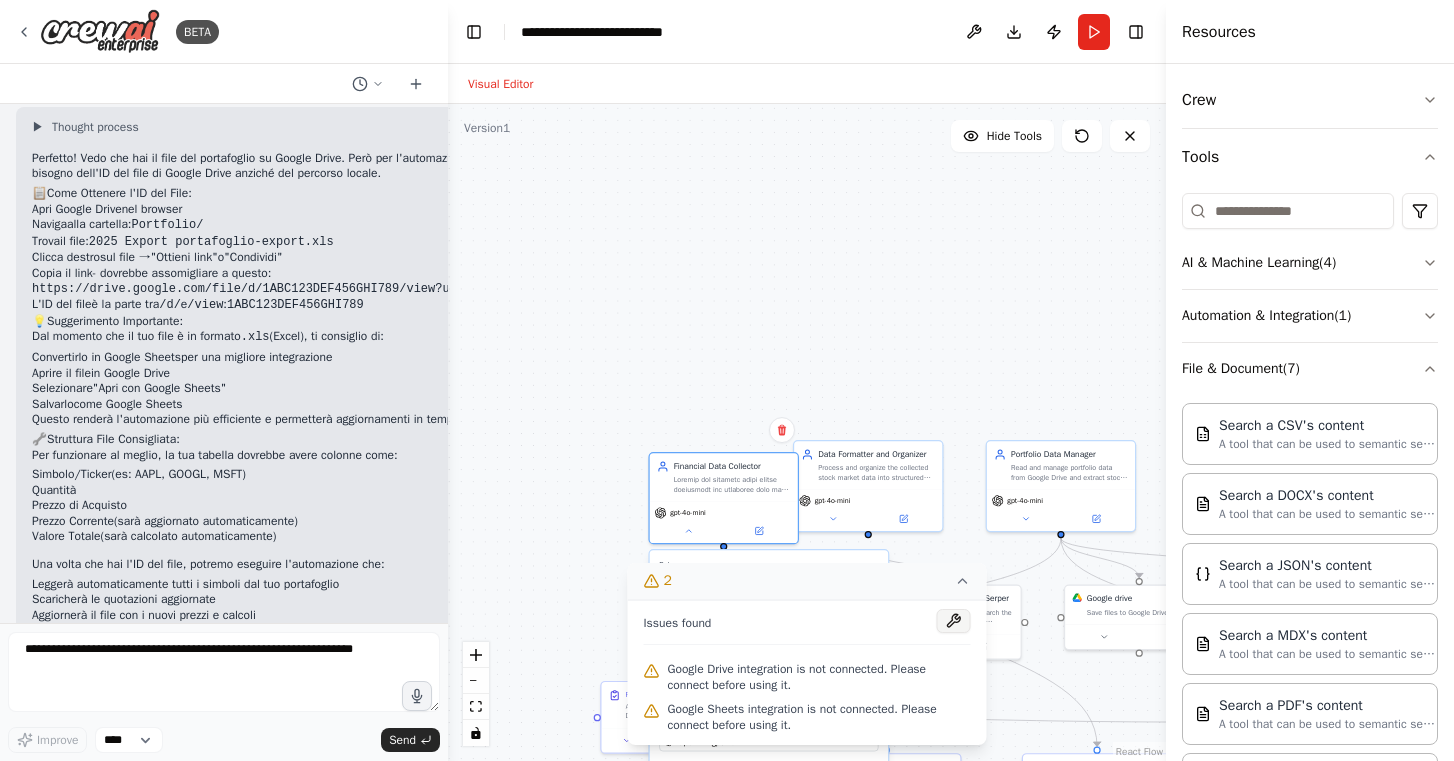 click at bounding box center [954, 621] 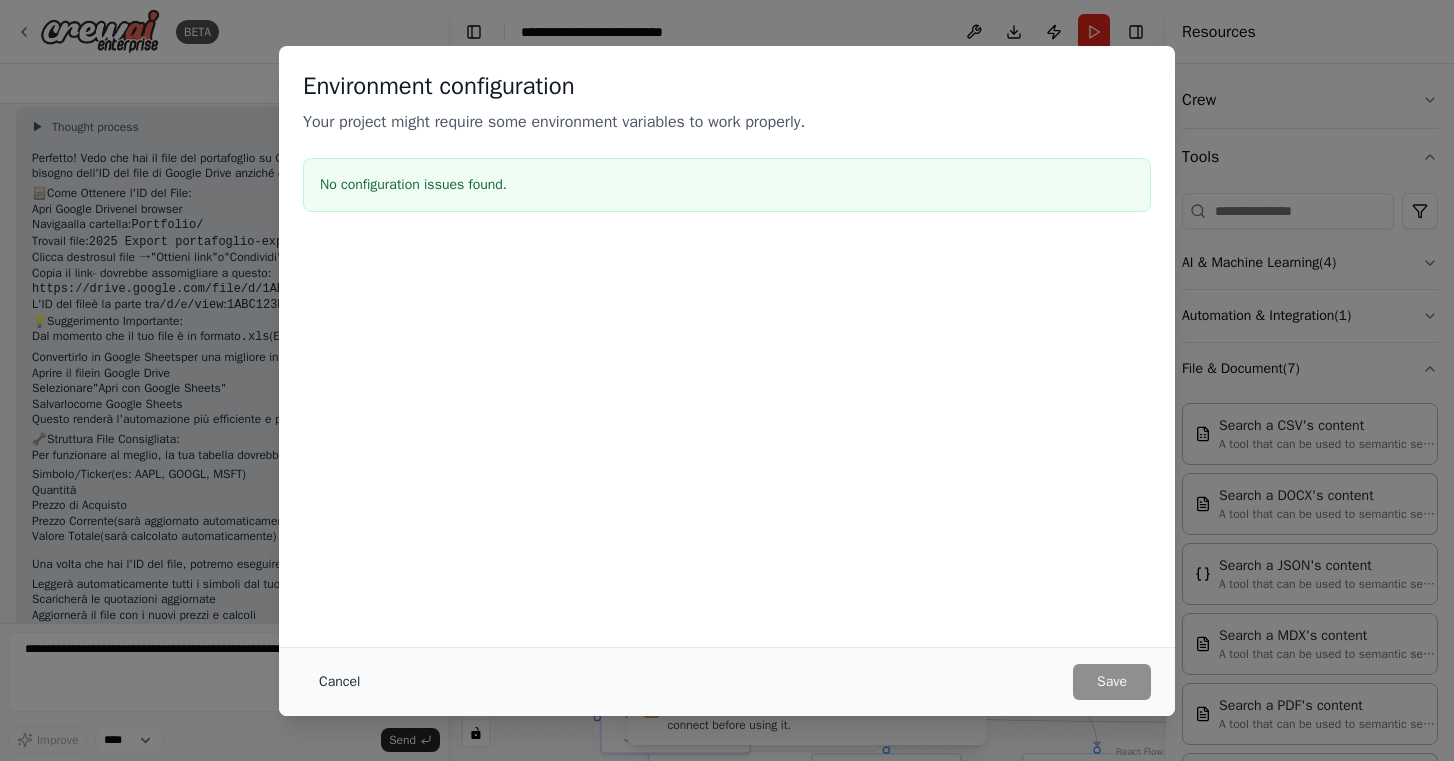 click on "Cancel" at bounding box center (339, 682) 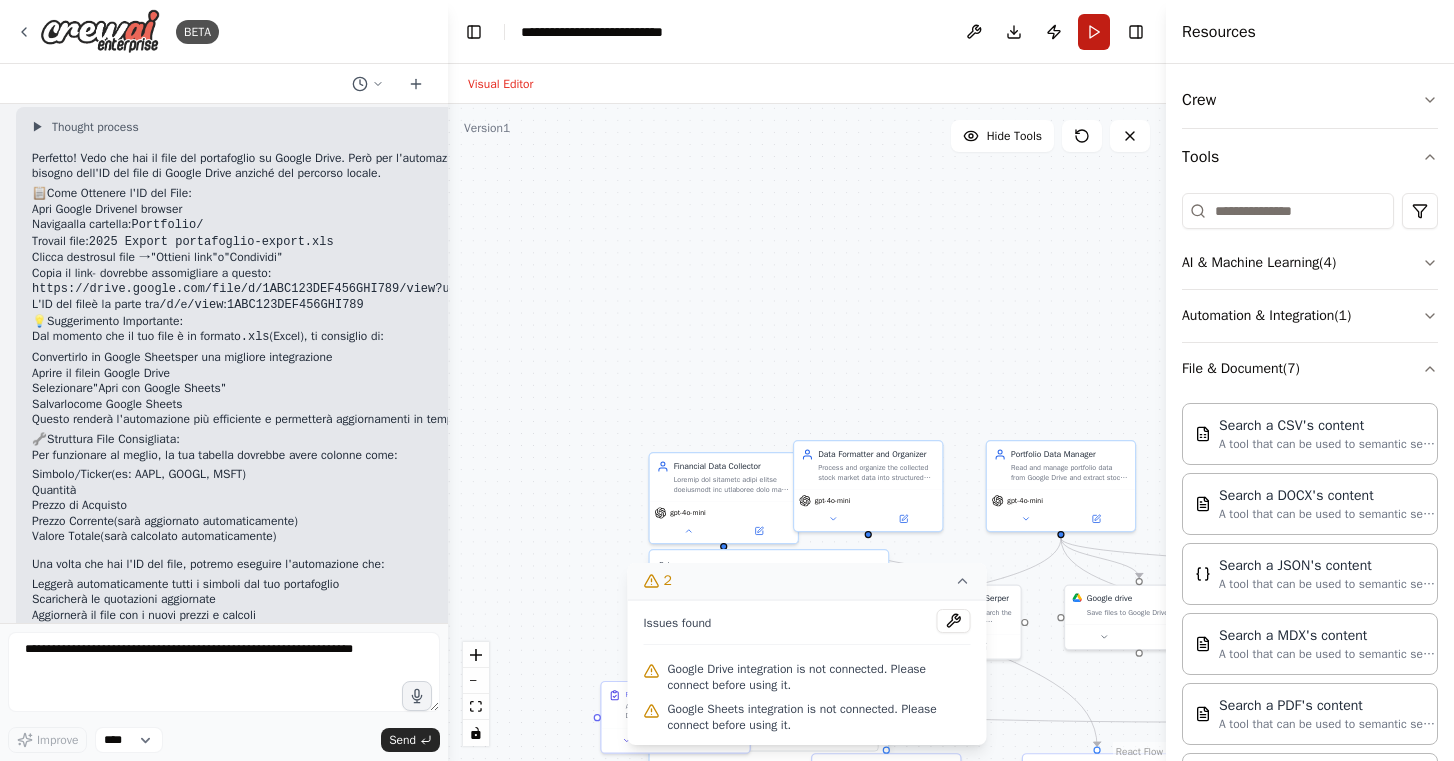 click on "Run" at bounding box center [1094, 32] 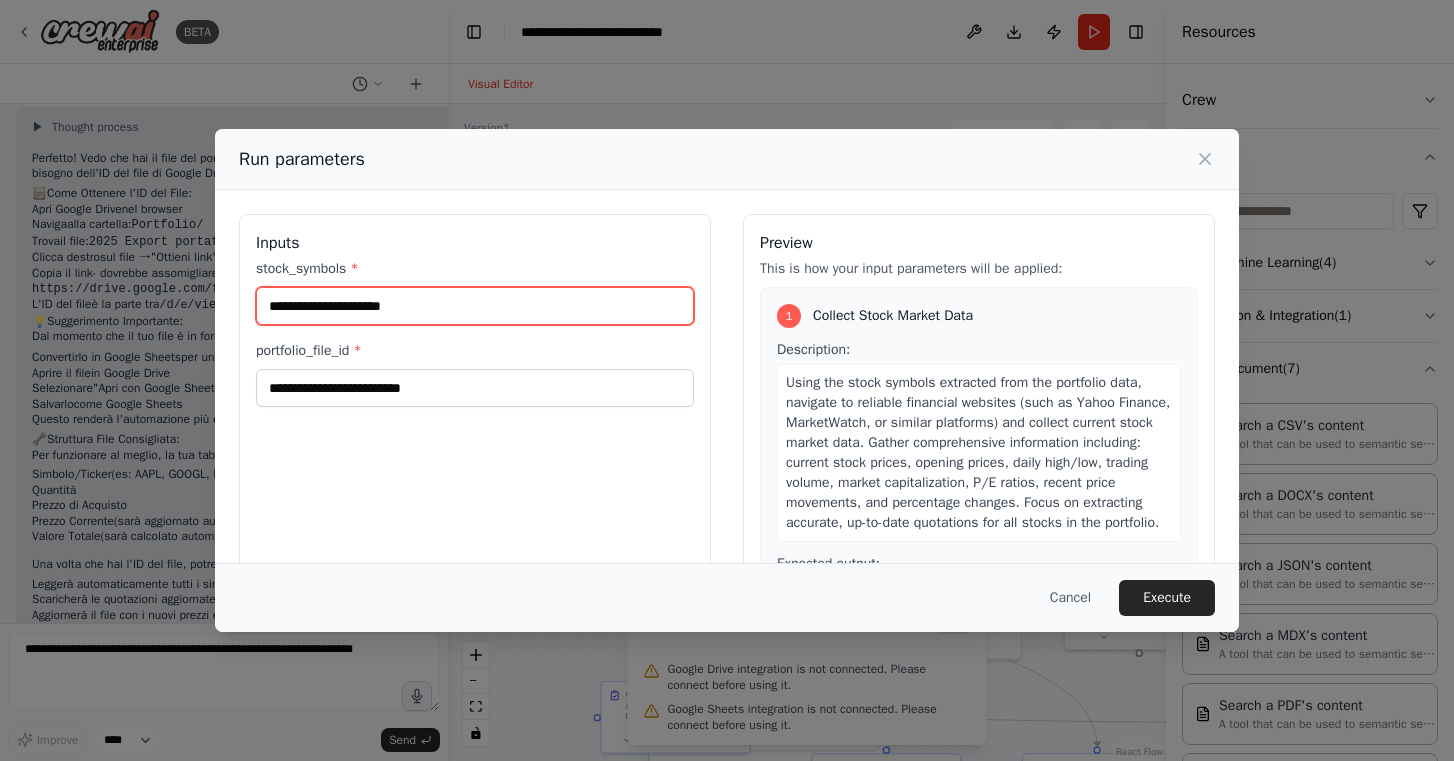 click on "stock_symbols *" at bounding box center (475, 306) 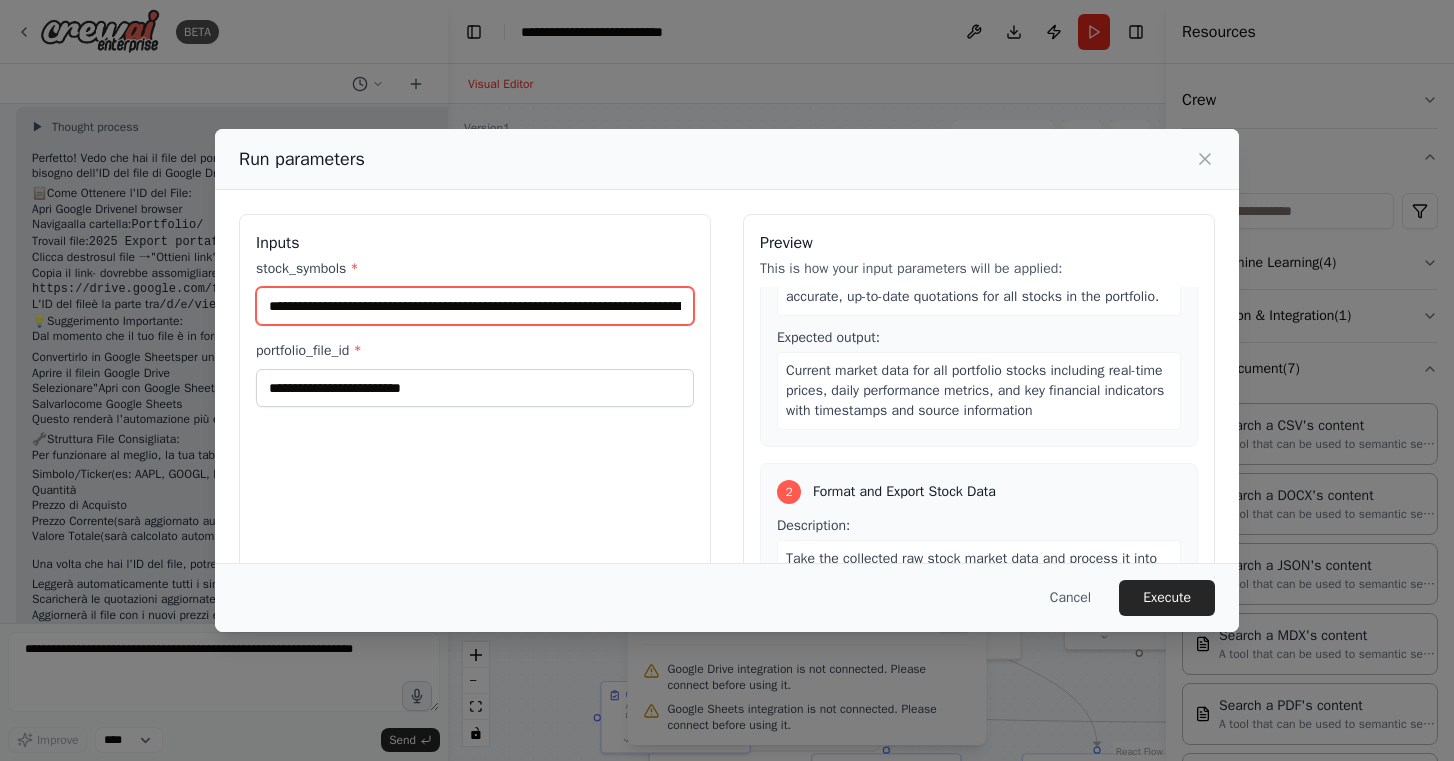scroll, scrollTop: 366, scrollLeft: 0, axis: vertical 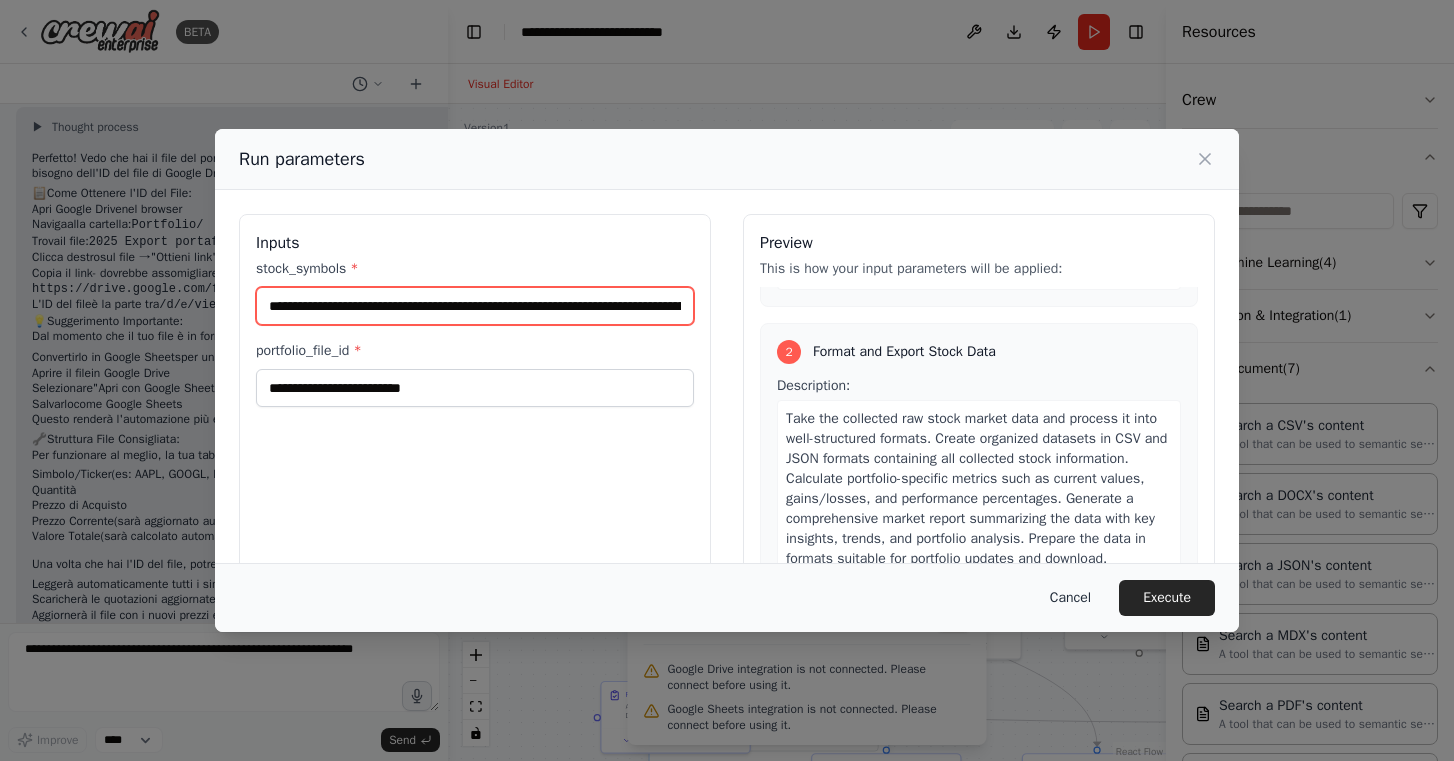 type on "**********" 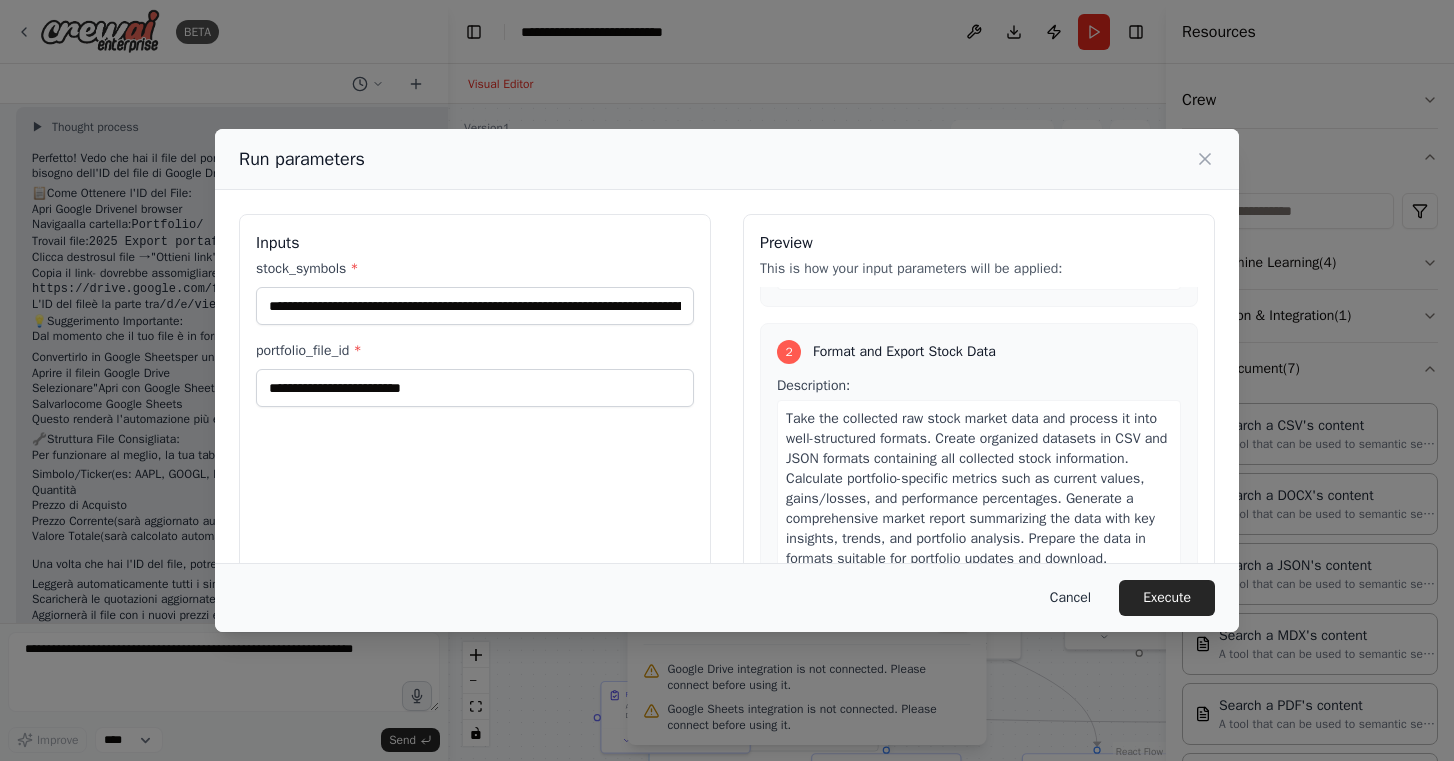 click on "Cancel" at bounding box center (1070, 598) 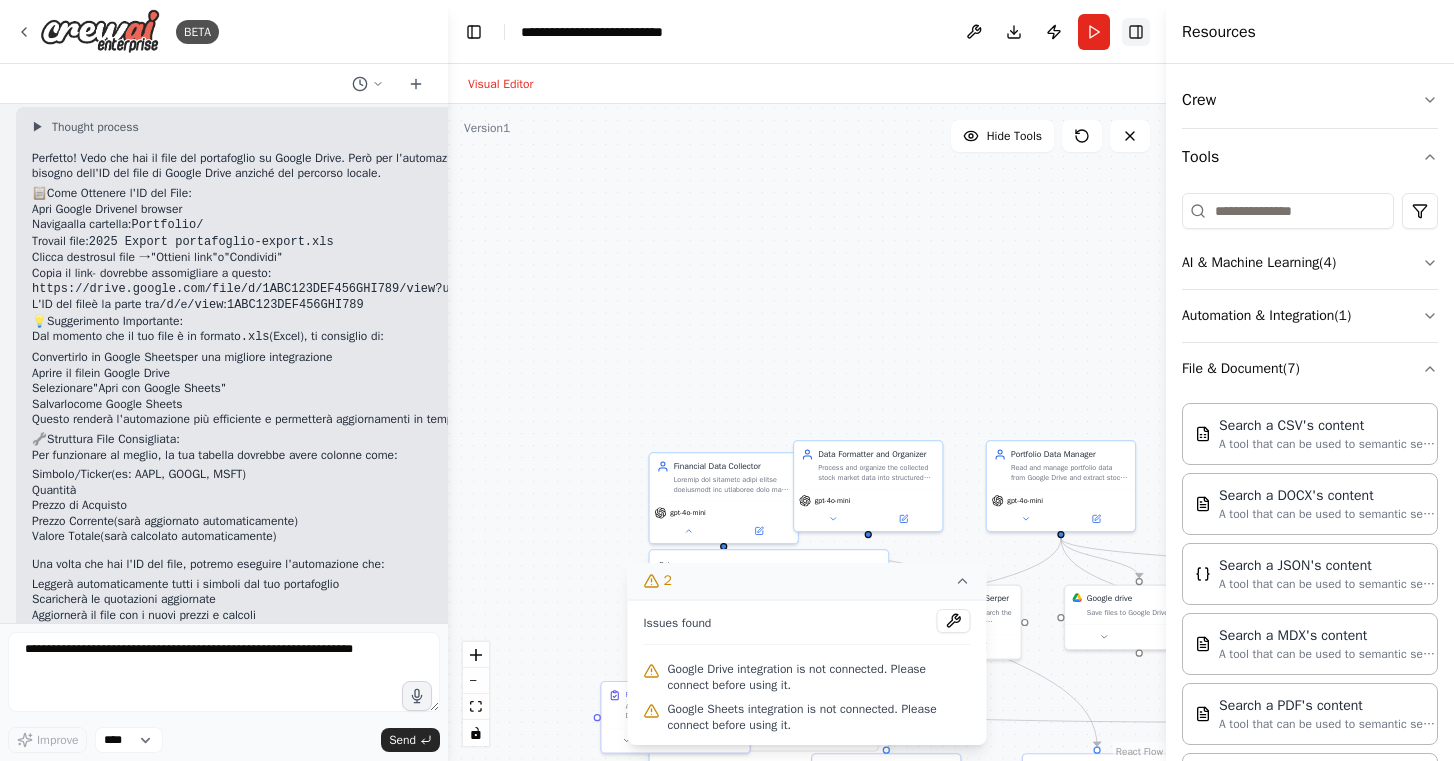 click on "Toggle Right Sidebar" at bounding box center (1136, 32) 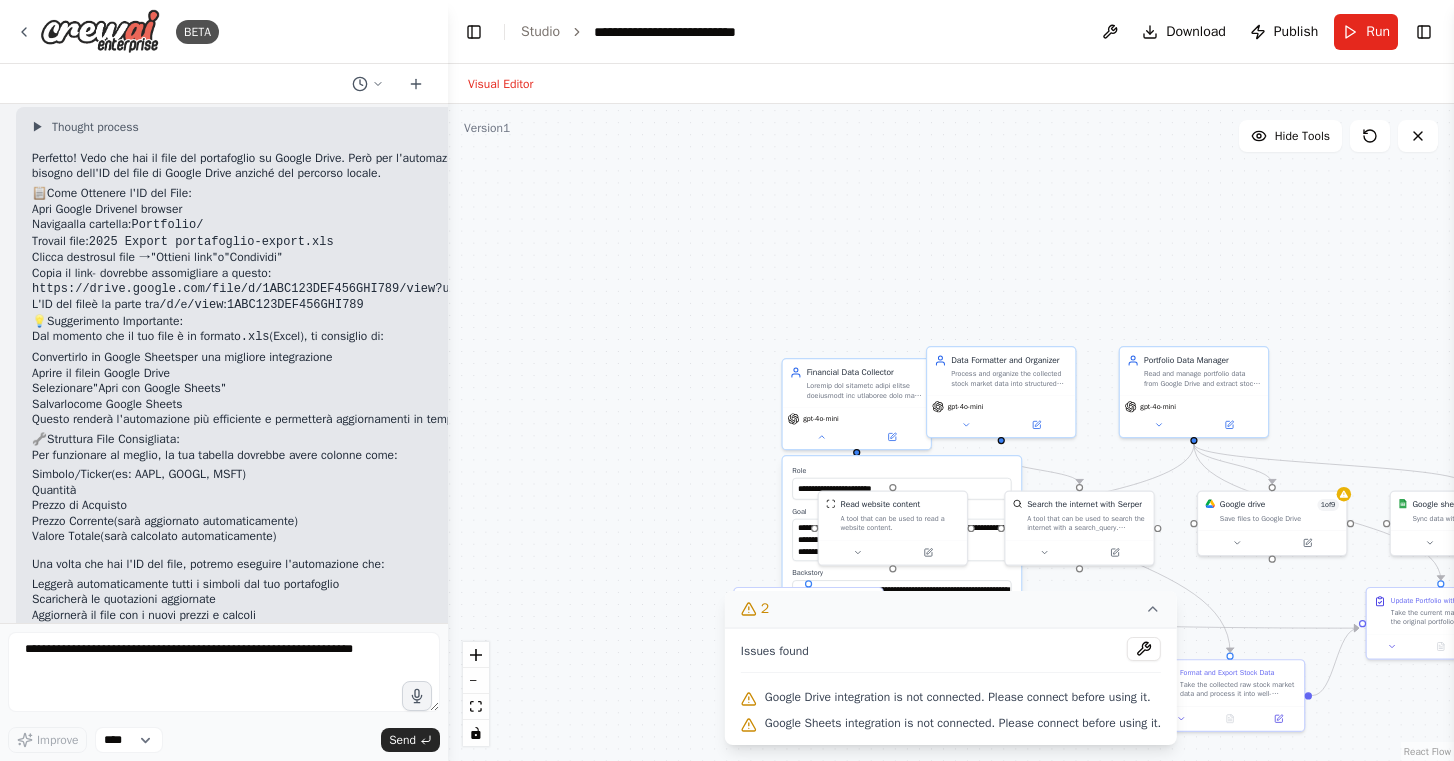 drag, startPoint x: 571, startPoint y: 234, endPoint x: 702, endPoint y: 141, distance: 160.6549 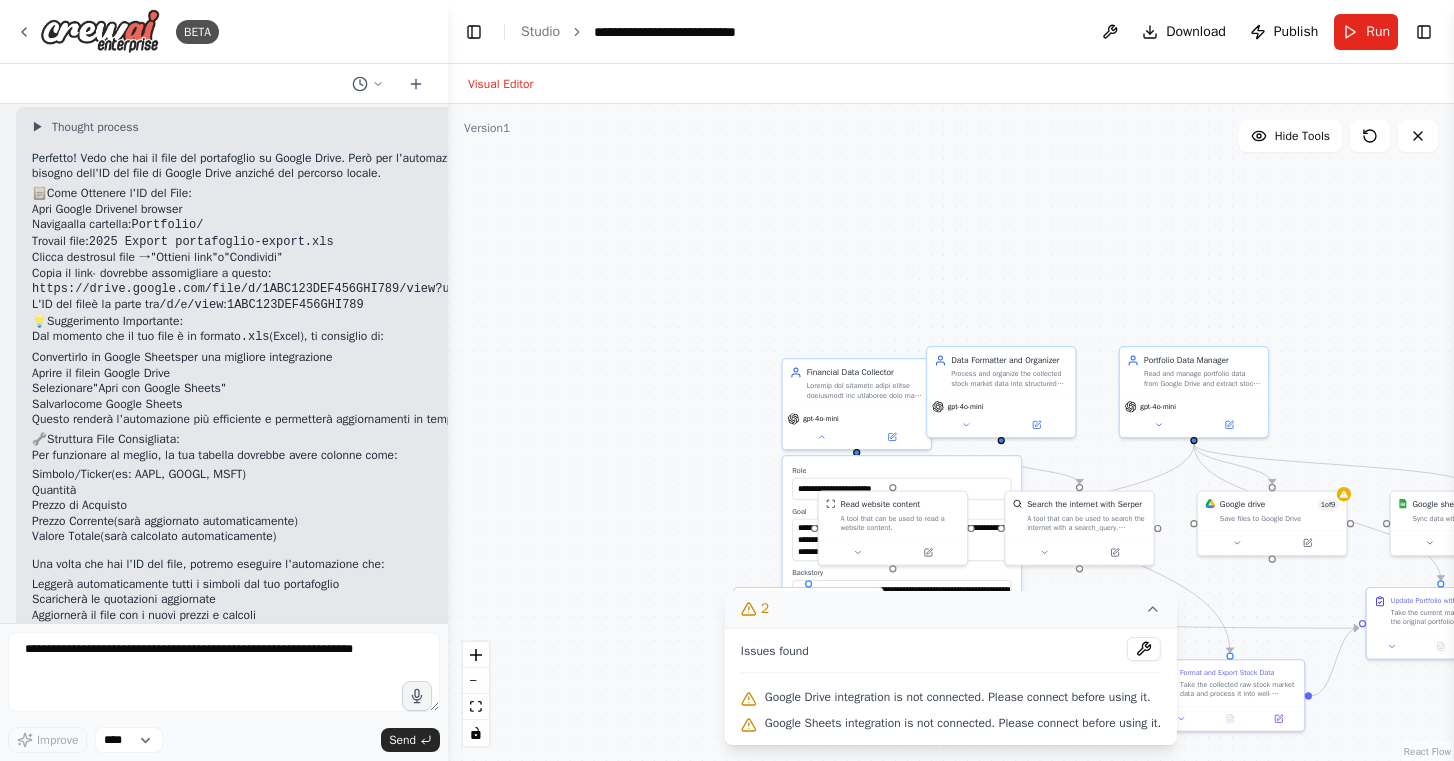 click on "**********" at bounding box center [951, 432] 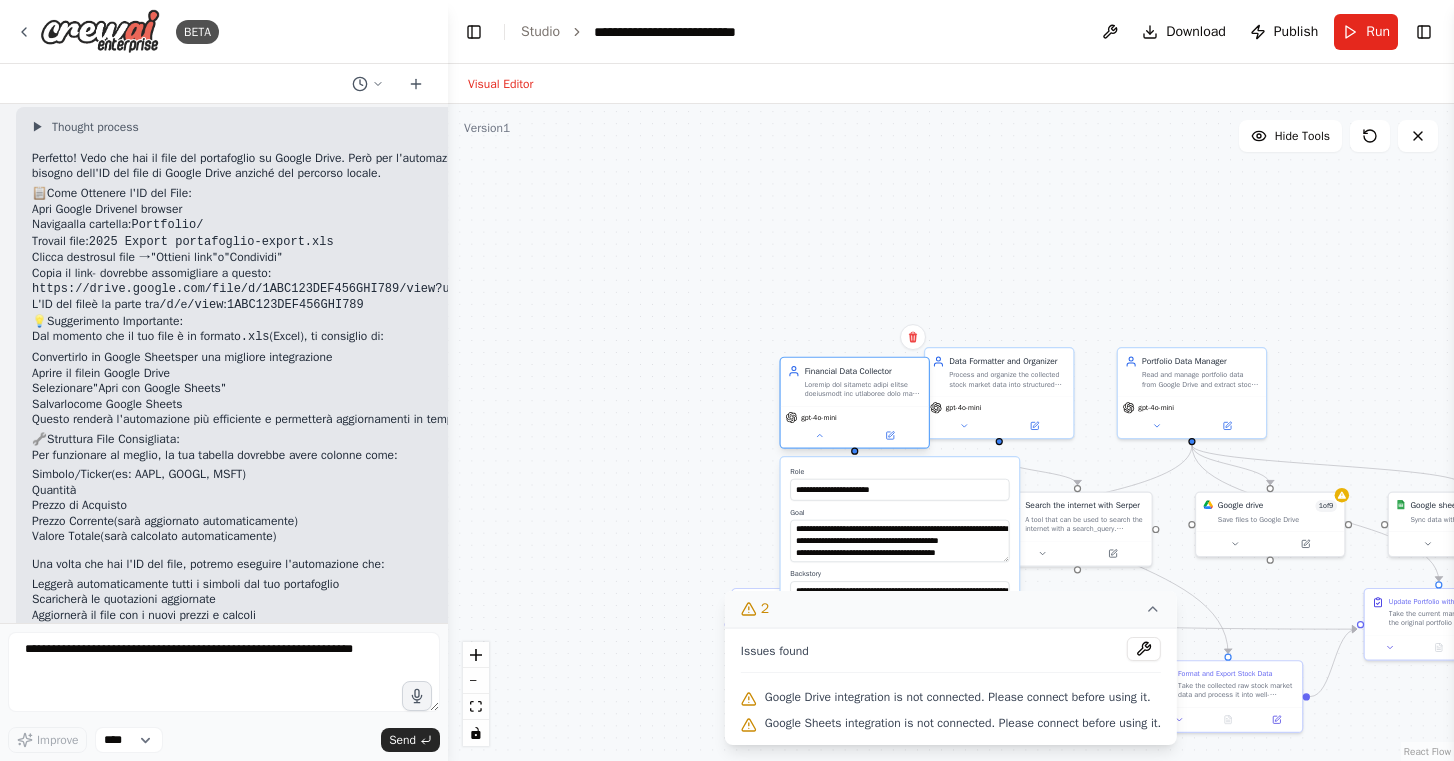 click on "Financial Data Collector" at bounding box center (855, 382) 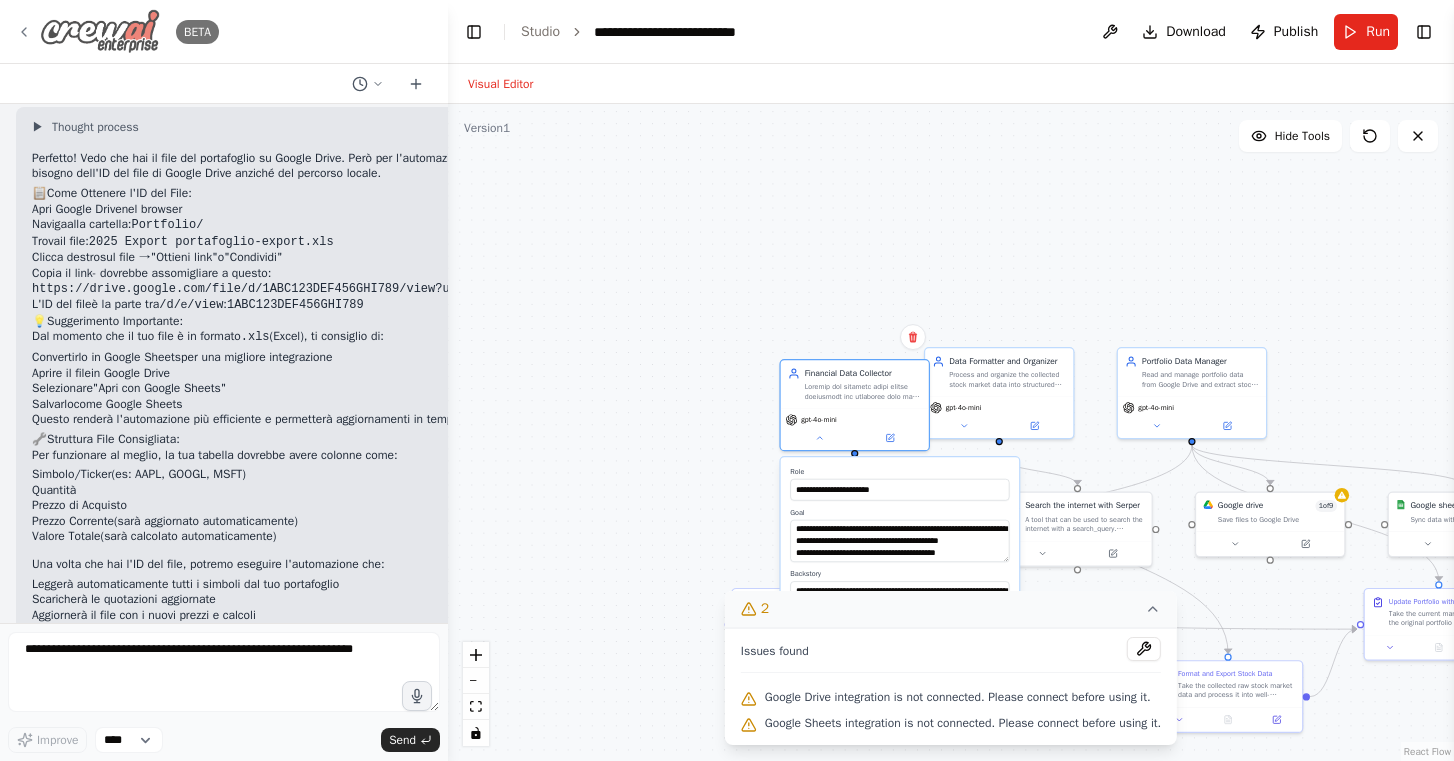 click 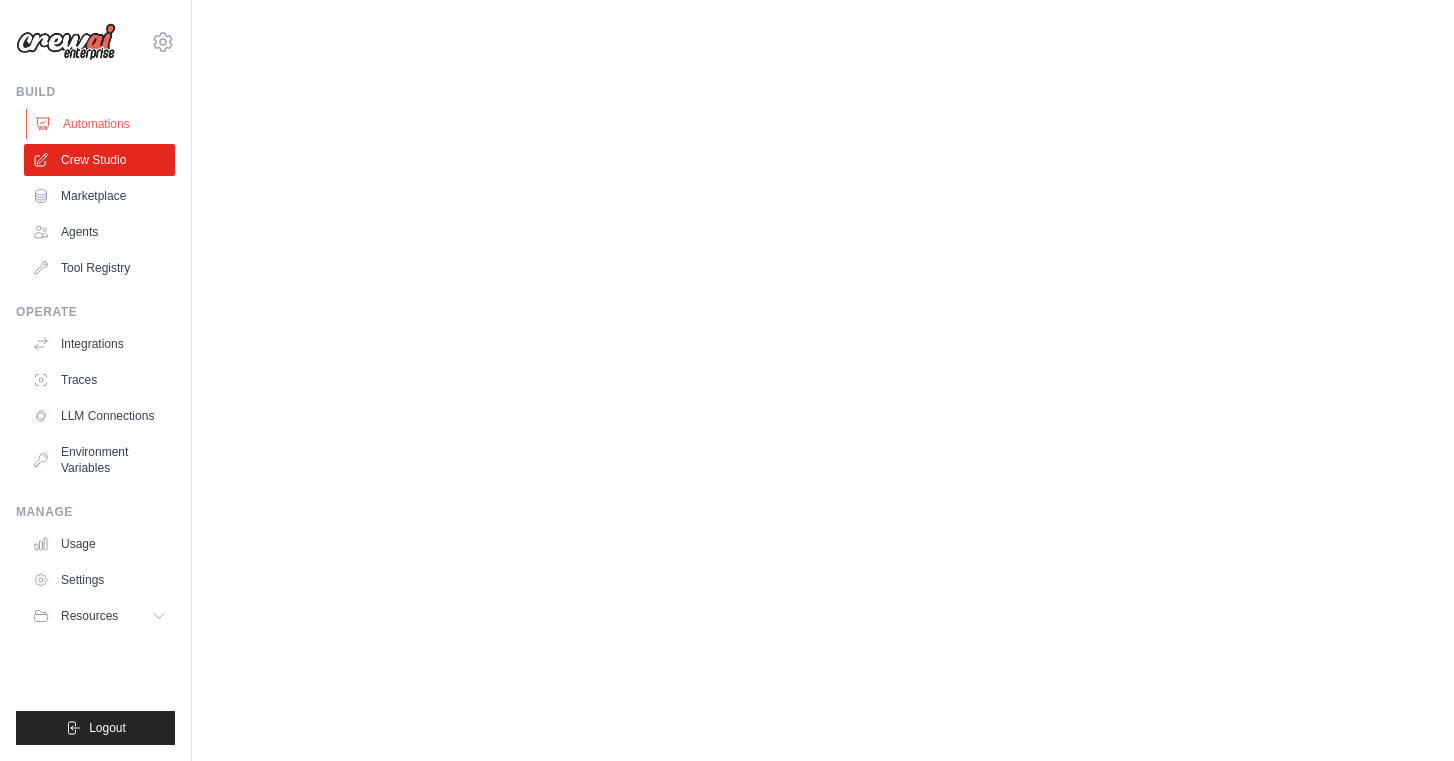 scroll, scrollTop: 0, scrollLeft: 0, axis: both 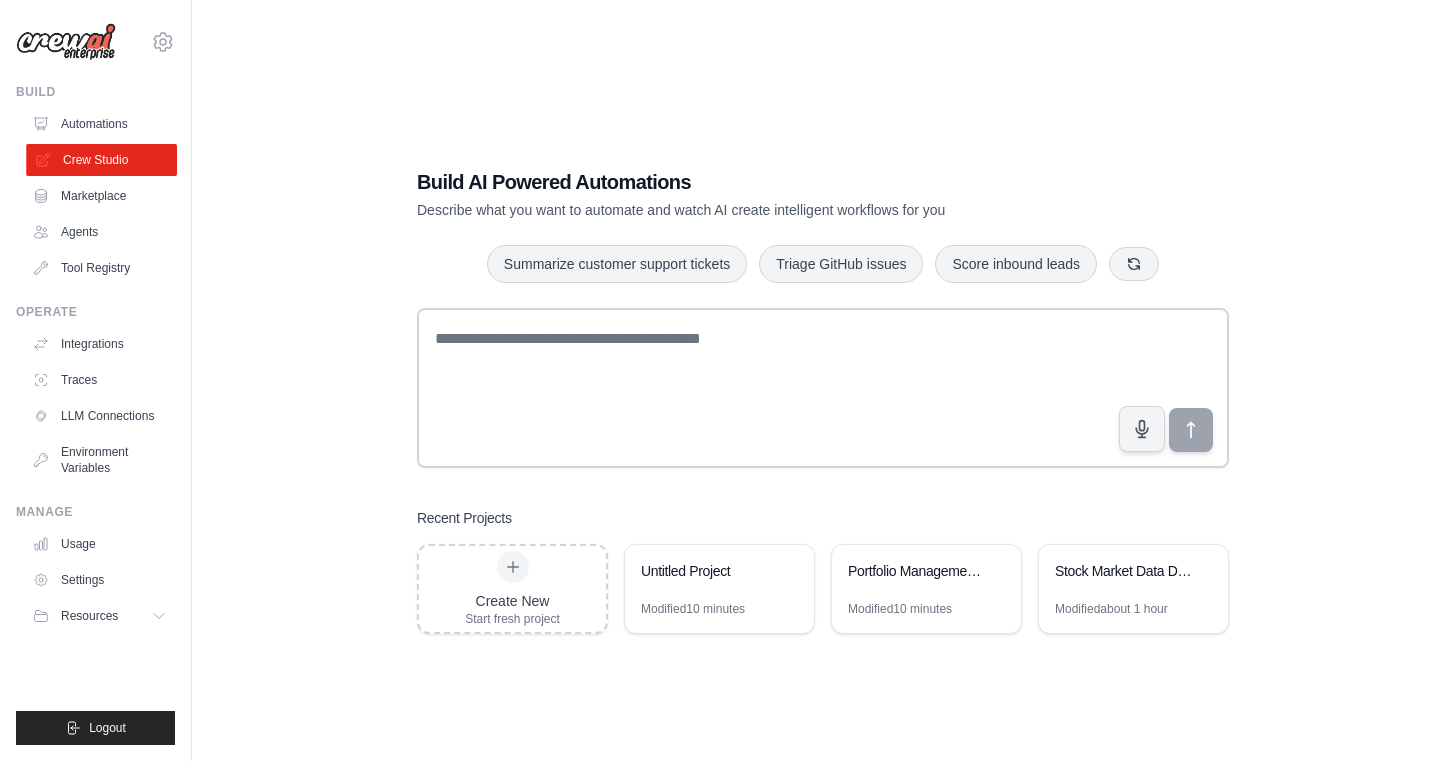 click on "Crew Studio" at bounding box center [101, 160] 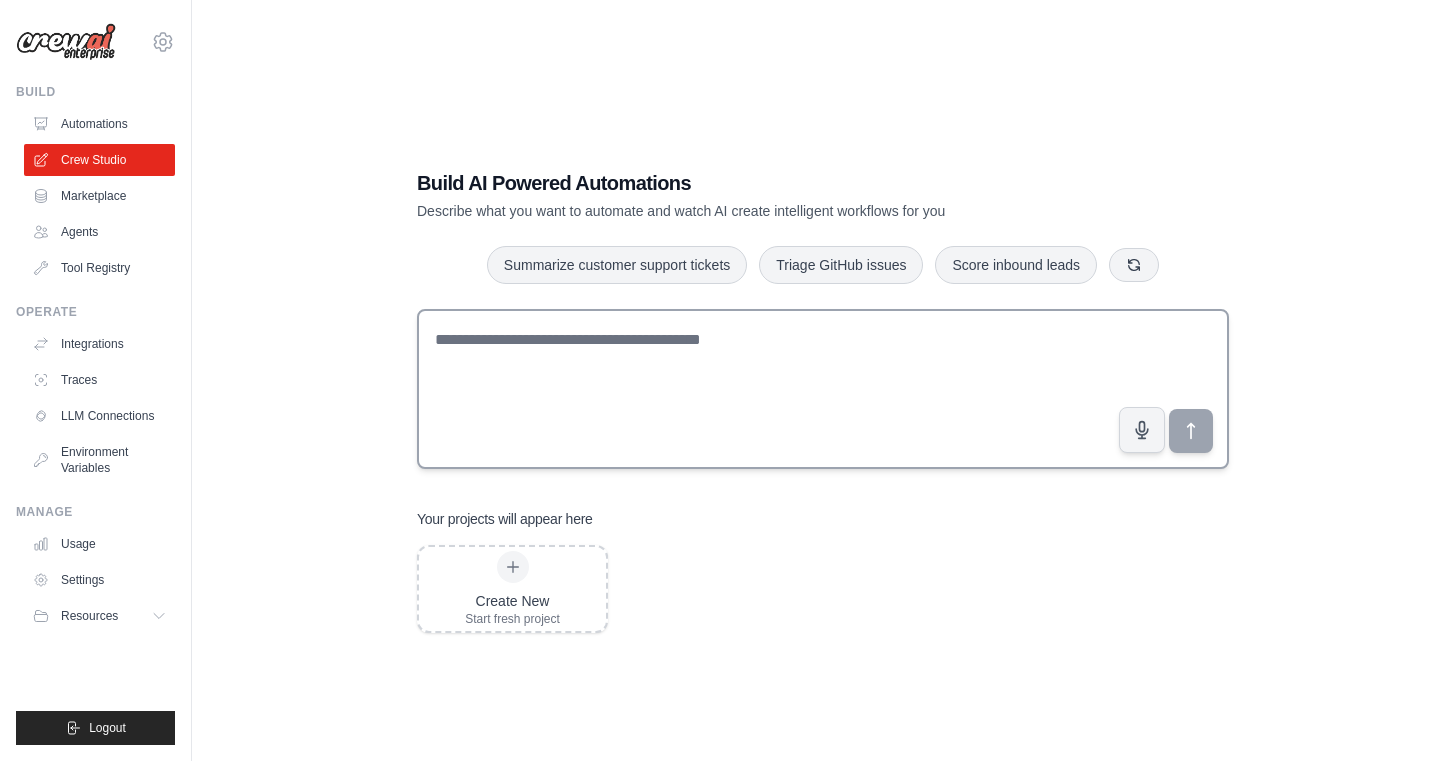 scroll, scrollTop: 0, scrollLeft: 0, axis: both 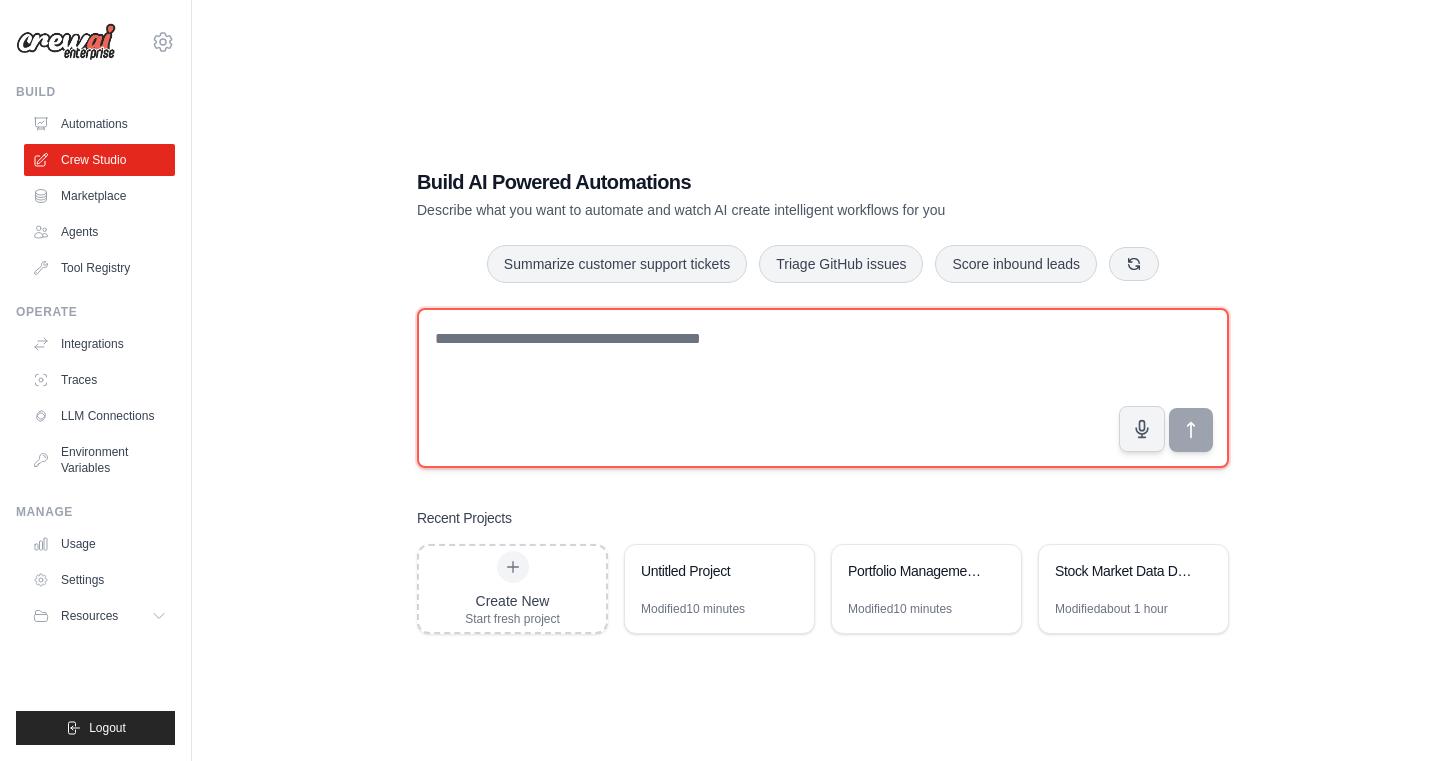 click at bounding box center (823, 388) 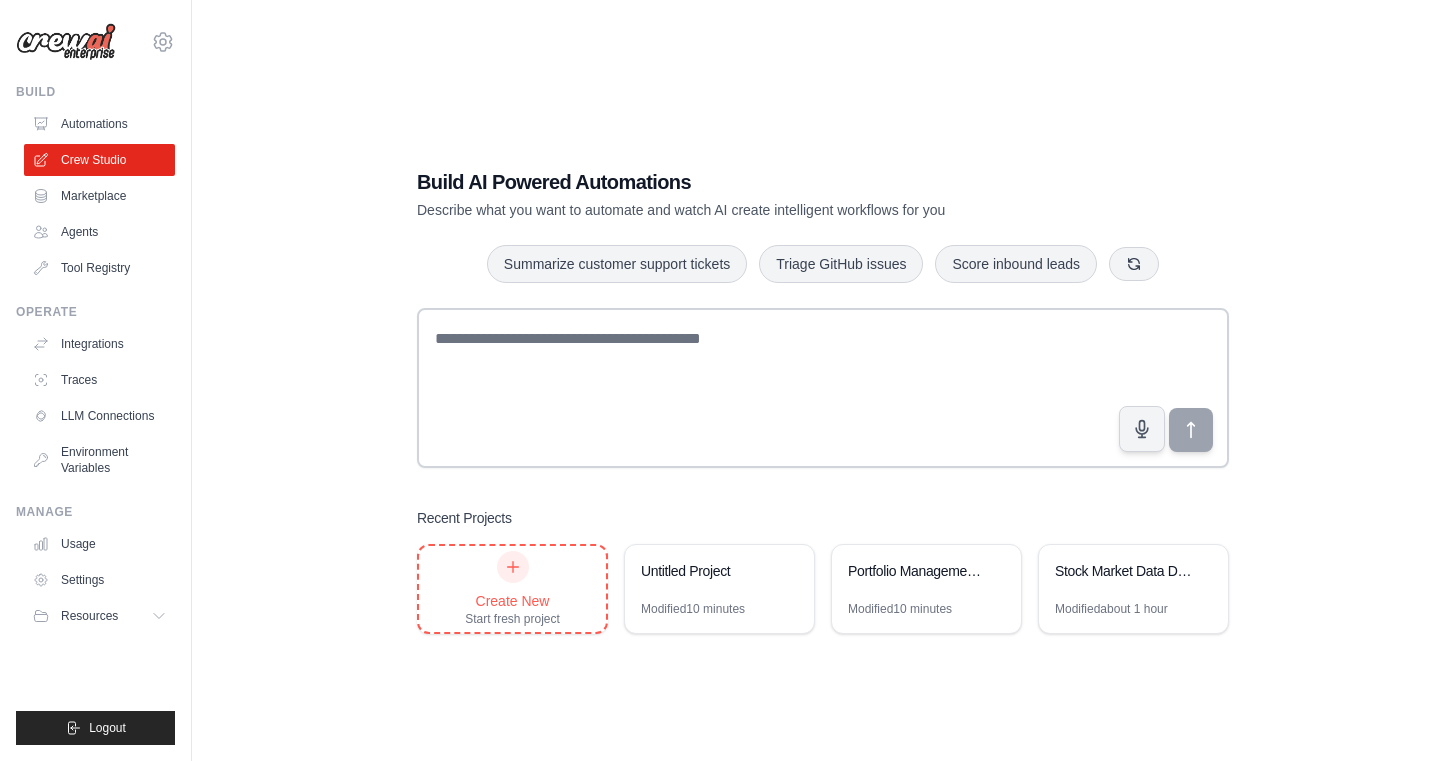 click on "Create New" at bounding box center [512, 601] 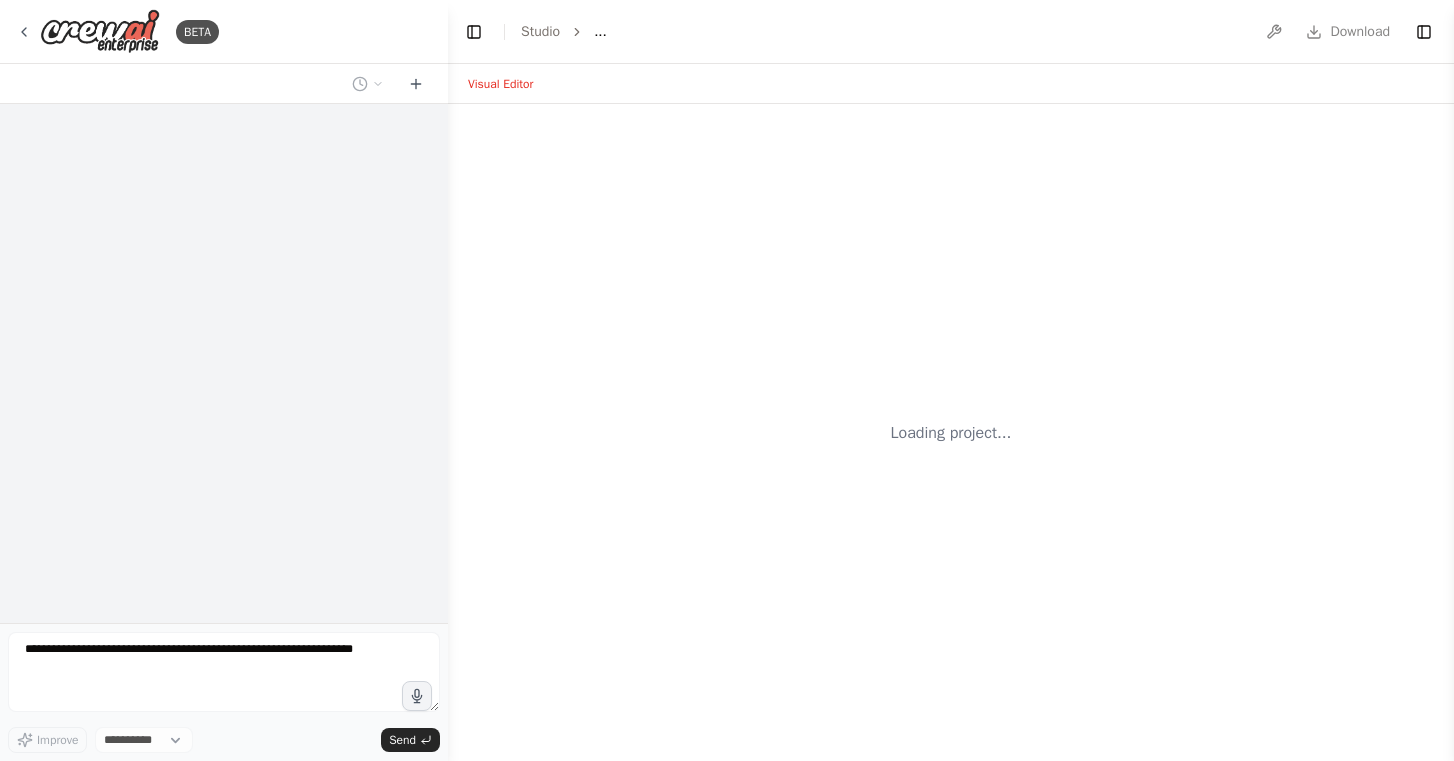 scroll, scrollTop: 0, scrollLeft: 0, axis: both 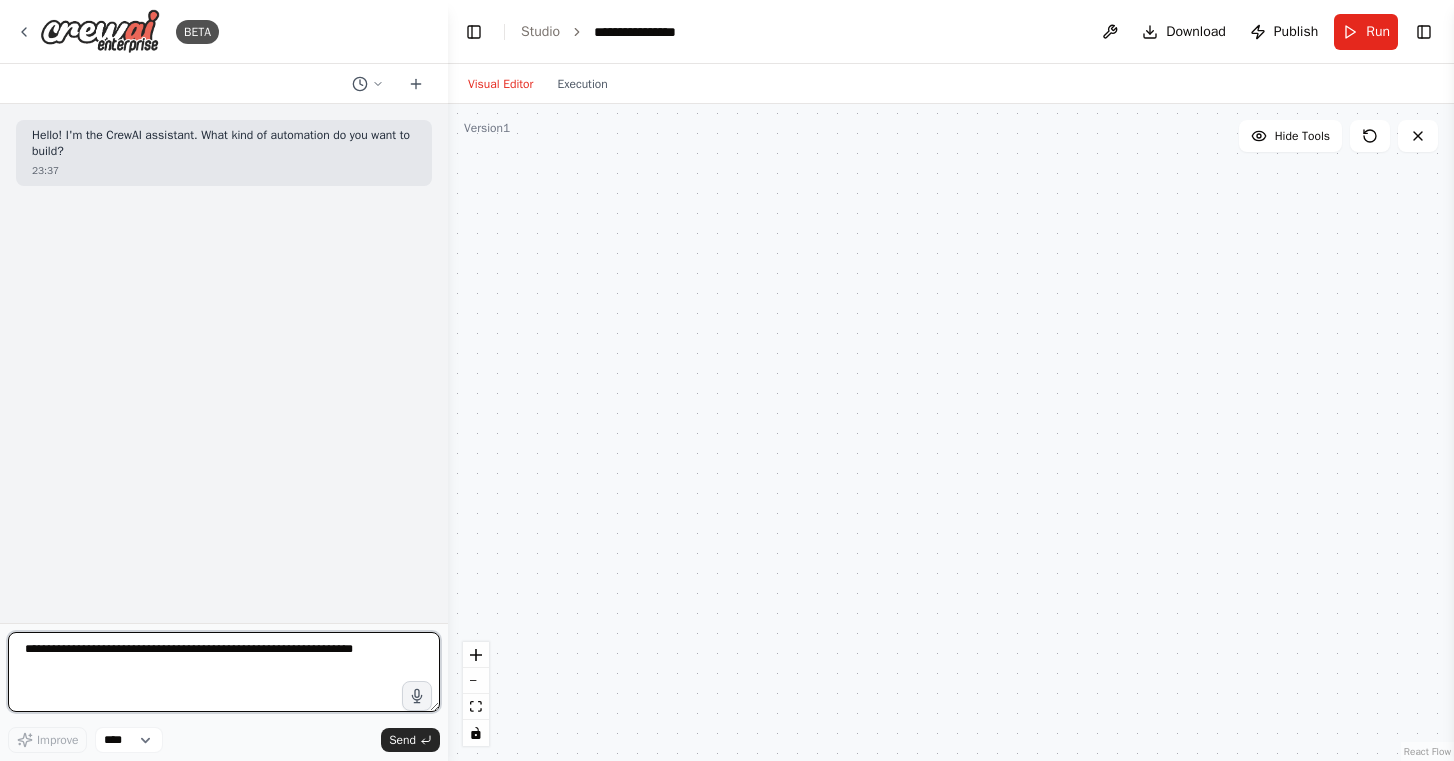 click at bounding box center [224, 672] 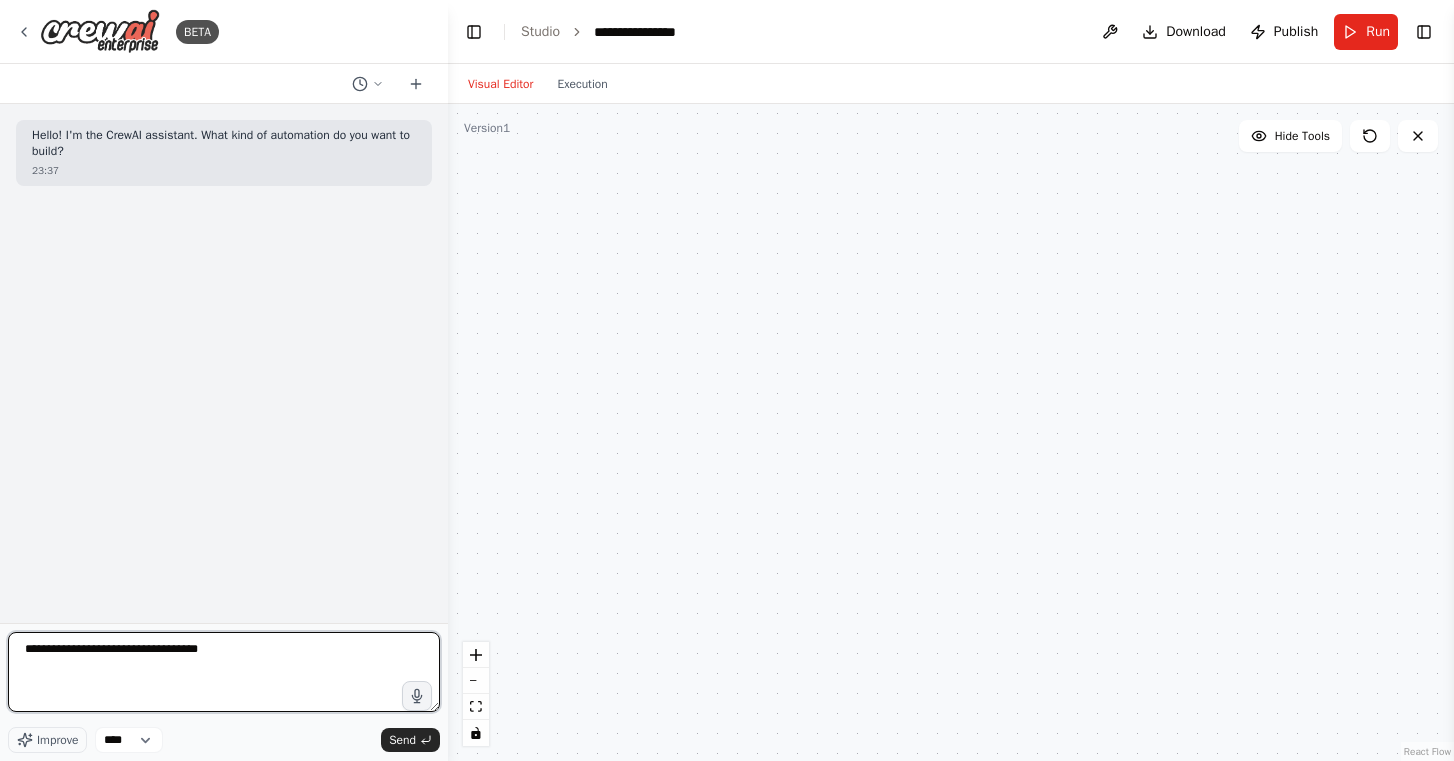 paste on "**********" 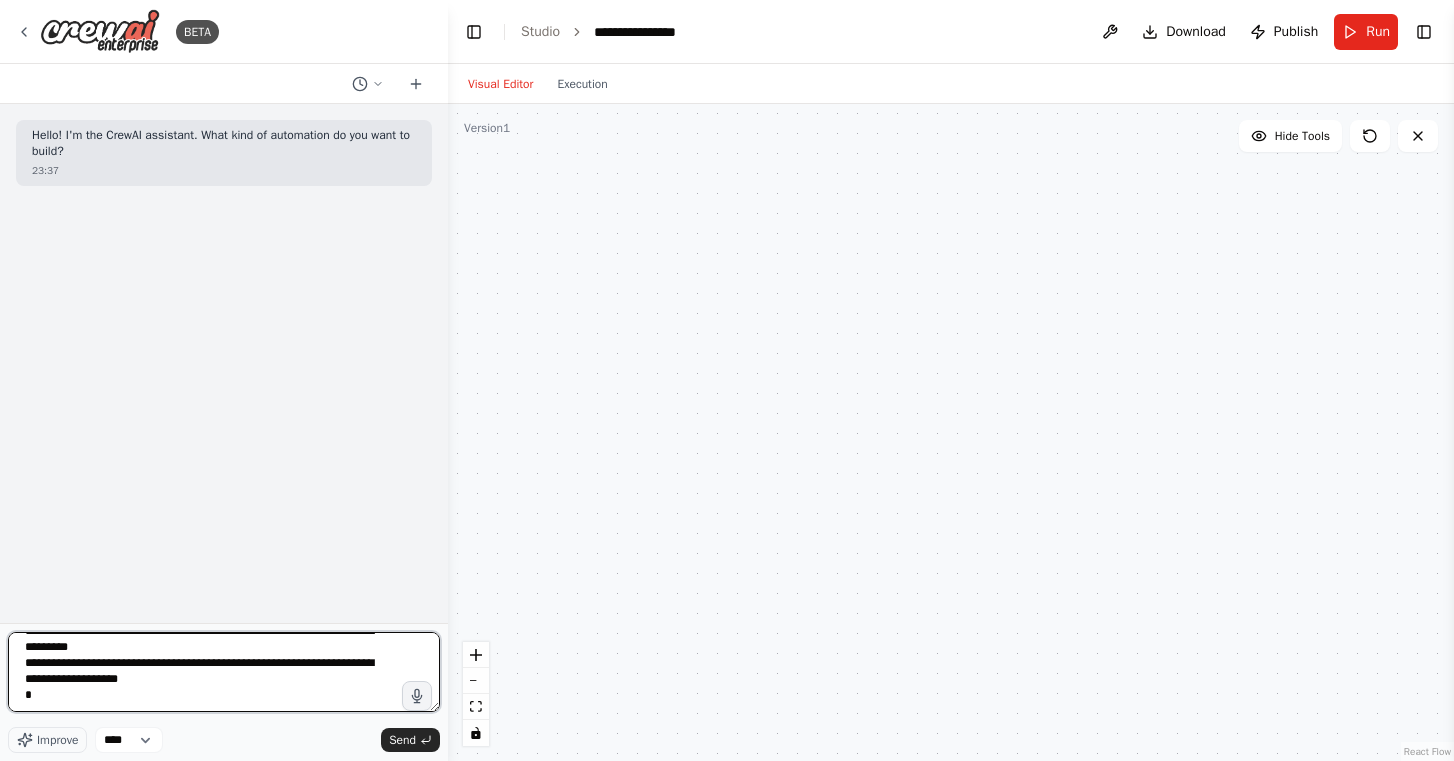 scroll, scrollTop: 0, scrollLeft: 0, axis: both 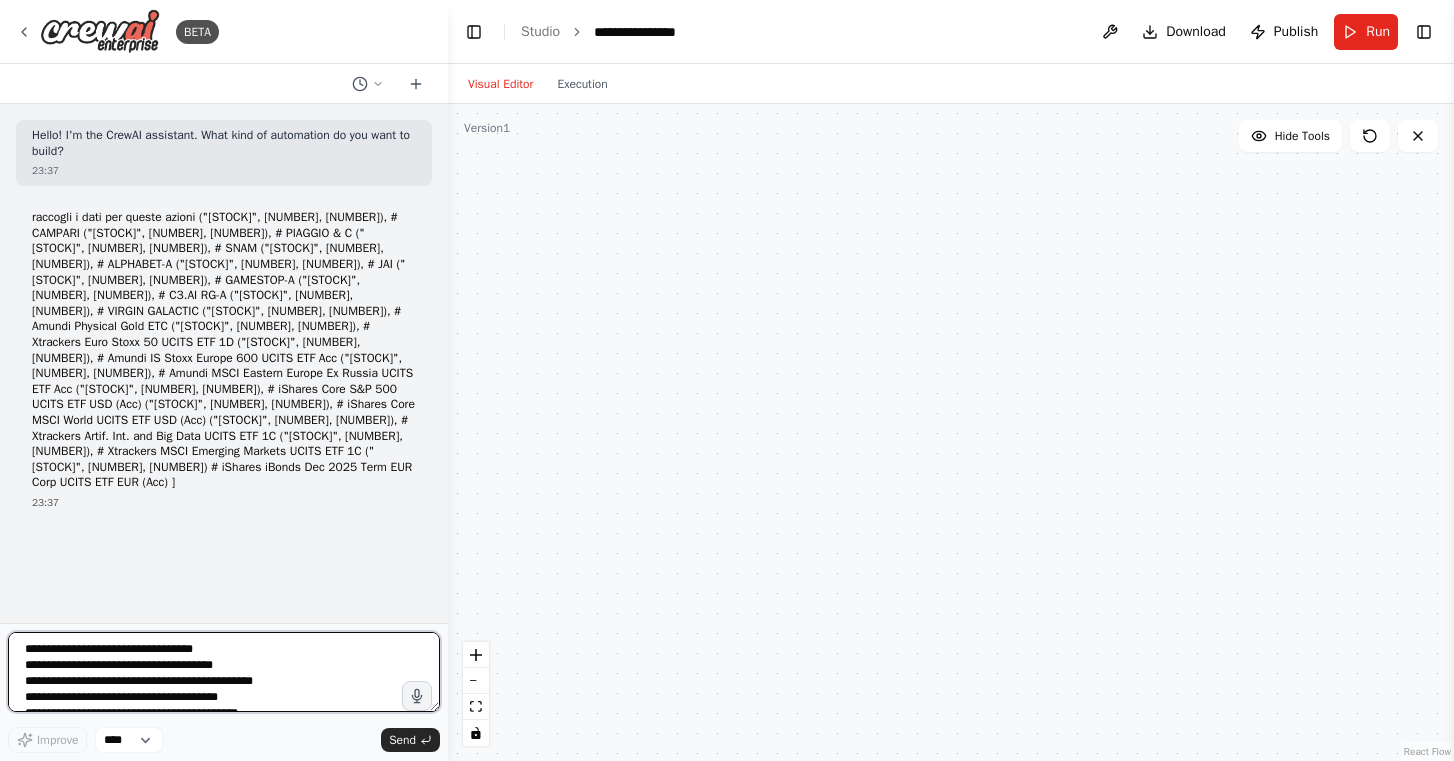 type 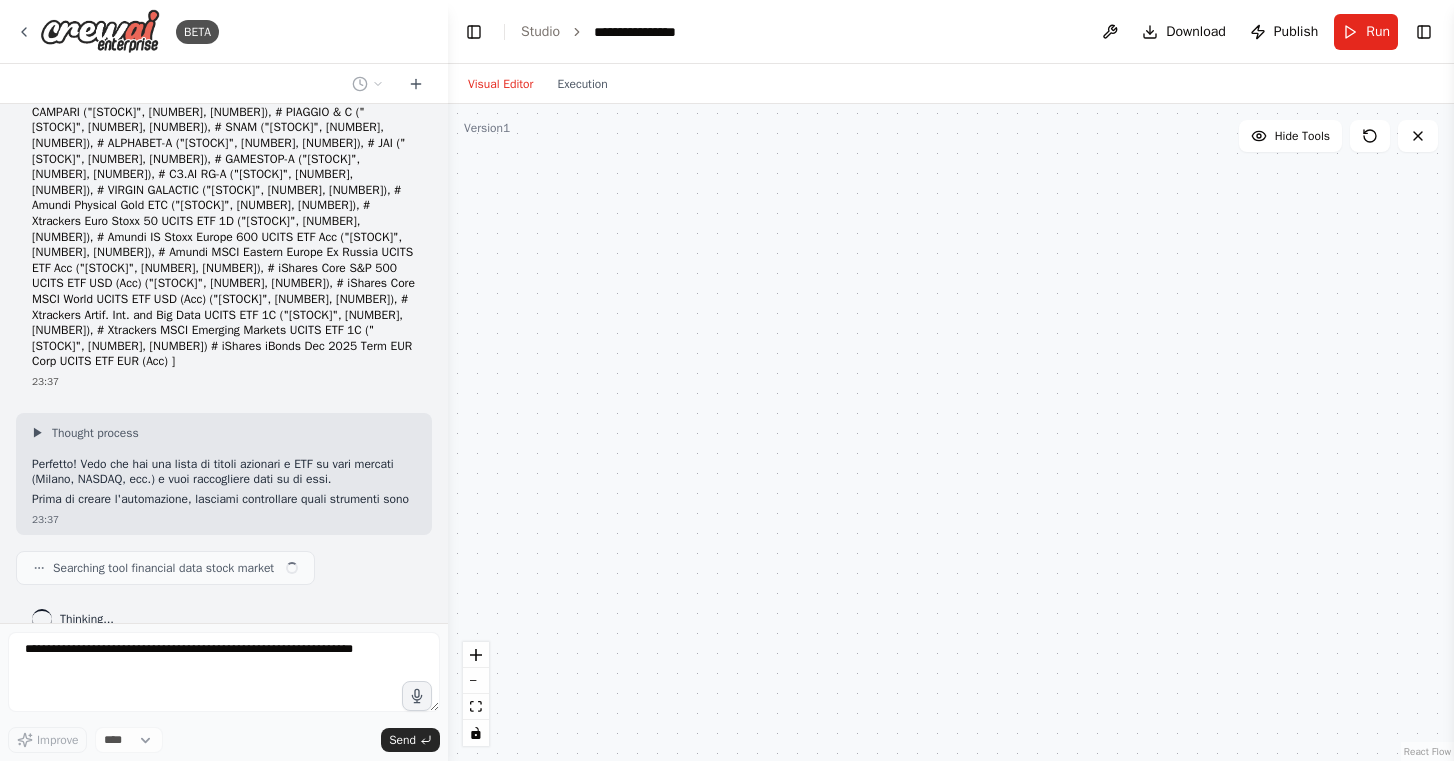 scroll, scrollTop: 136, scrollLeft: 0, axis: vertical 